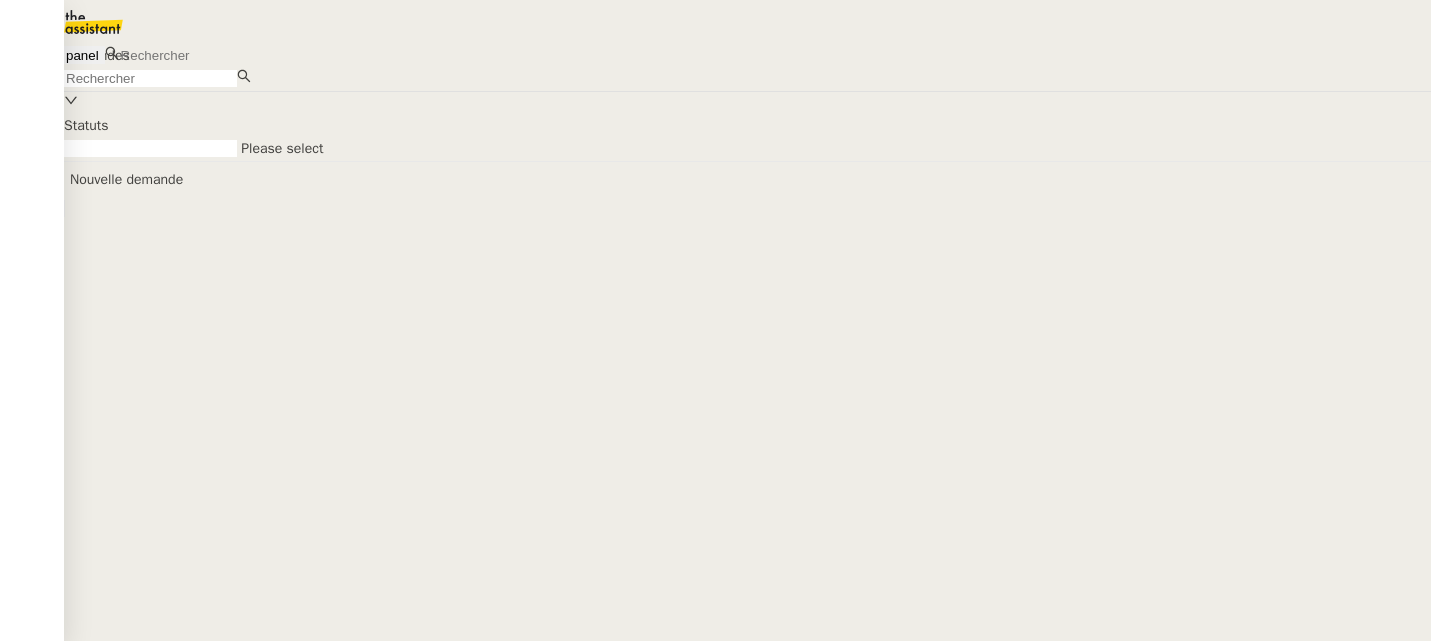 scroll, scrollTop: 0, scrollLeft: 0, axis: both 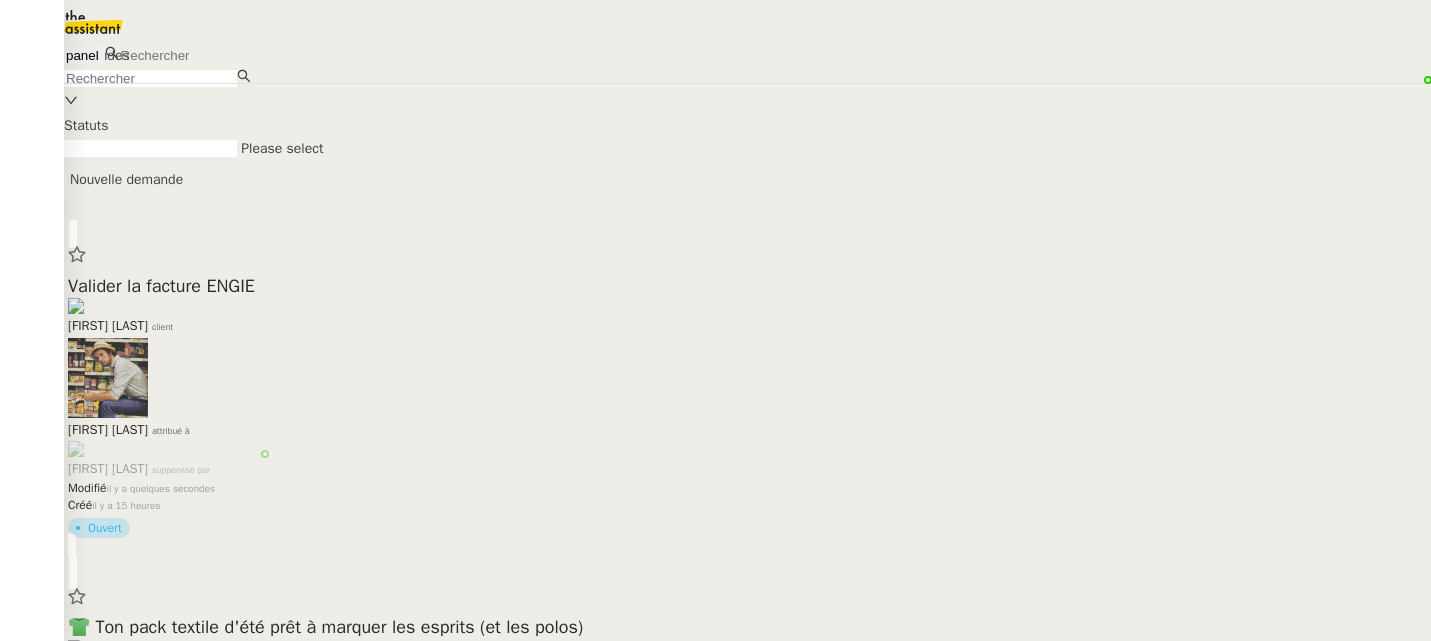 click at bounding box center (205, 55) 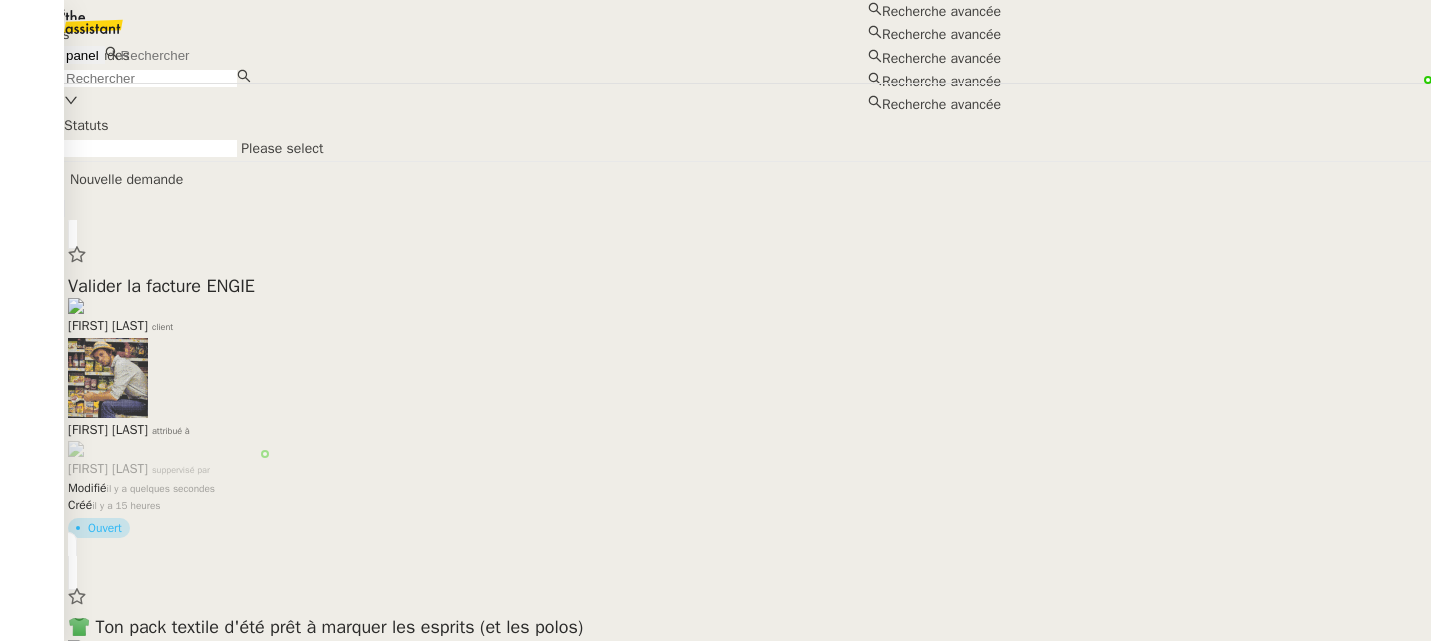 click at bounding box center [205, 55] 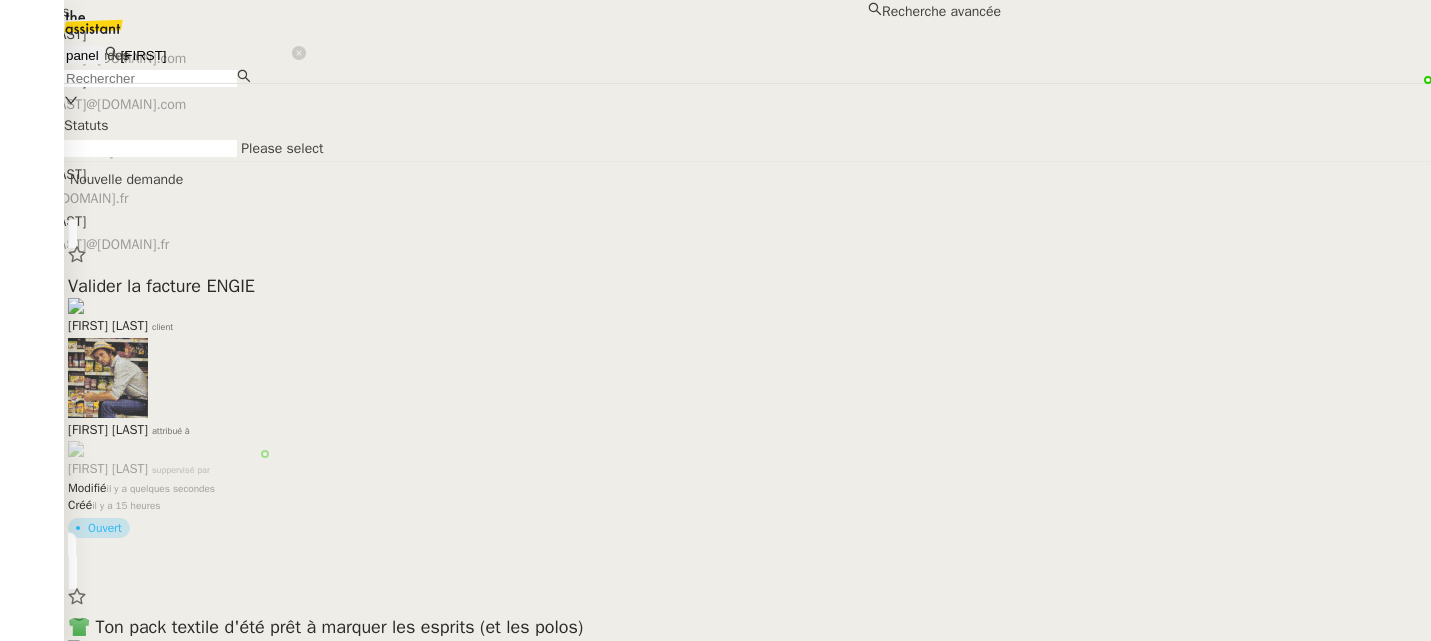 click on "Enora Conan" at bounding box center (500, 81) 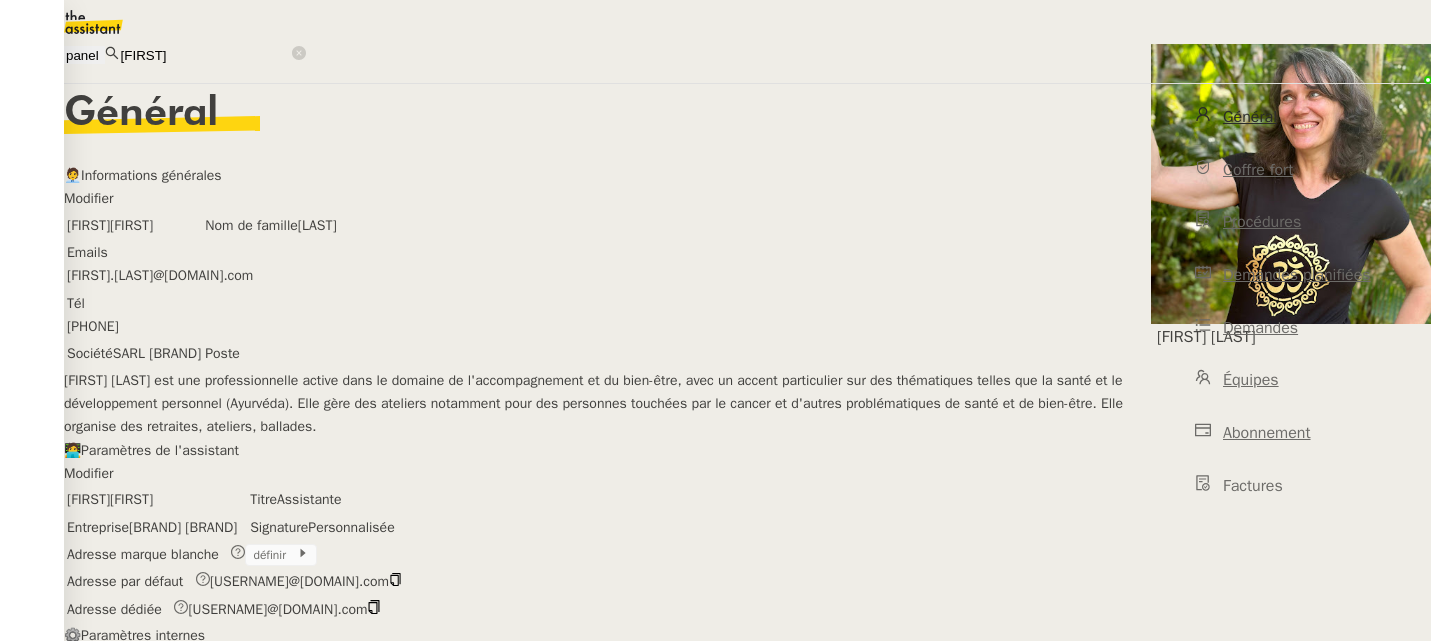 scroll, scrollTop: 271, scrollLeft: 0, axis: vertical 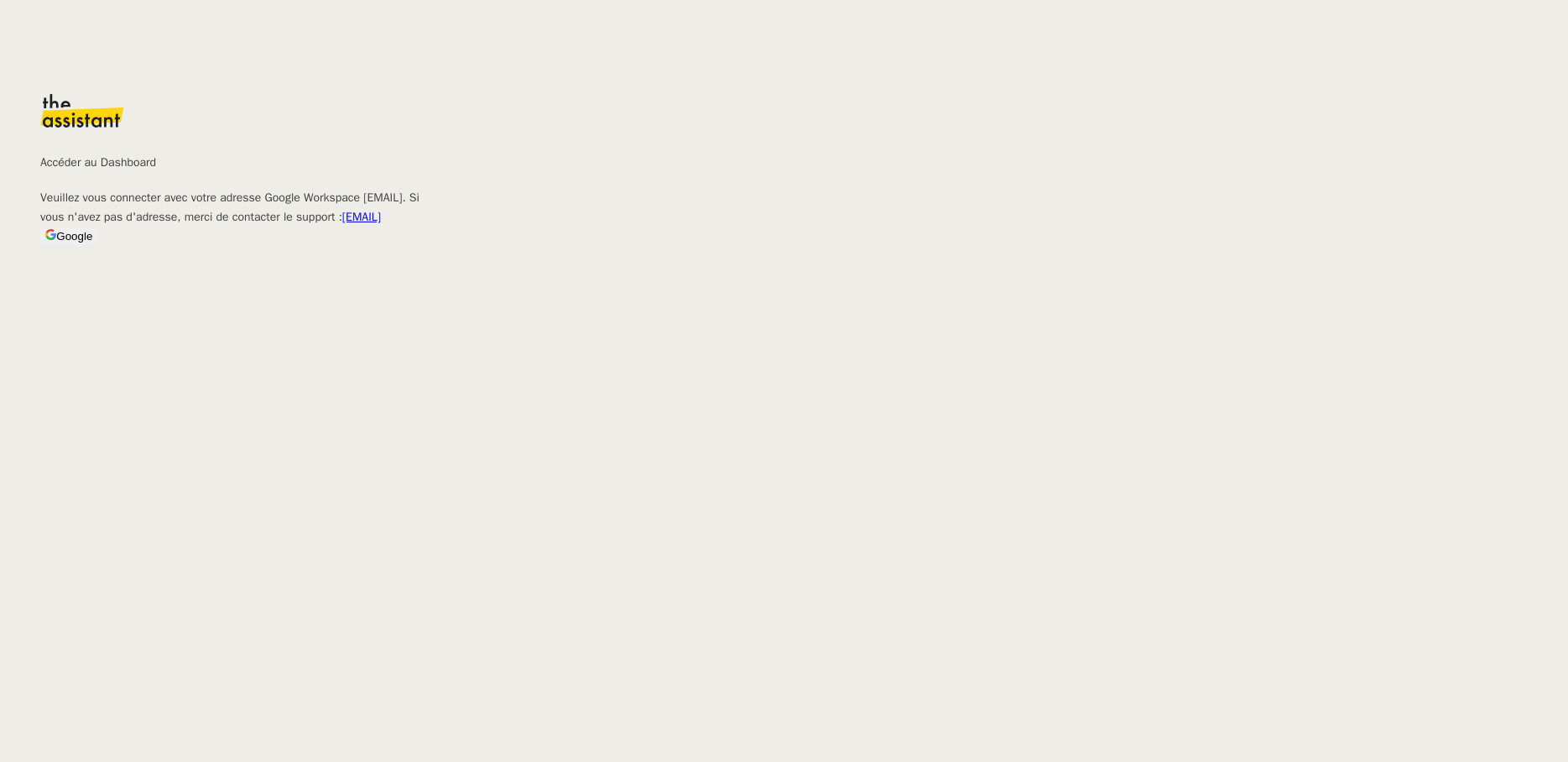 click on "Google" at bounding box center [74, 237] 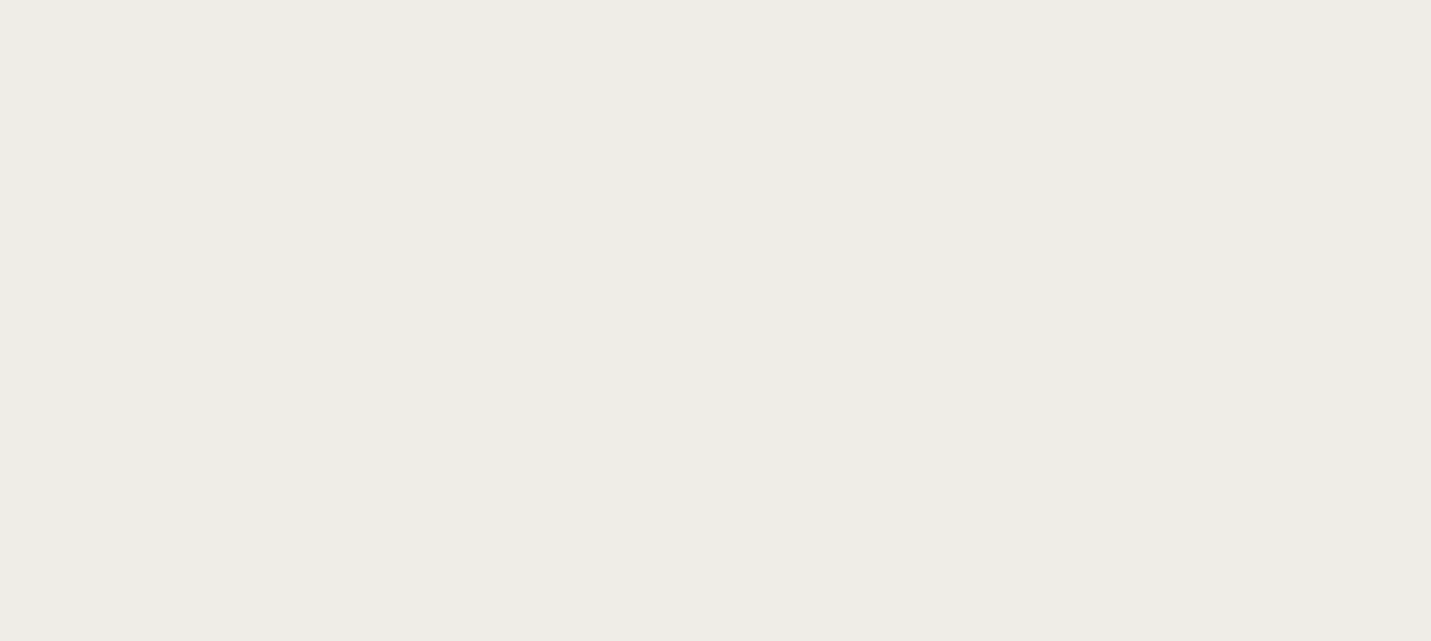 scroll, scrollTop: 0, scrollLeft: 0, axis: both 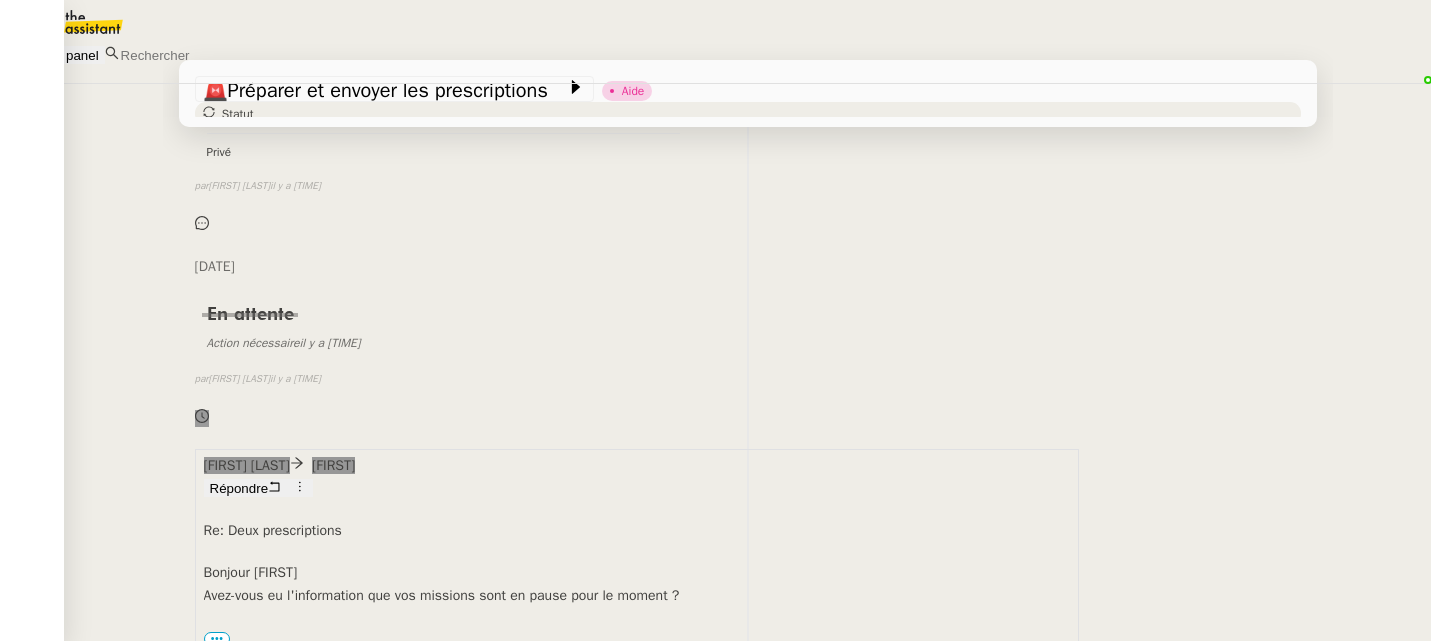 click on "Enora Conan" at bounding box center [107, 1052] 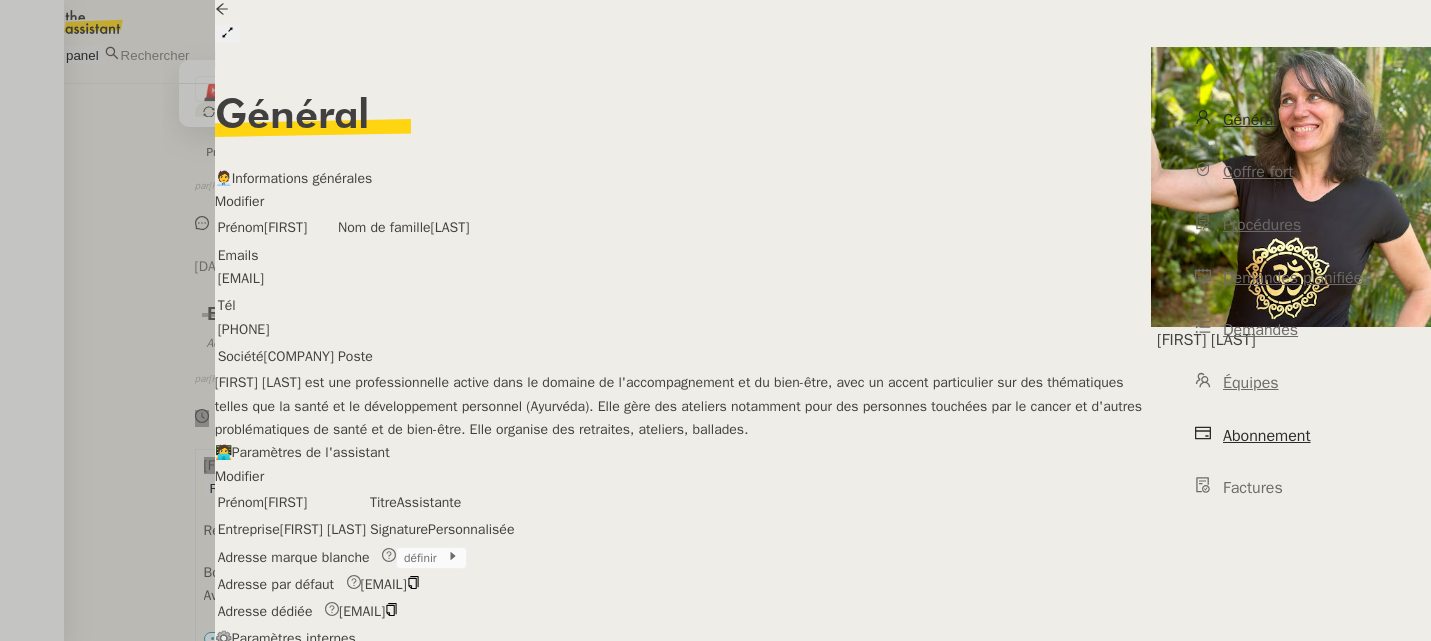 click on "Abonnement" at bounding box center [1267, 436] 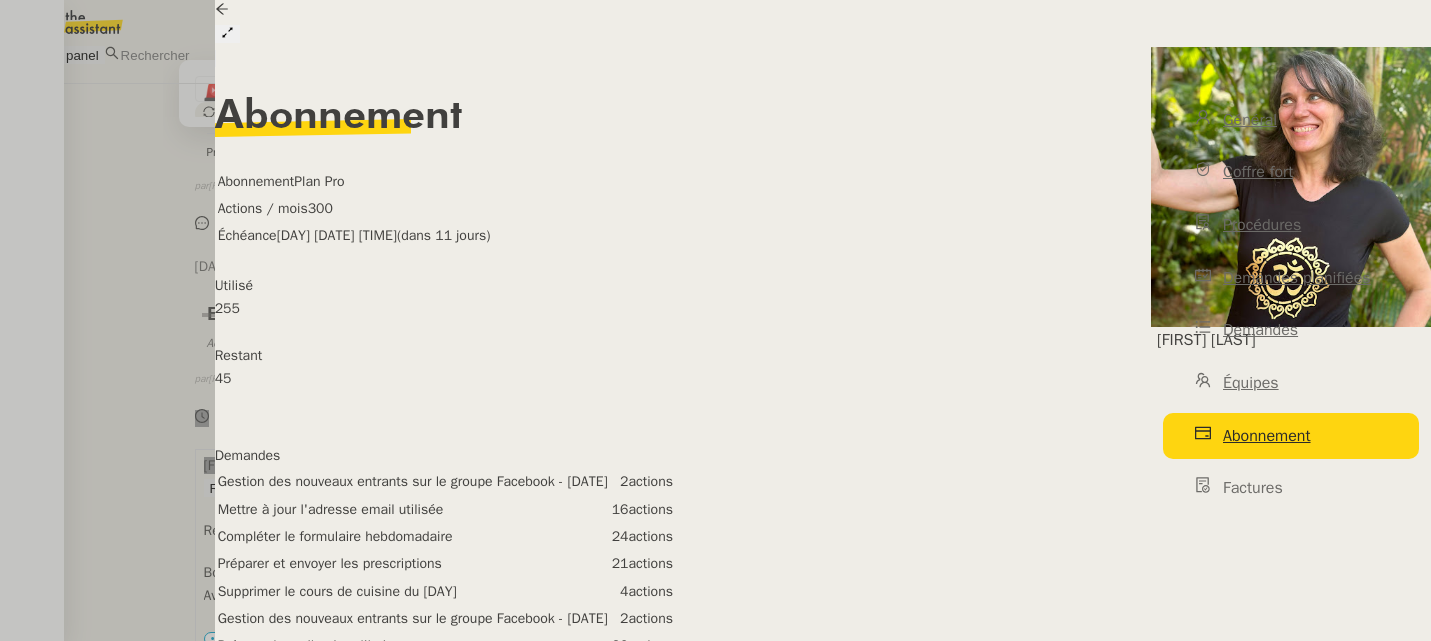 click at bounding box center [1438, 9] 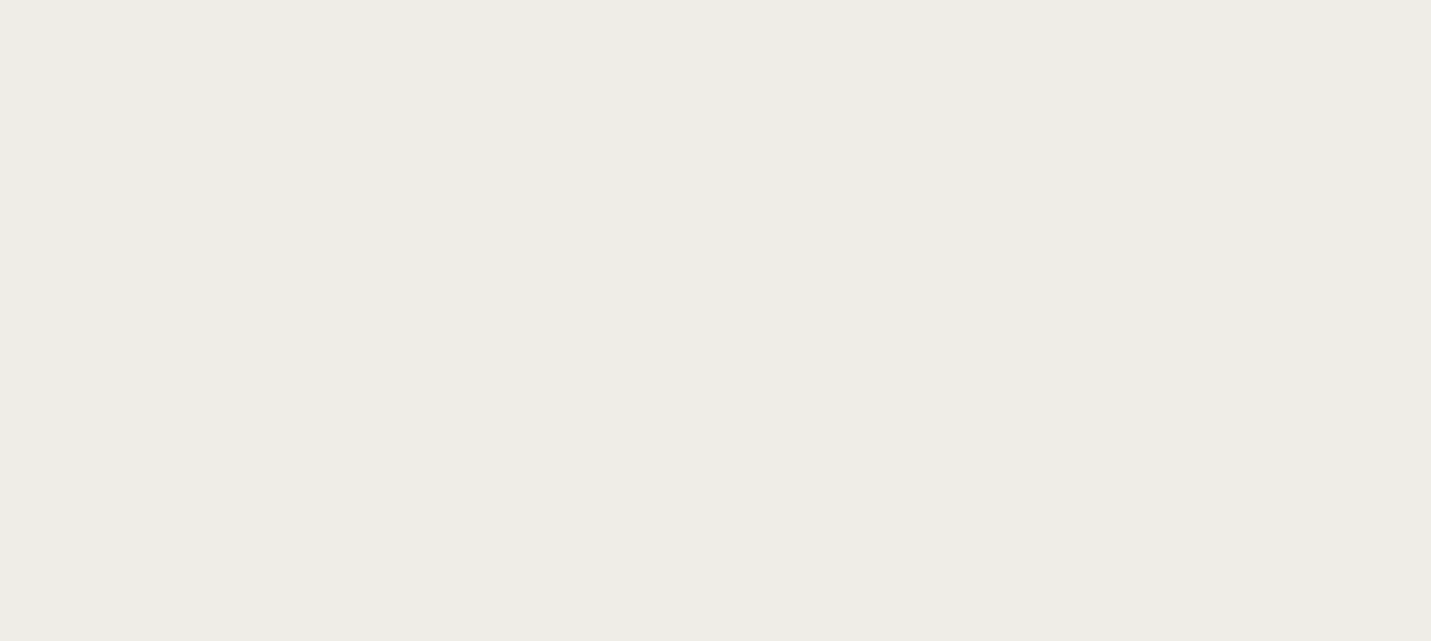 scroll, scrollTop: 0, scrollLeft: 0, axis: both 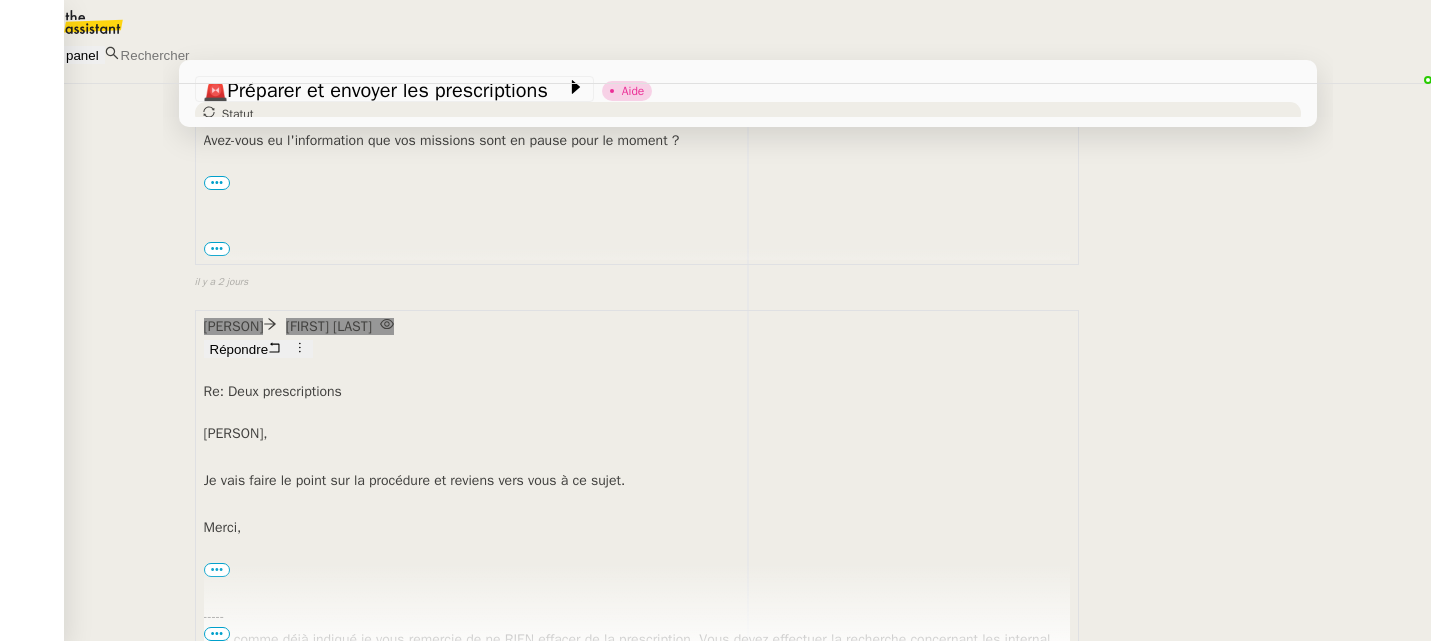 click on "Envoi d'email     1 min false par   Tatyana O.   il y a 2 jours" at bounding box center (748, 812) 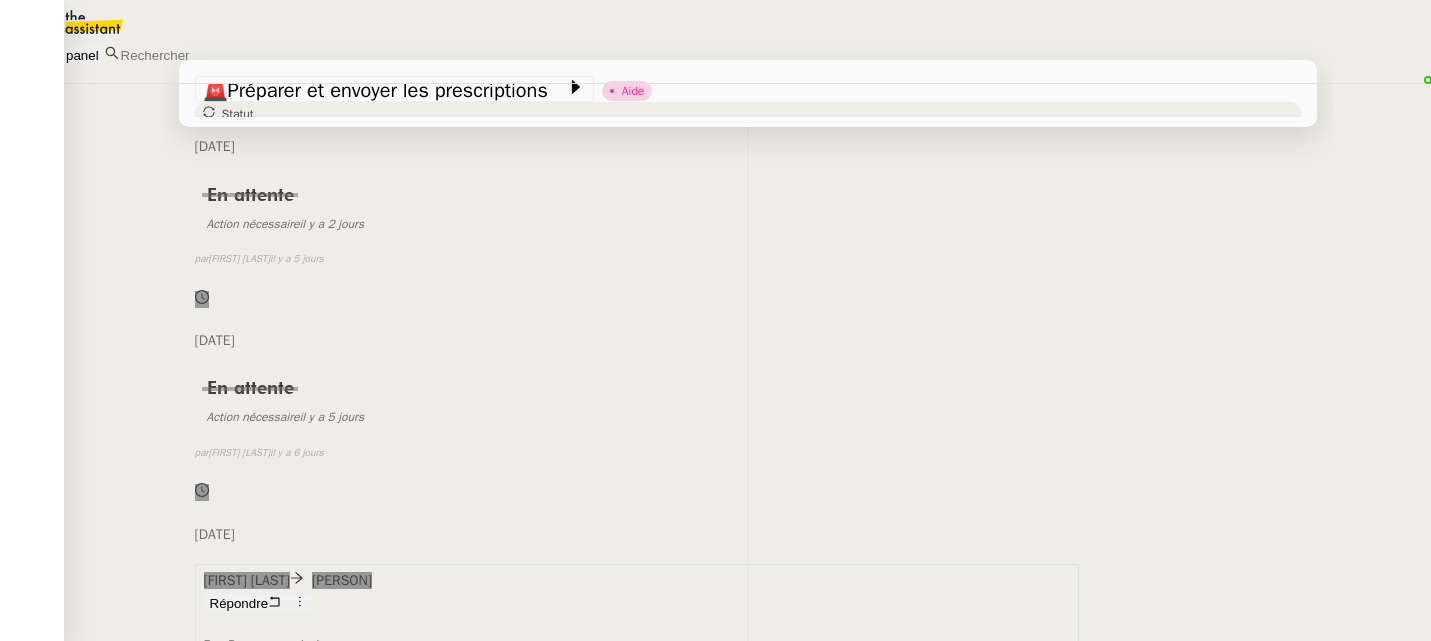scroll, scrollTop: 1750, scrollLeft: 0, axis: vertical 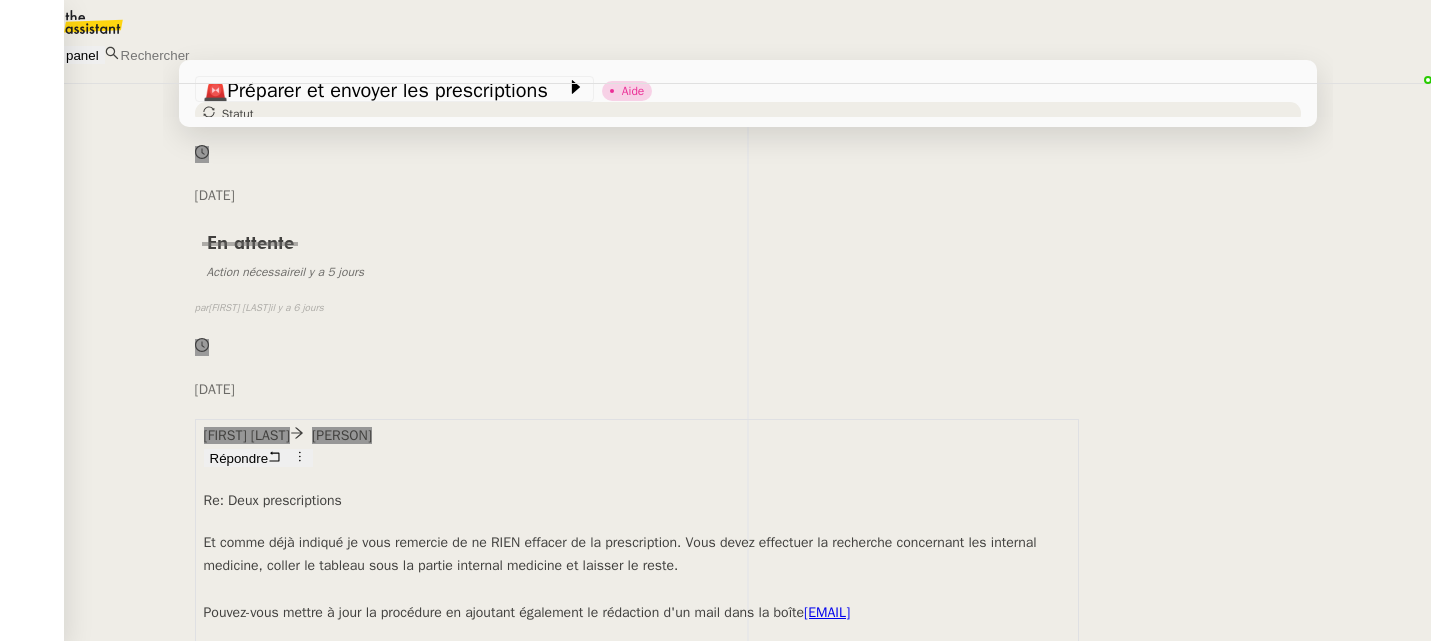 click on "il y a 7 jours" at bounding box center (222, 757) 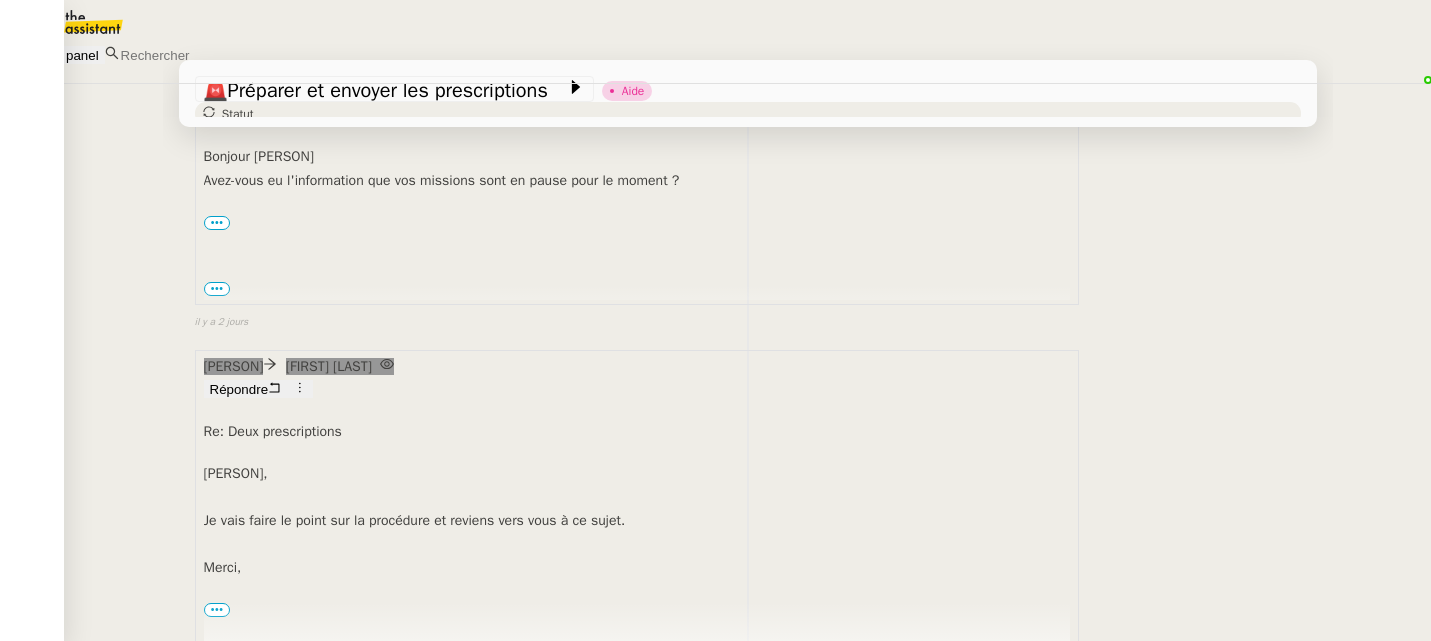 scroll, scrollTop: 588, scrollLeft: 0, axis: vertical 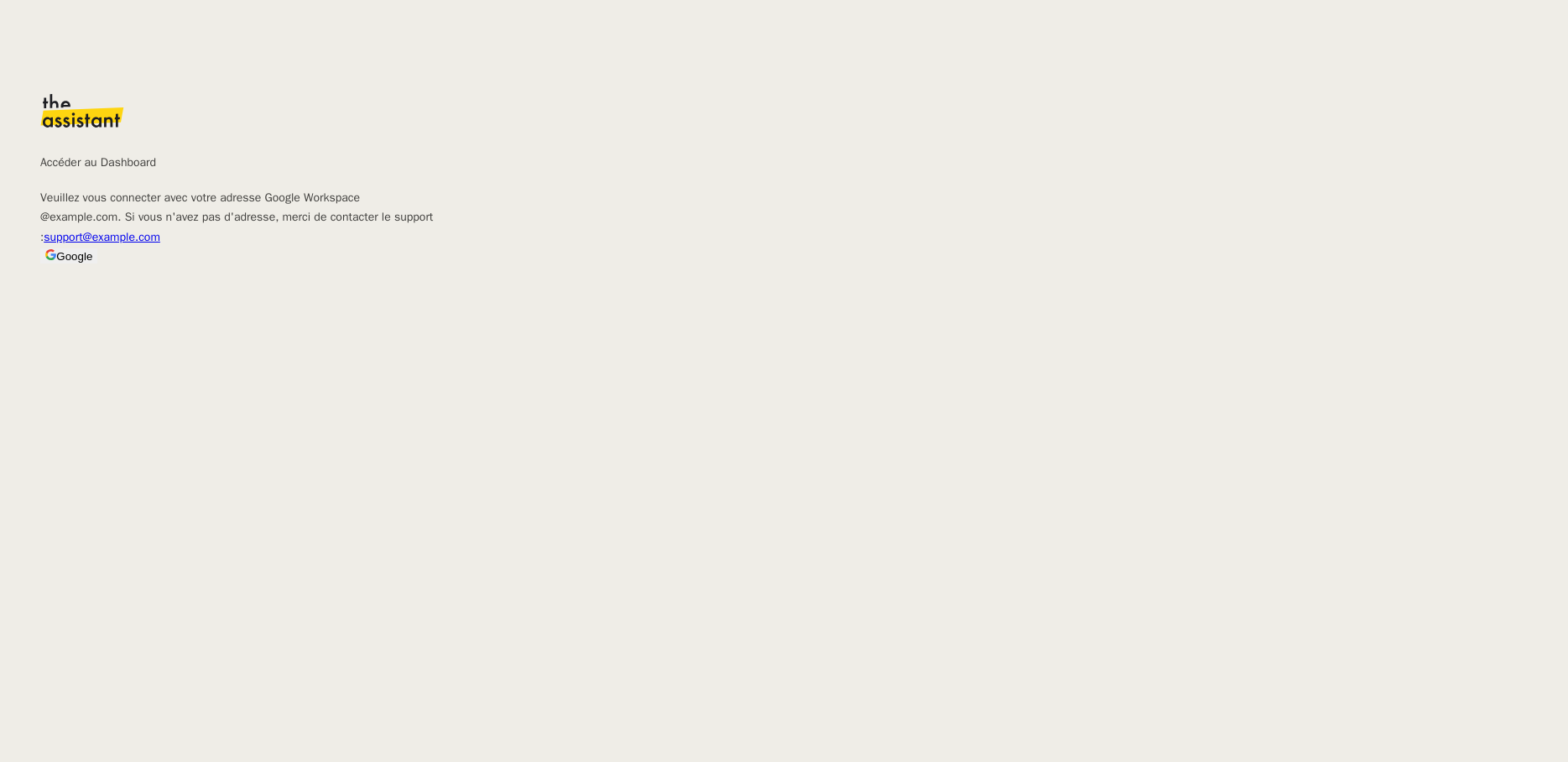 click on "Google" at bounding box center (74, 256) 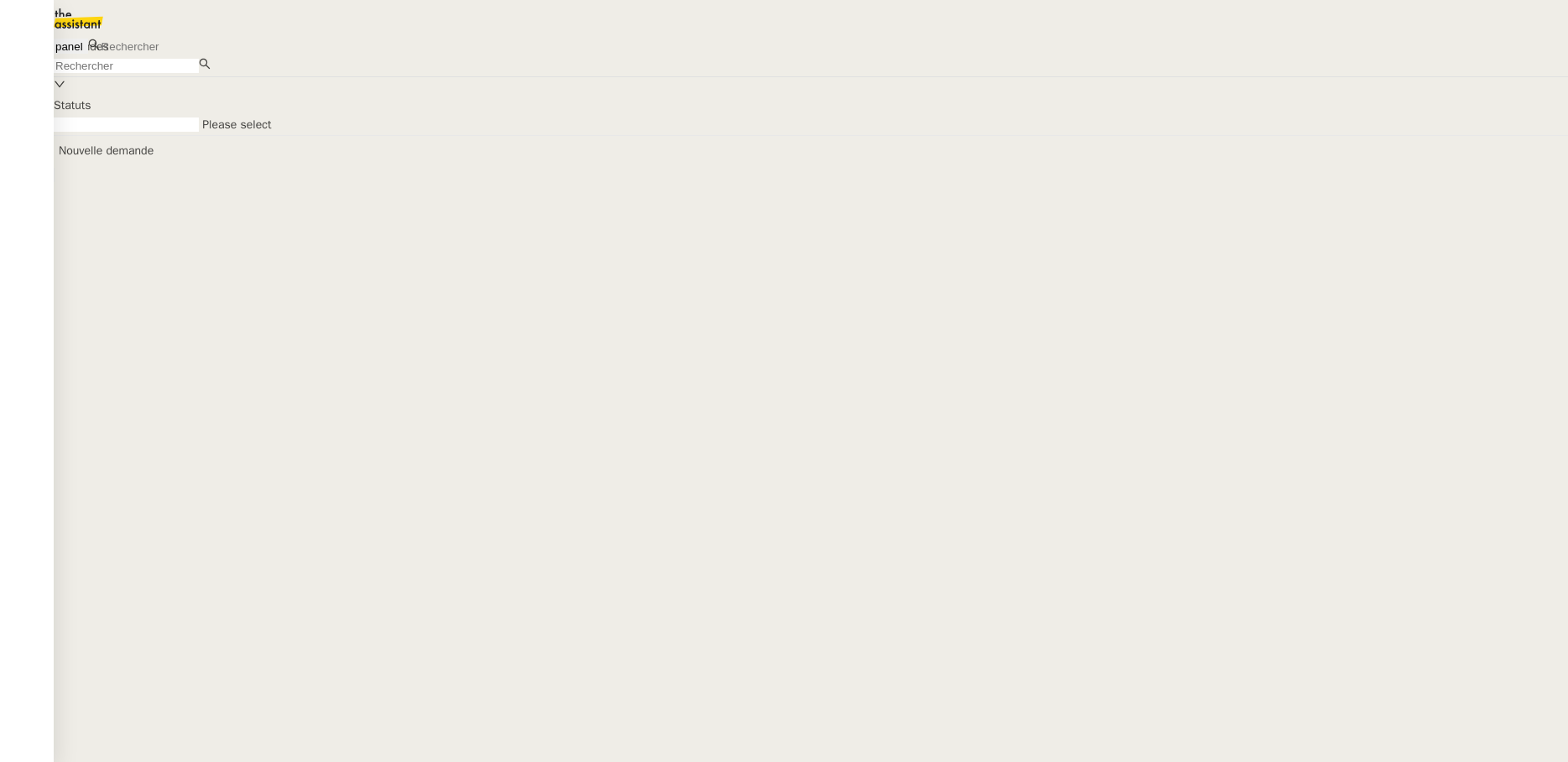 scroll, scrollTop: 0, scrollLeft: 0, axis: both 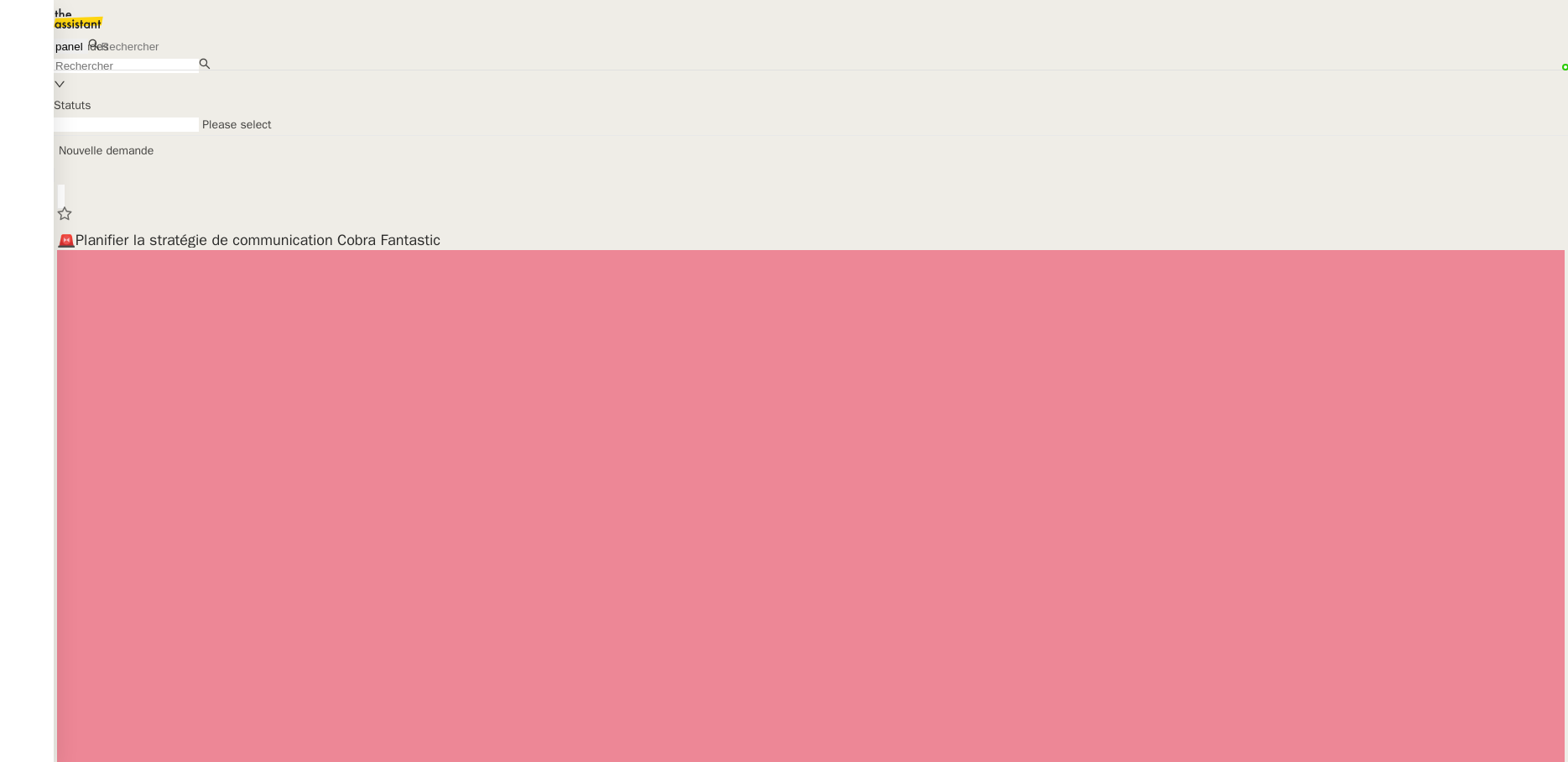 click at bounding box center [172, 46] 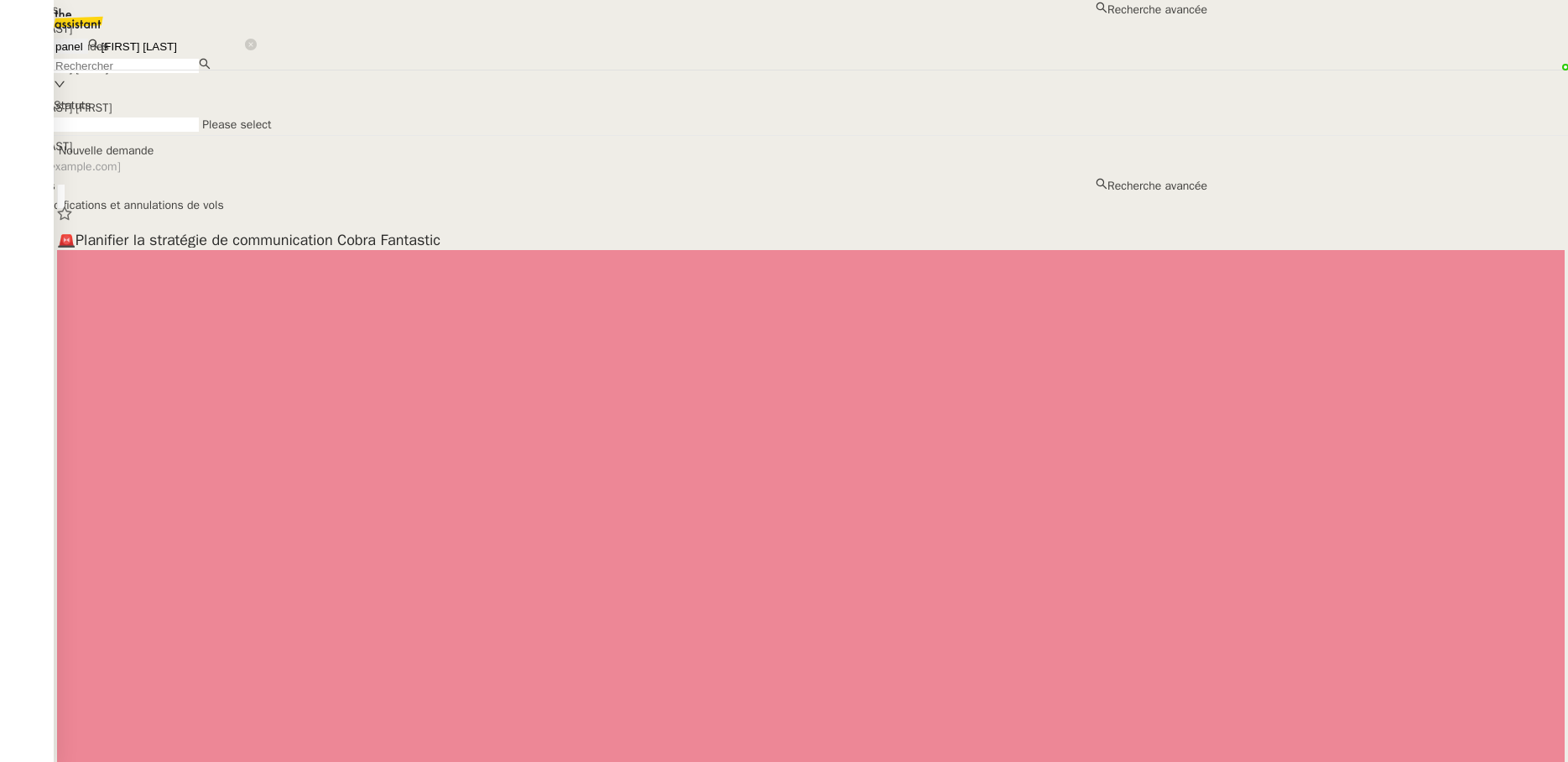click on "[PERSON]-[PERSON] [LAST]" at bounding box center [603, 29] 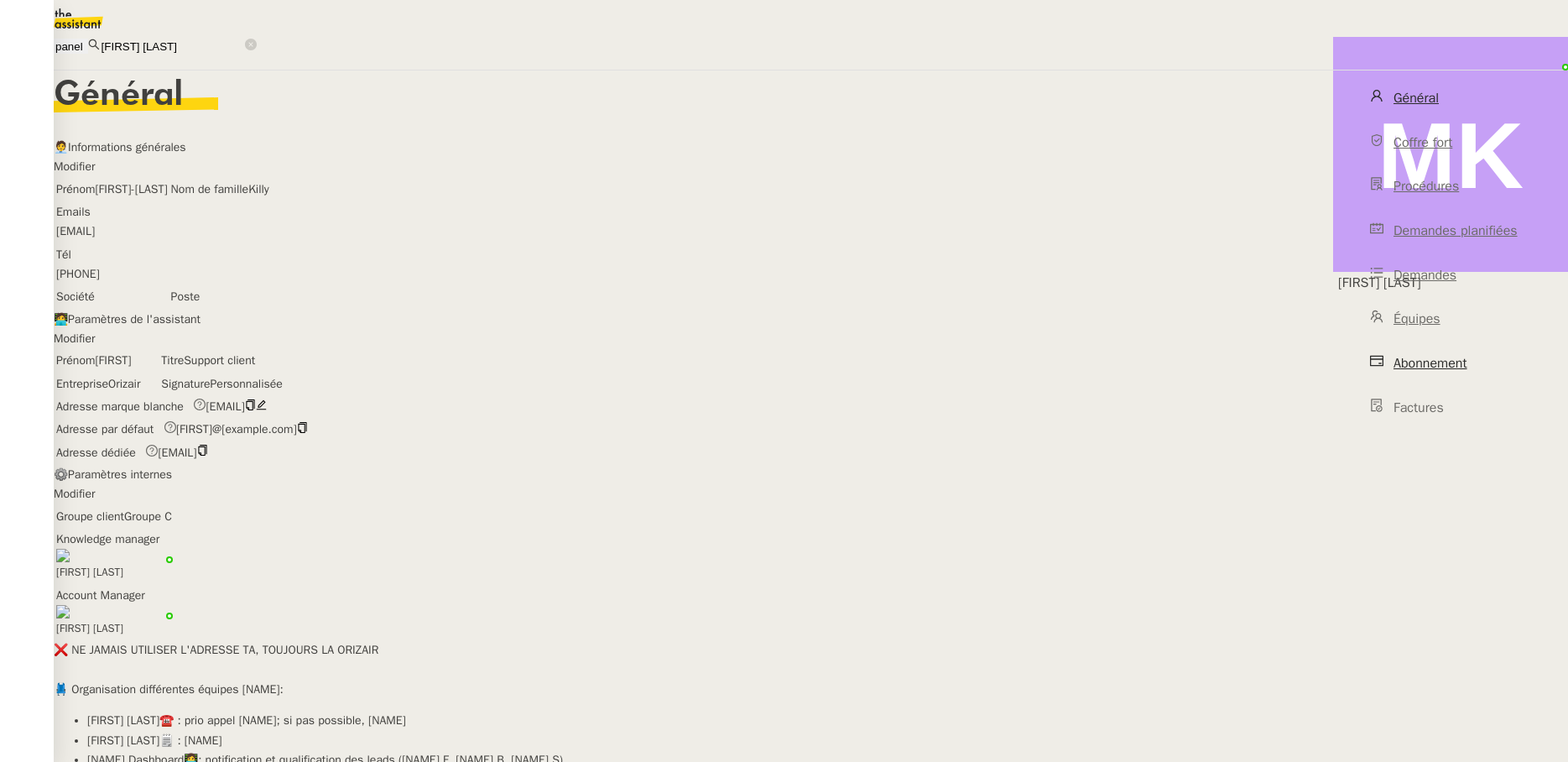 click on "Abonnement" at bounding box center (1430, 363) 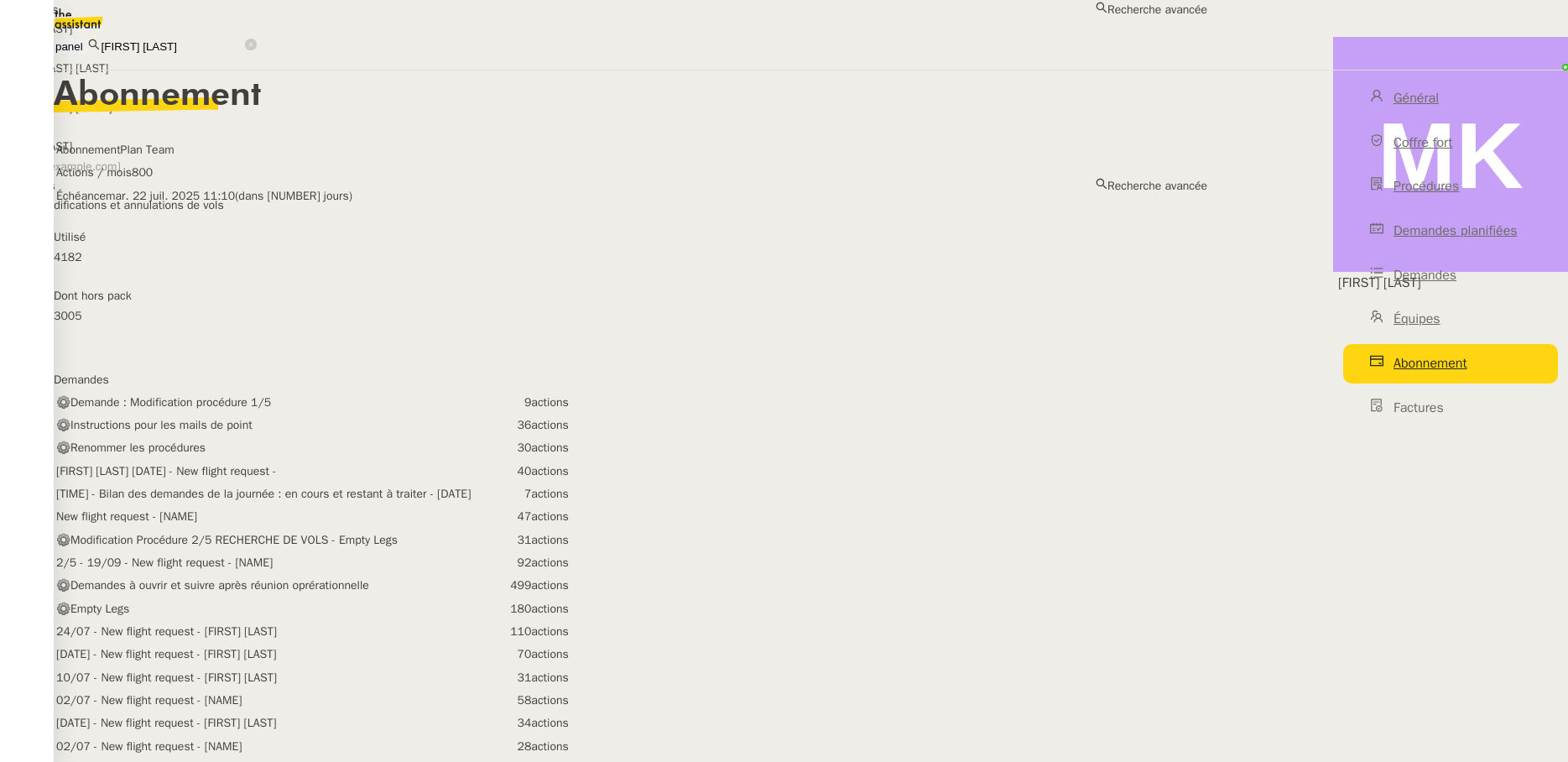 drag, startPoint x: 399, startPoint y: 21, endPoint x: 284, endPoint y: 18, distance: 115.03912 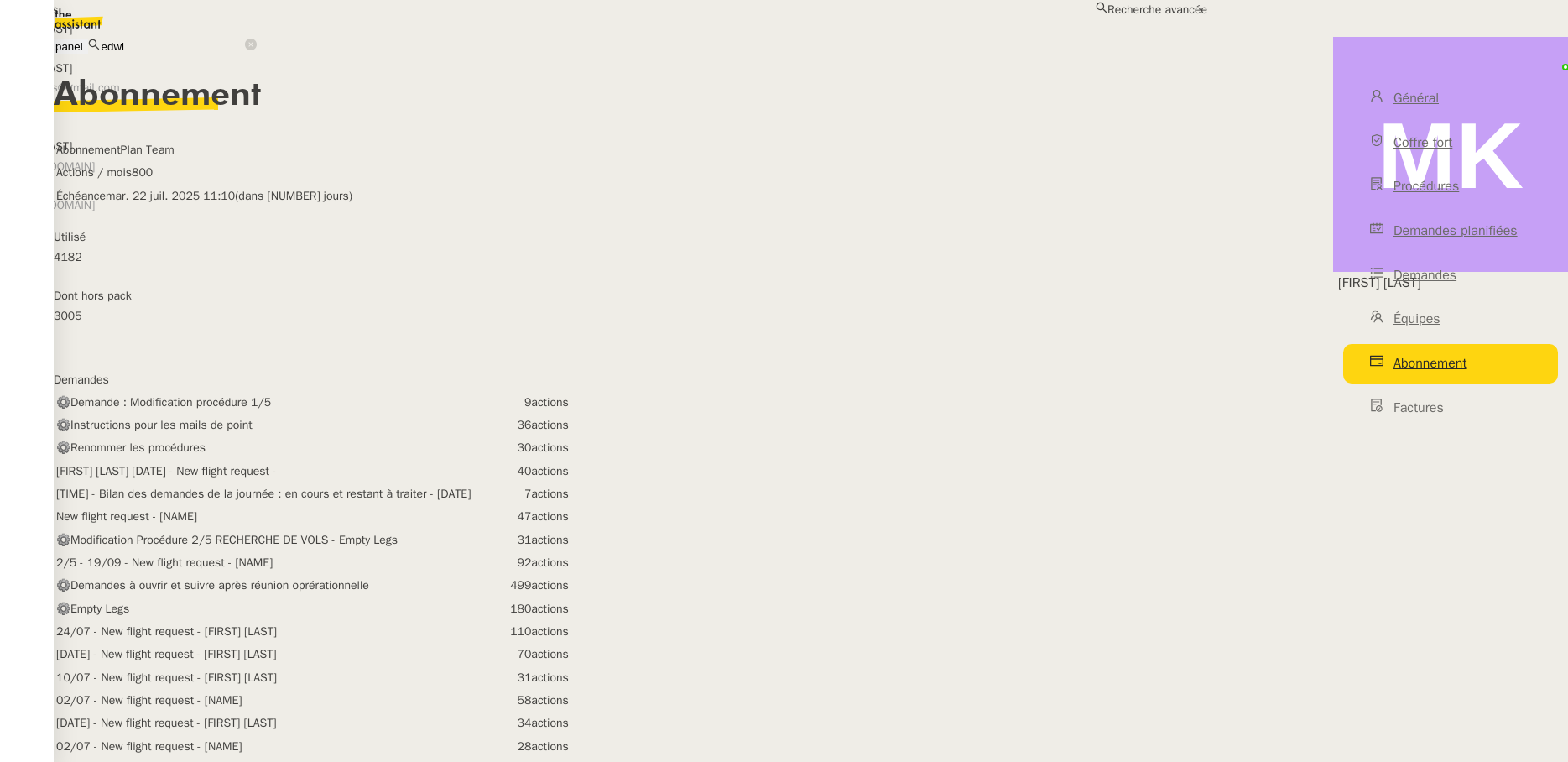 click on "[FIRST] [LAST]" at bounding box center [603, 29] 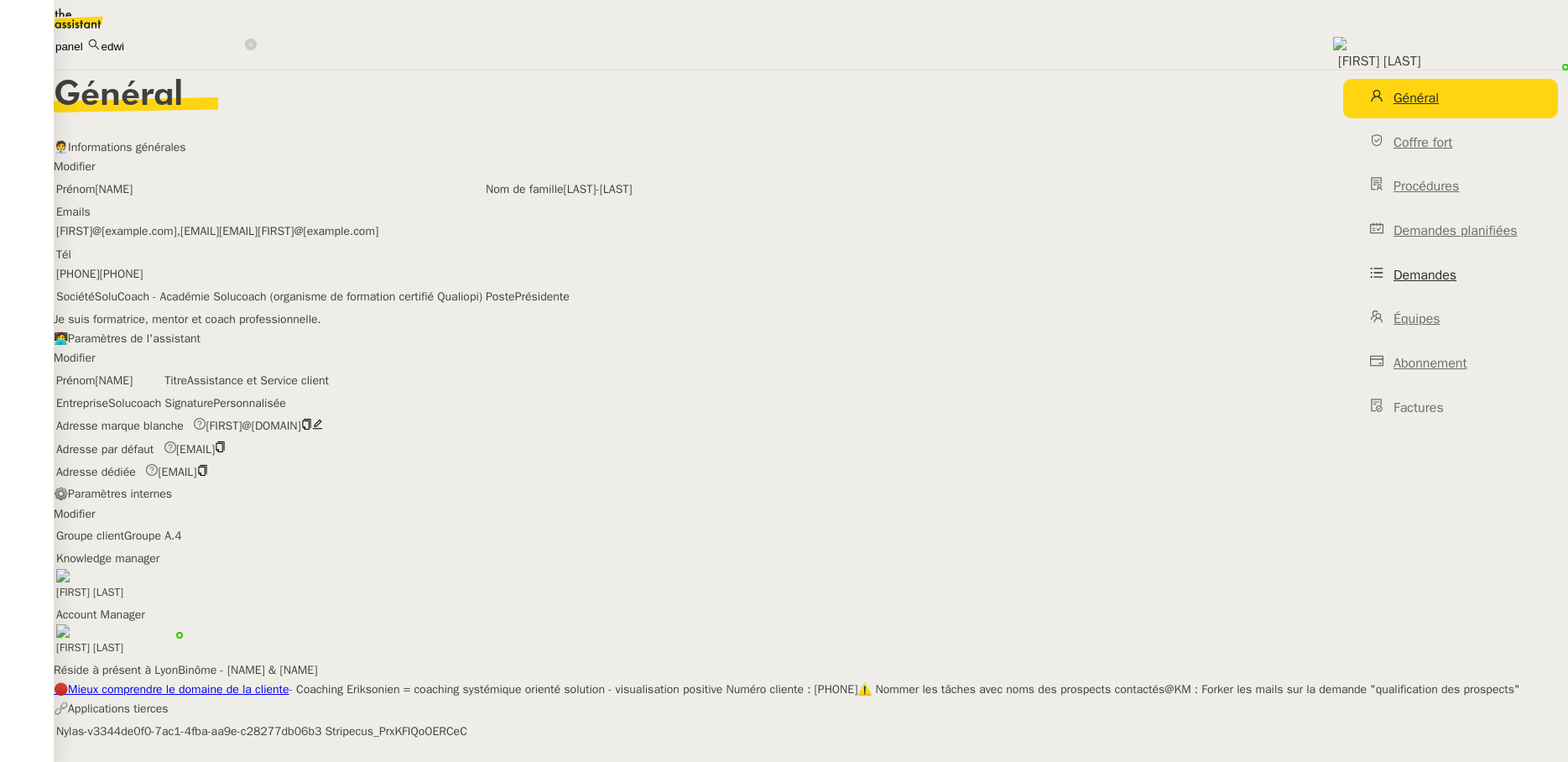 click on "Demandes" at bounding box center [1425, 275] 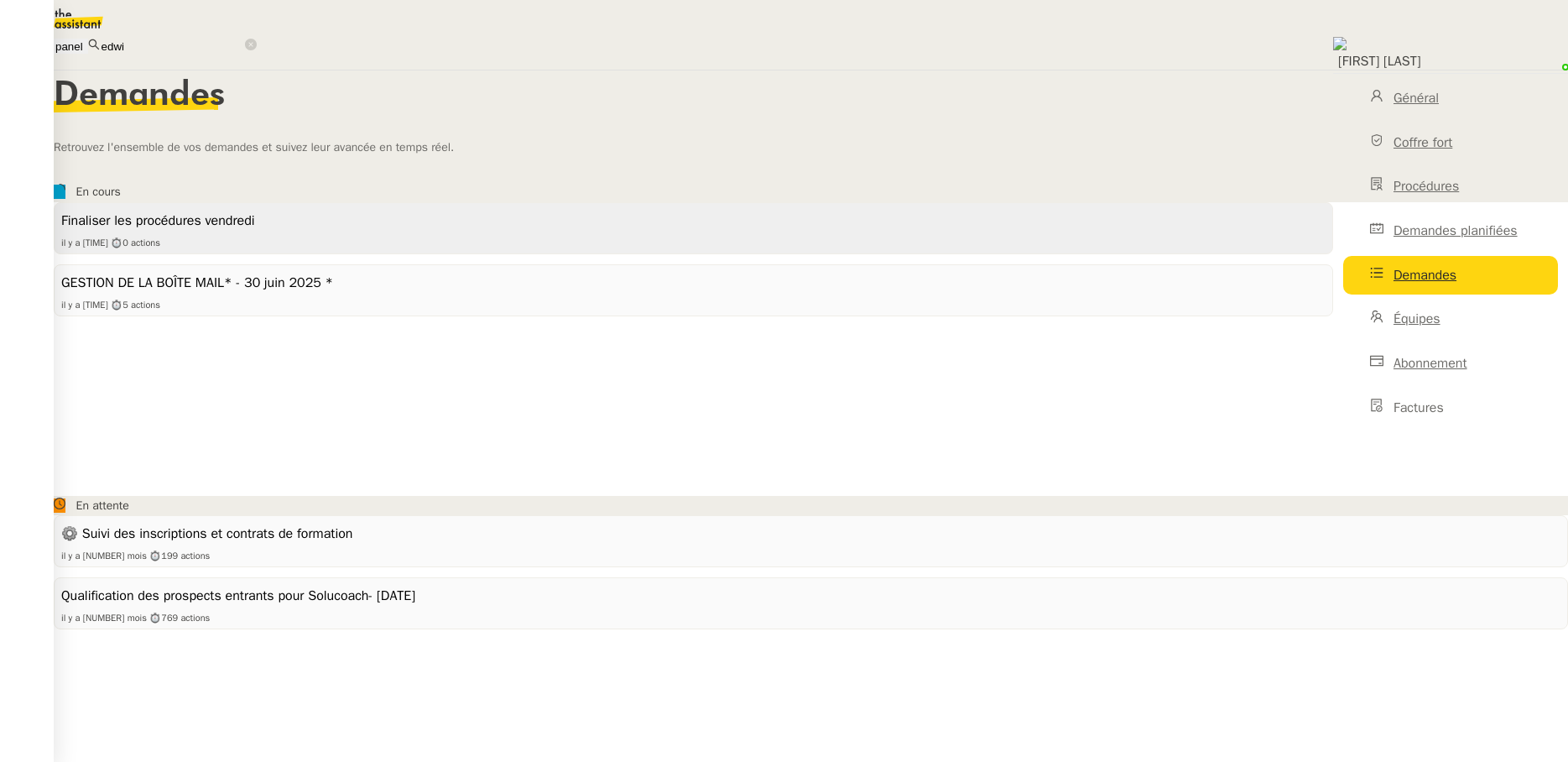 click on "il y a 11 heures" at bounding box center [86, 242] 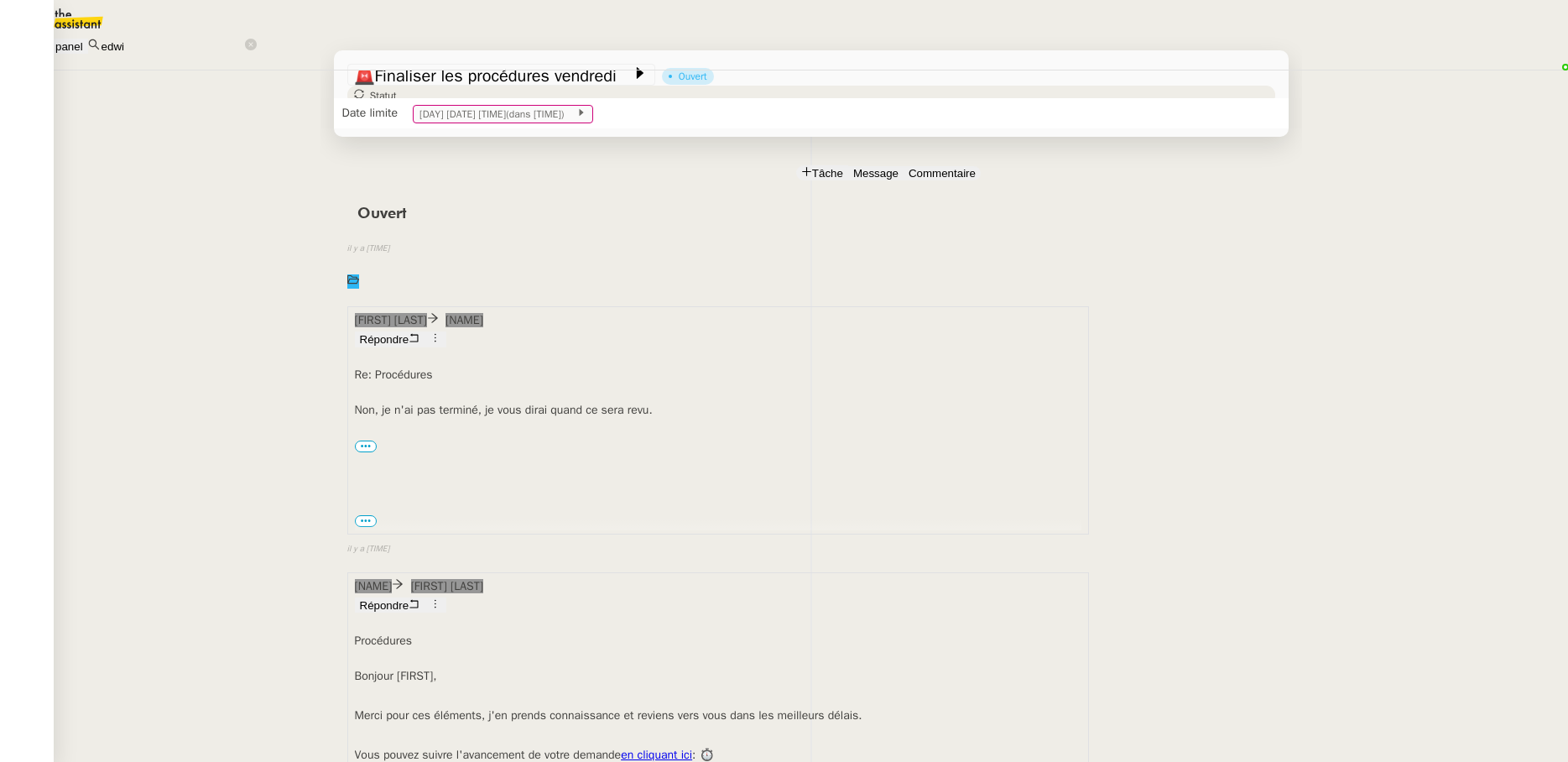 scroll, scrollTop: 0, scrollLeft: 0, axis: both 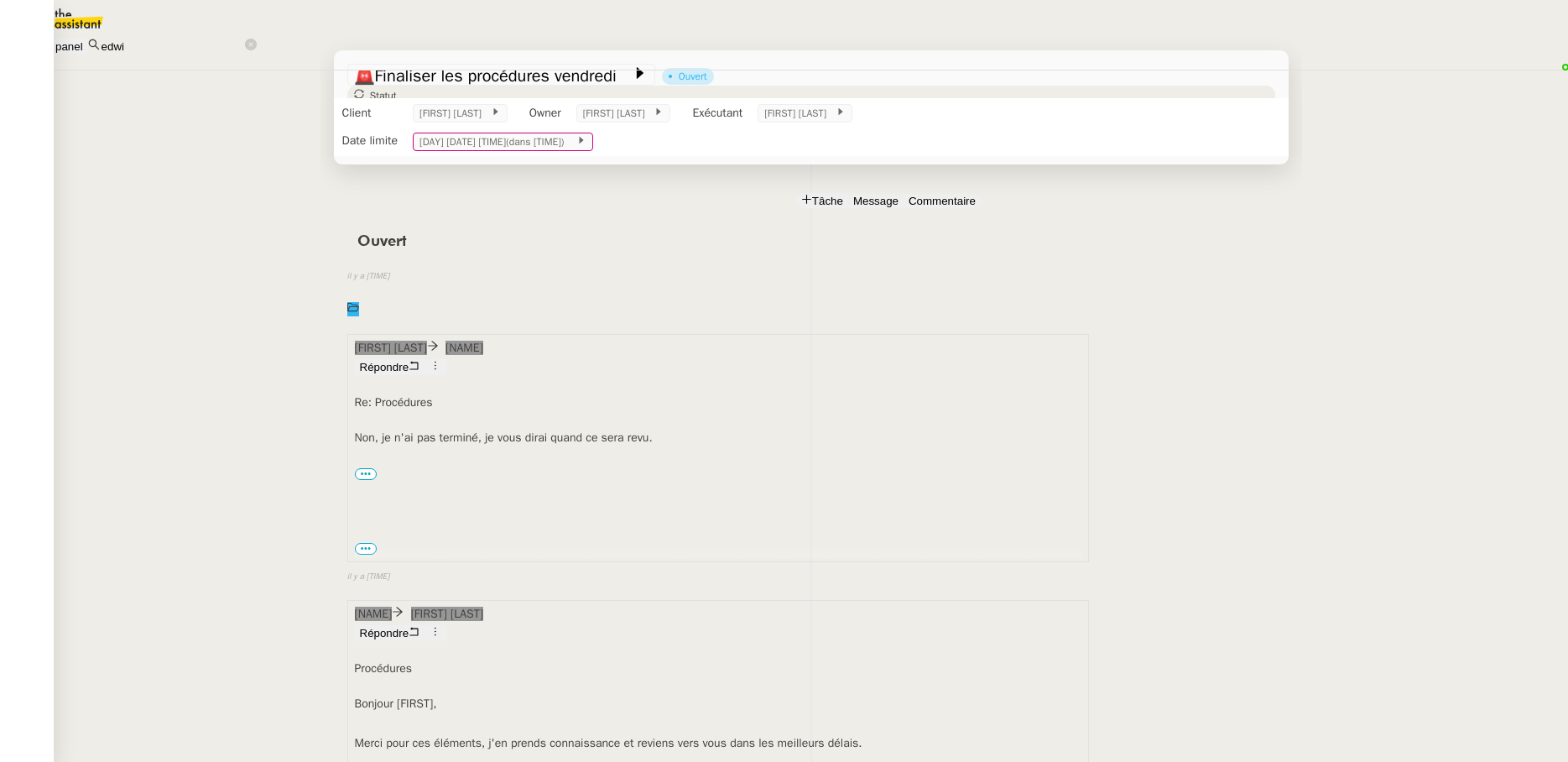click on "Edwige Giron-Fleckinger" at bounding box center (90, 785) 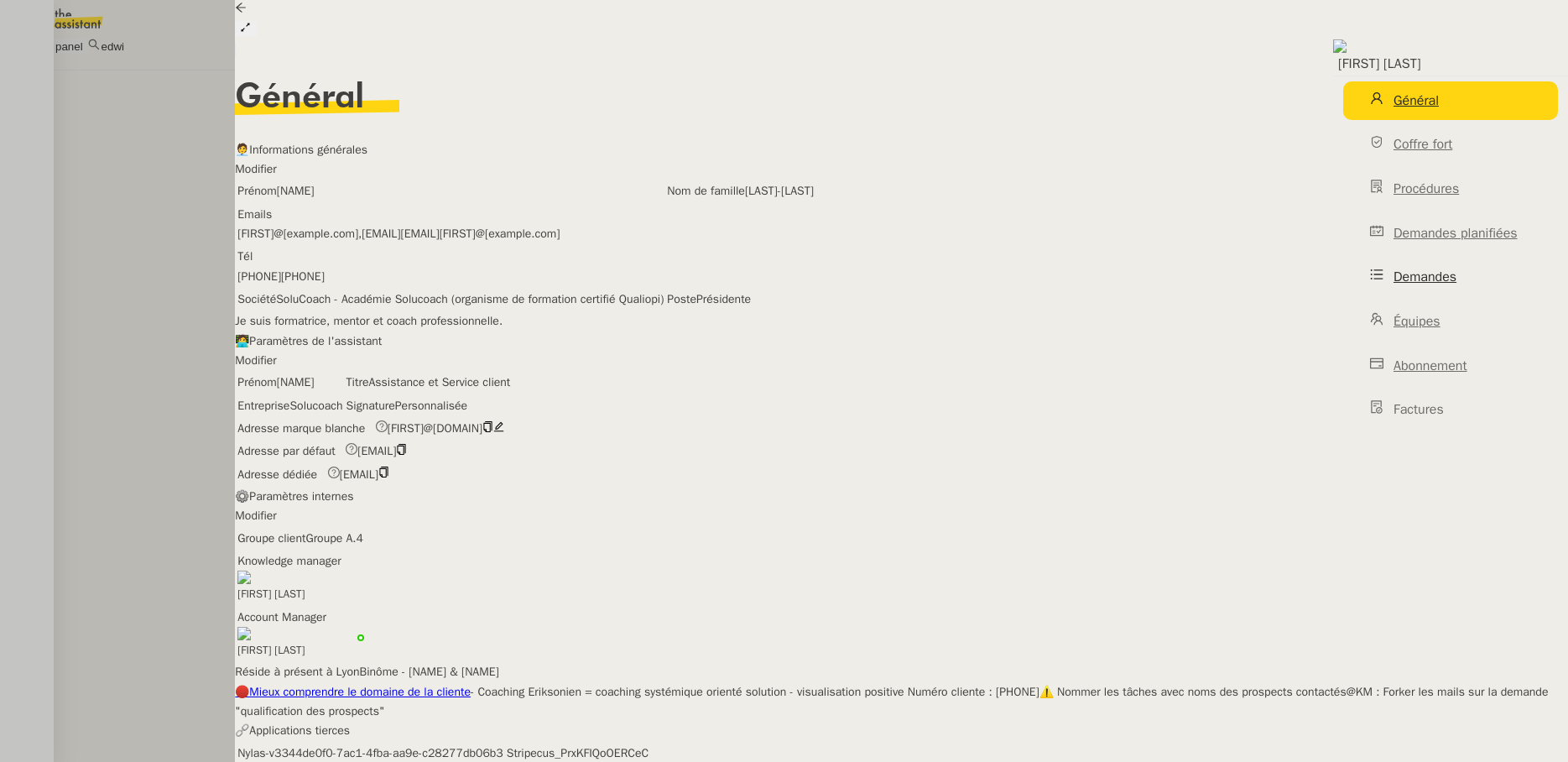 click on "Demandes" at bounding box center (1425, 277) 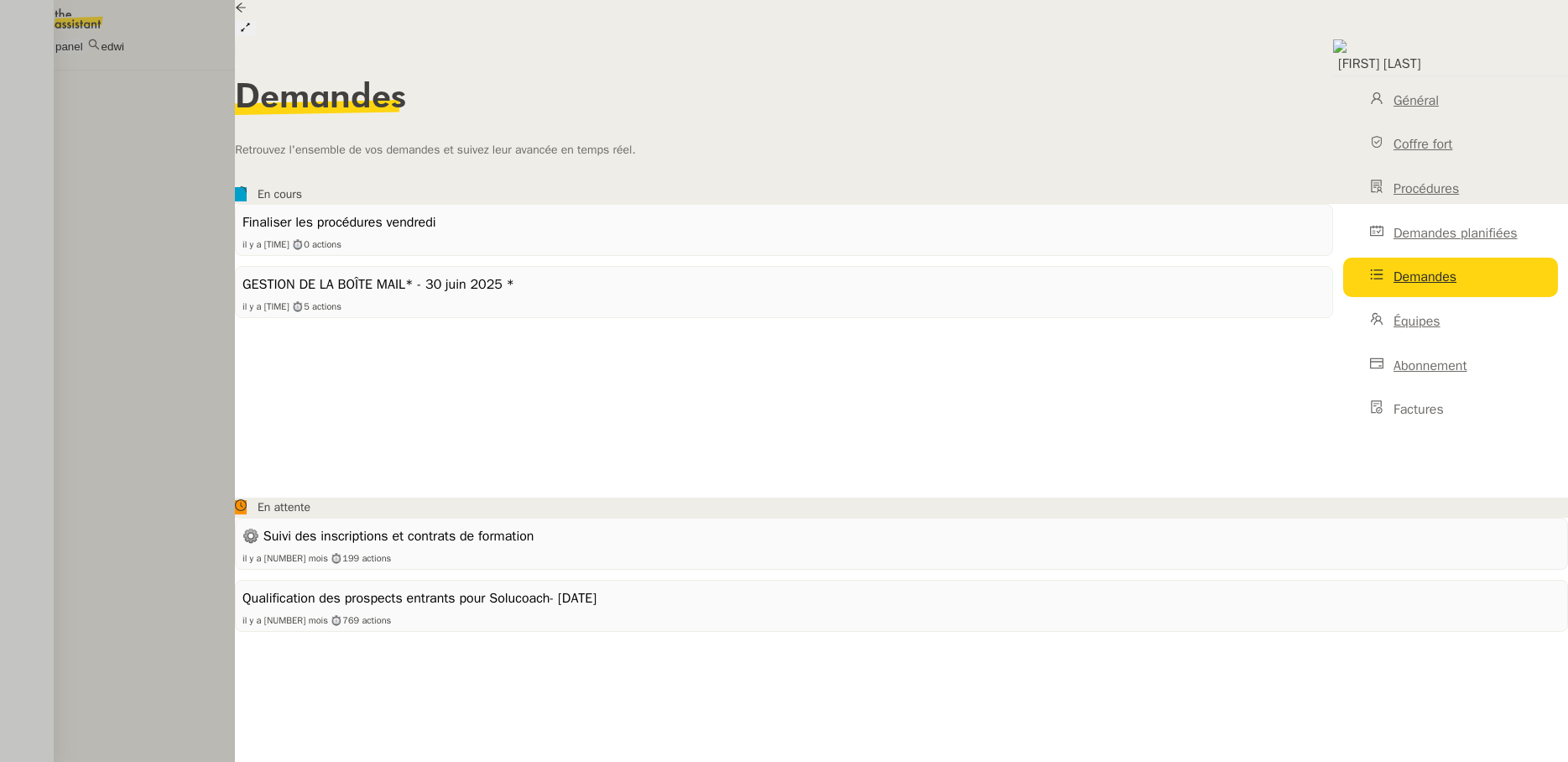 click at bounding box center (1574, 8) 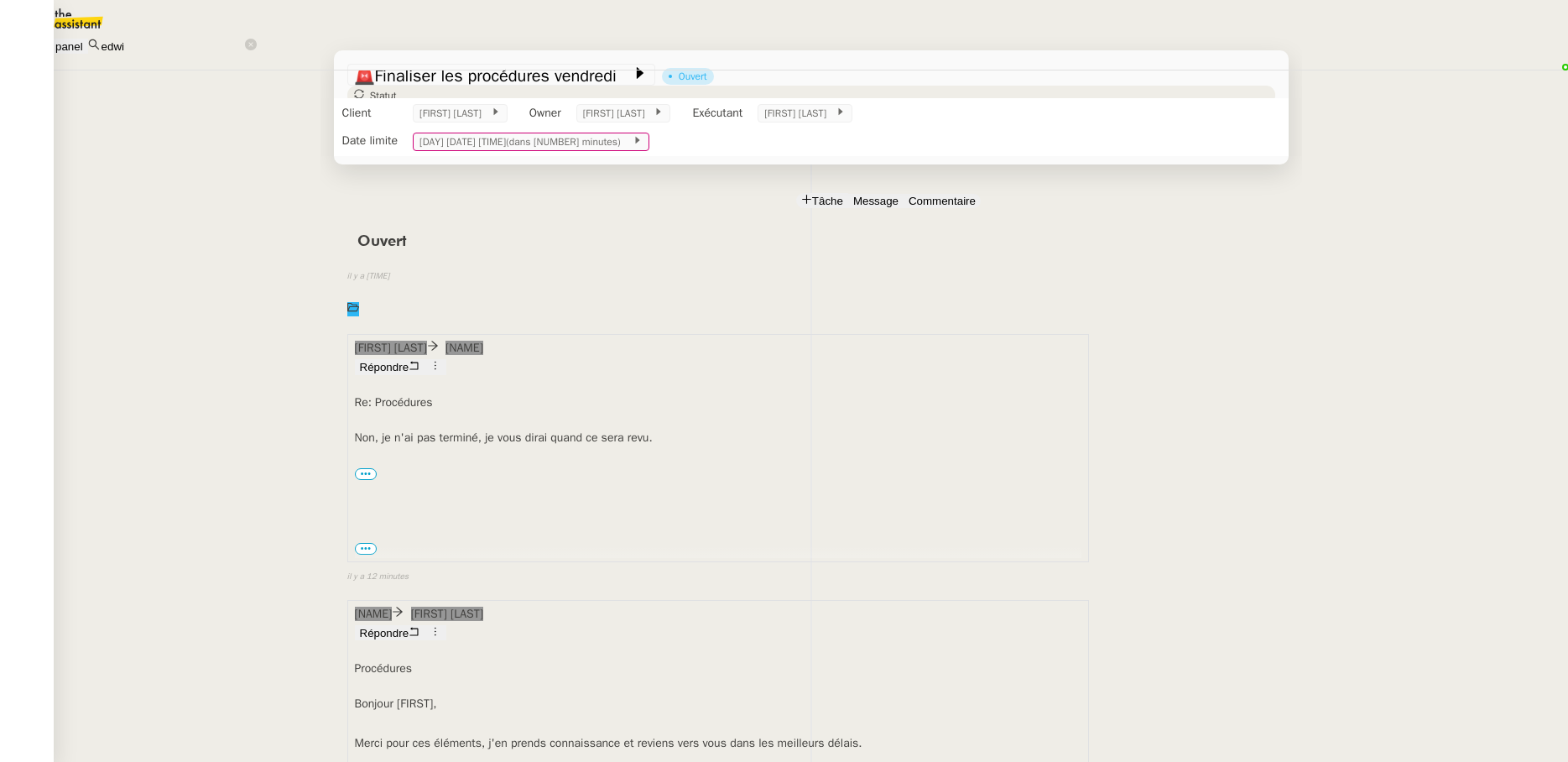 drag, startPoint x: 360, startPoint y: 17, endPoint x: 274, endPoint y: 18, distance: 86.00581 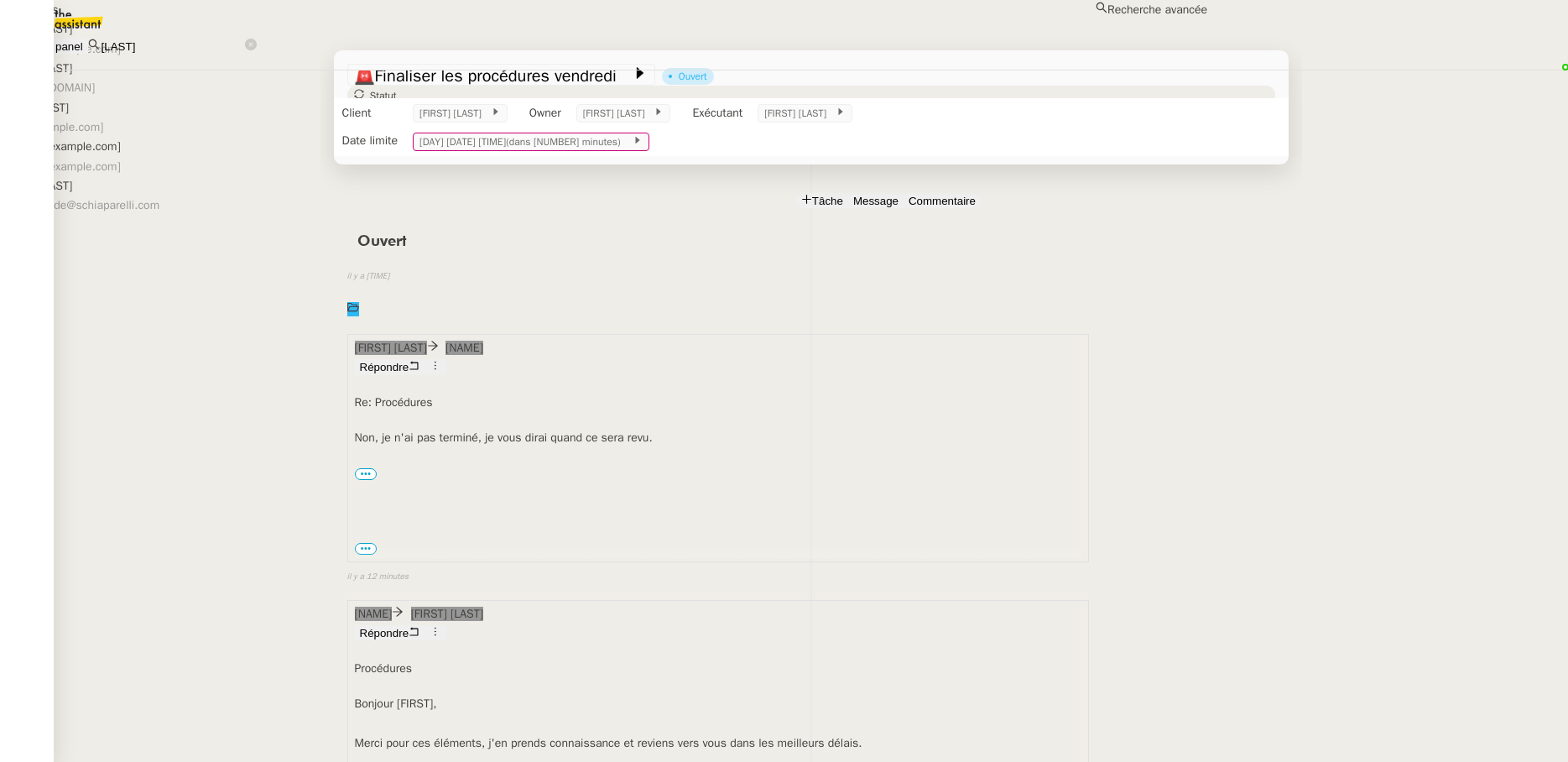 click on "[FIRST] [LAST]" at bounding box center (603, 29) 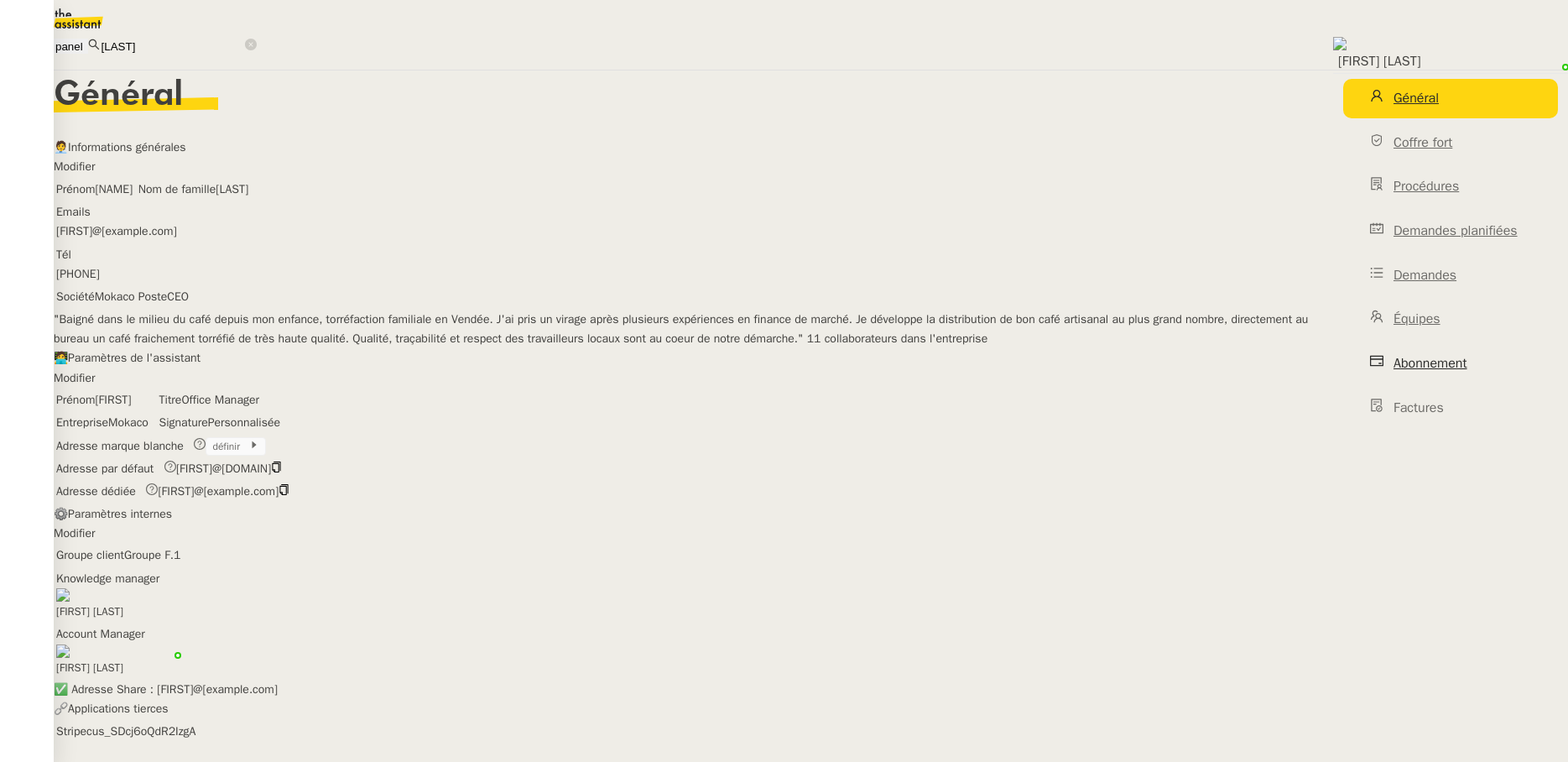 click on "Abonnement" at bounding box center (1430, 363) 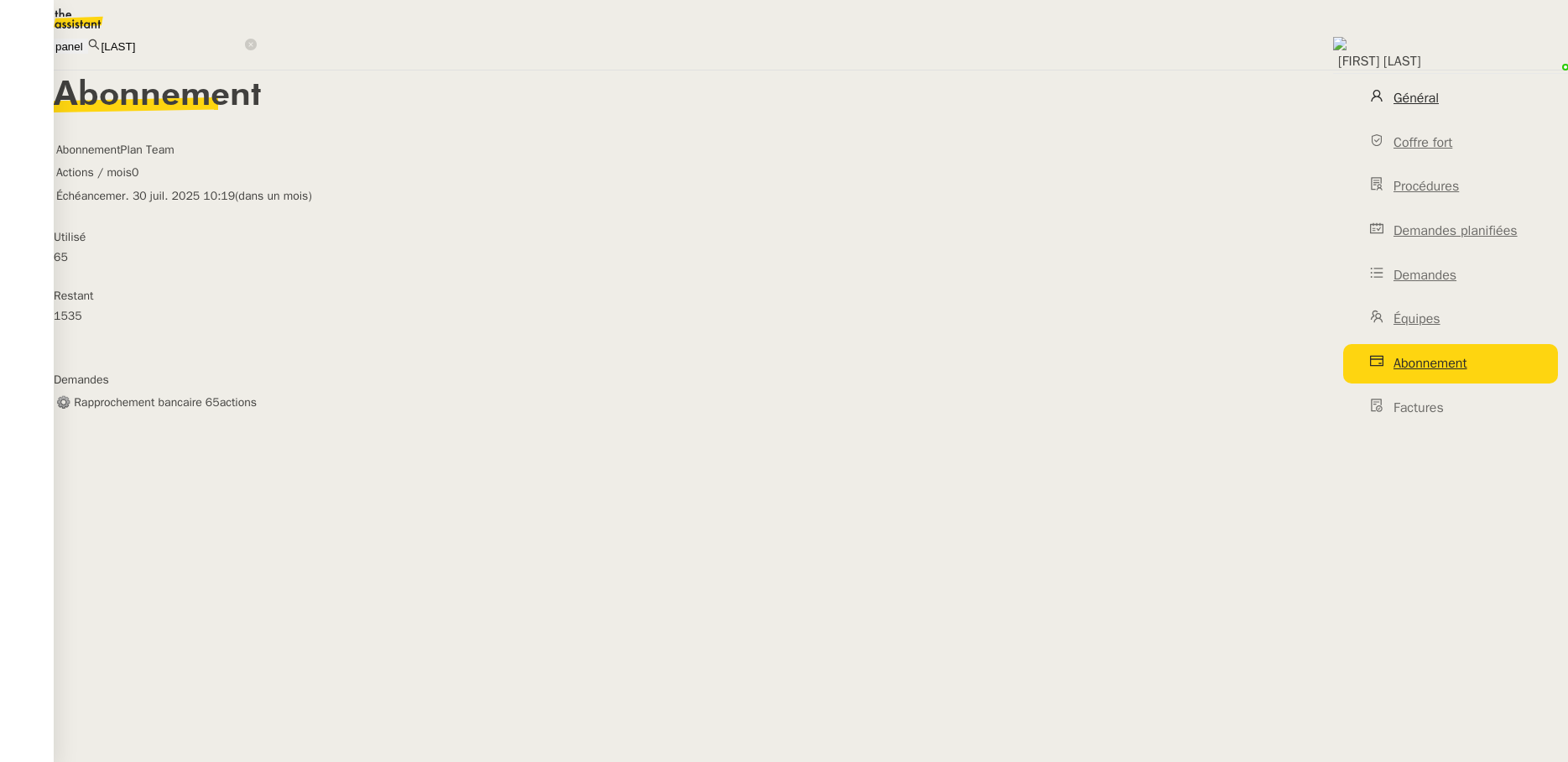 click on "Général" at bounding box center (1416, 98) 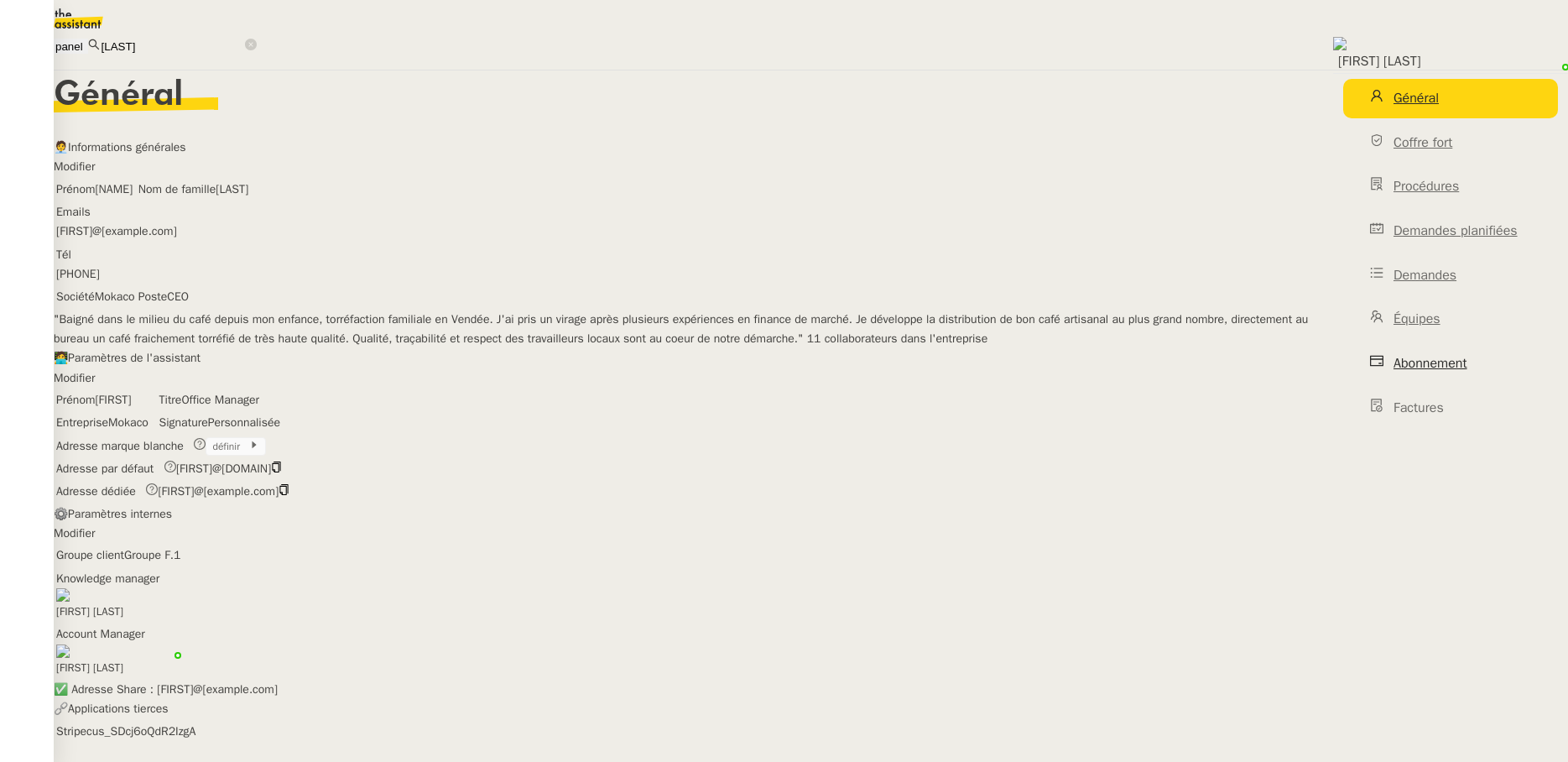click on "Abonnement" at bounding box center (1430, 363) 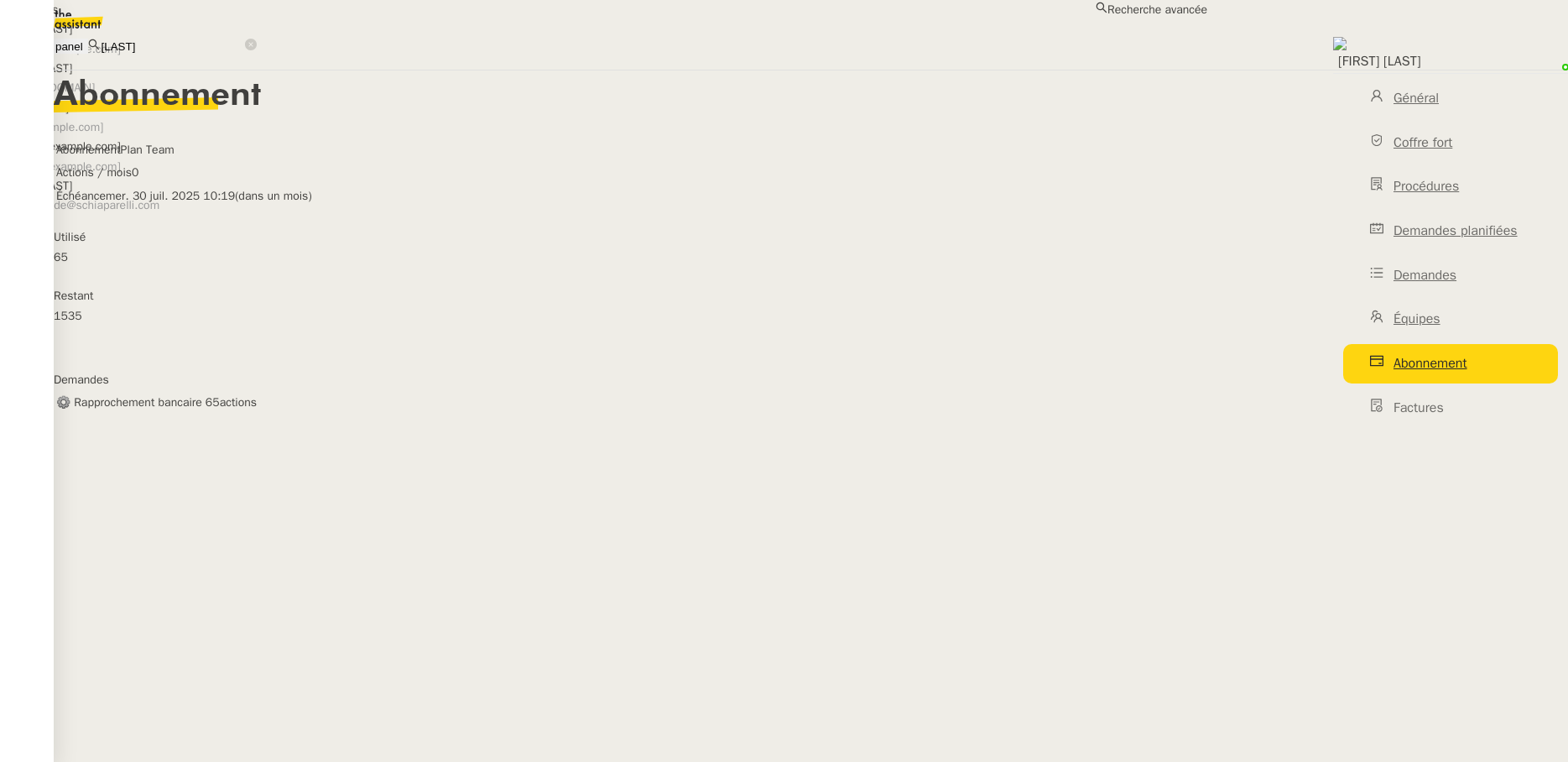 drag, startPoint x: 409, startPoint y: 20, endPoint x: 378, endPoint y: 16, distance: 31.256999 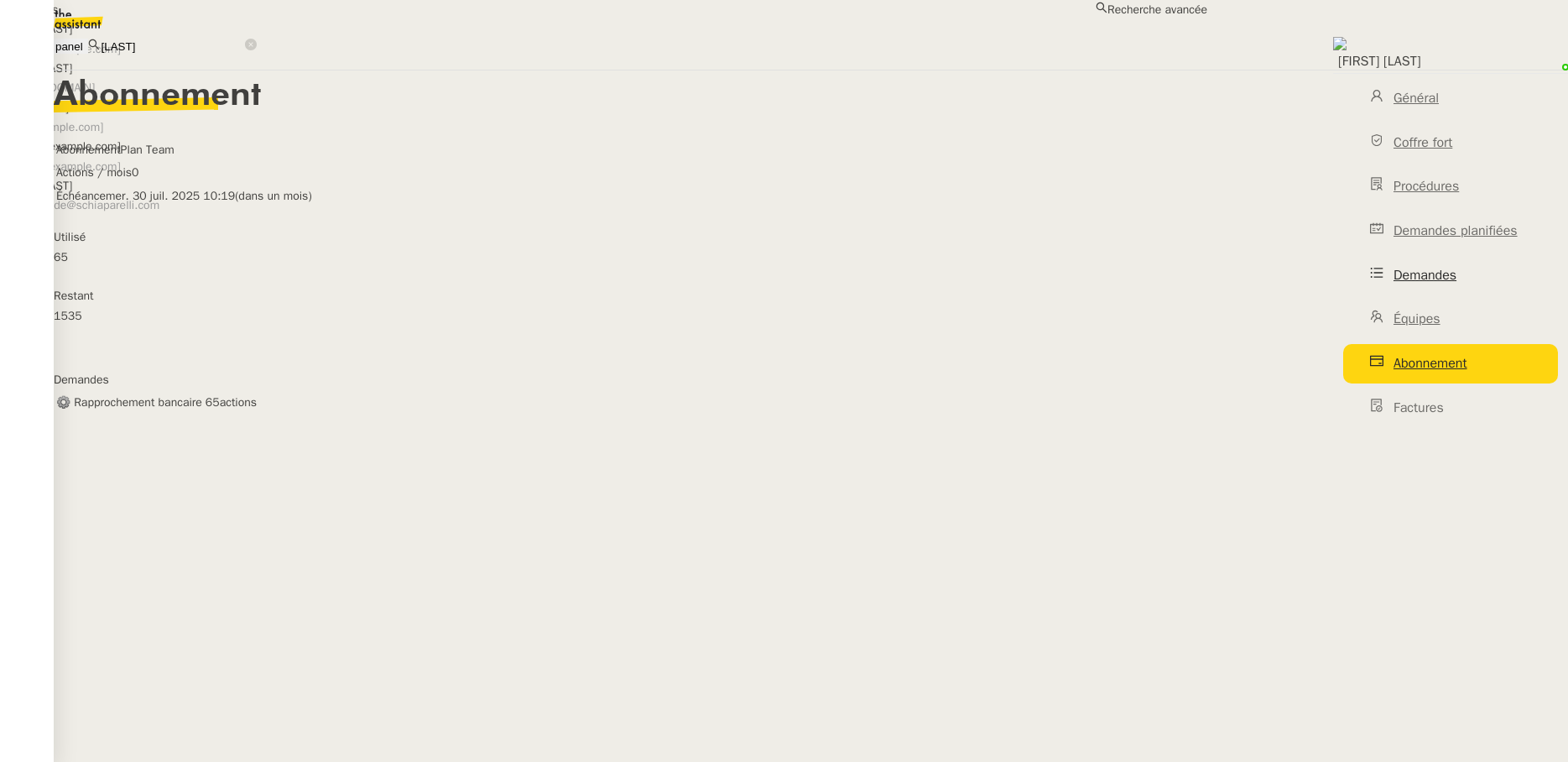 click on "Demandes" at bounding box center [1425, 275] 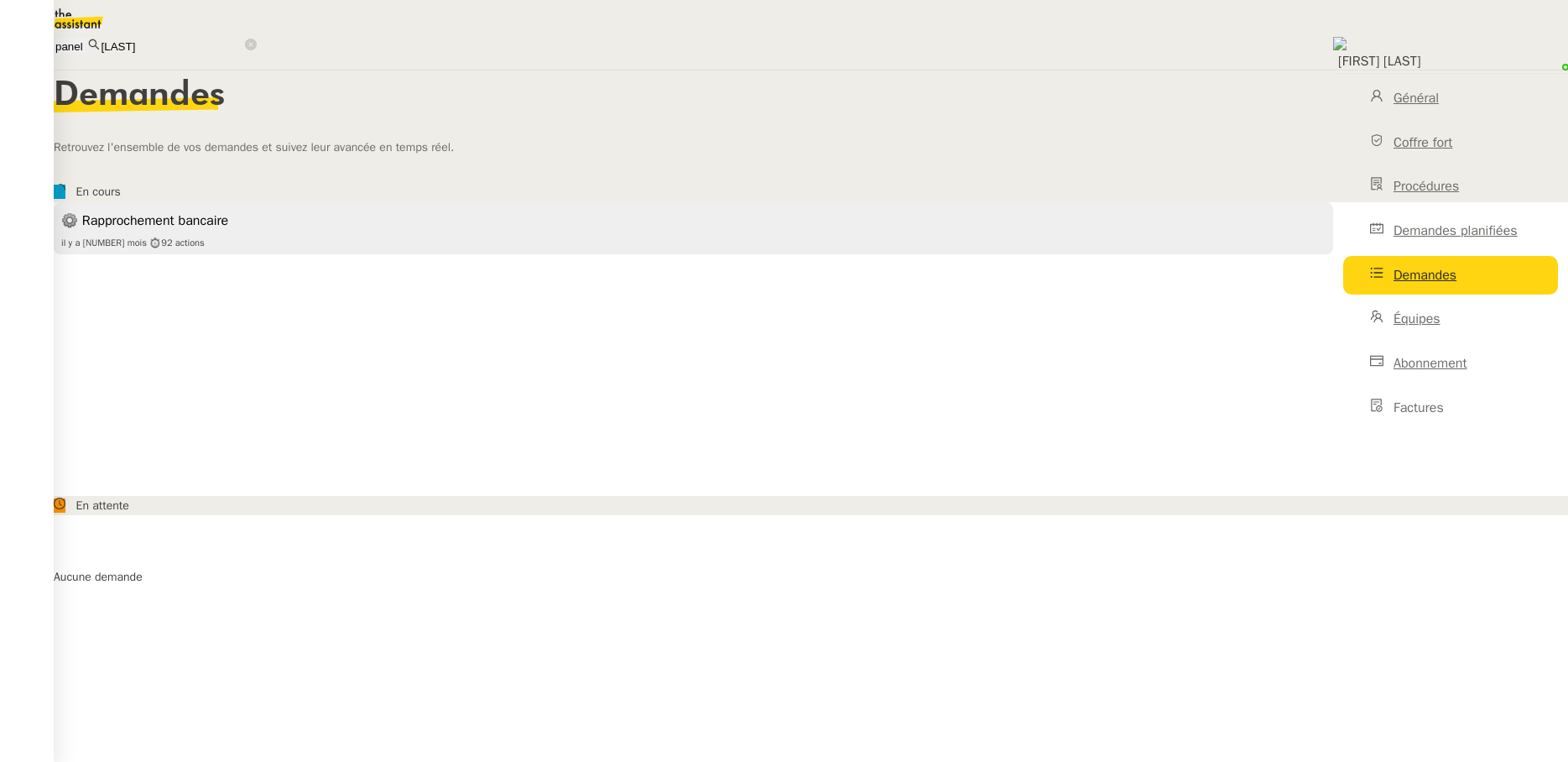 click on "⚙️ Rapprochement bancaire" at bounding box center [693, 221] 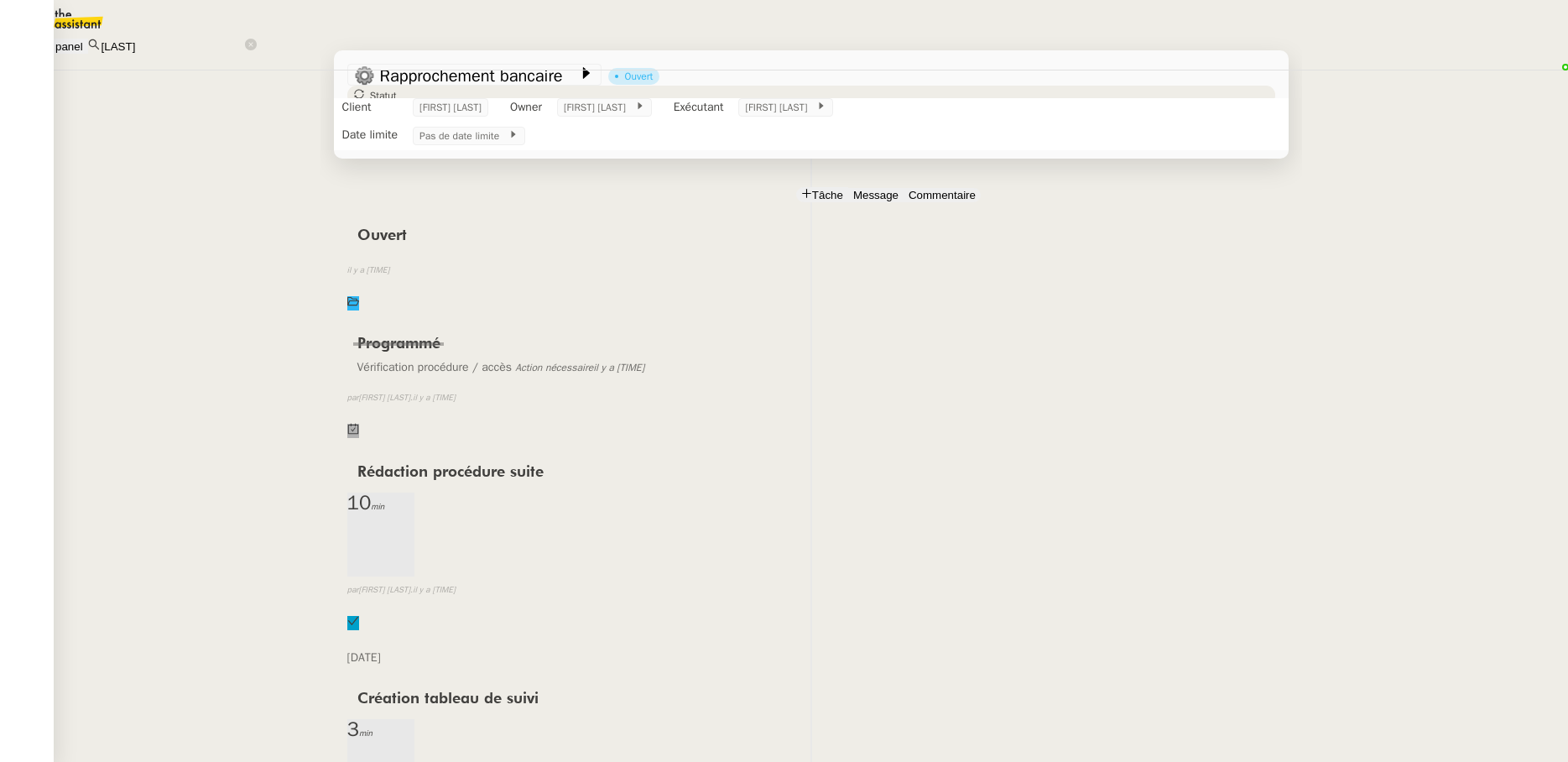 scroll, scrollTop: 0, scrollLeft: 0, axis: both 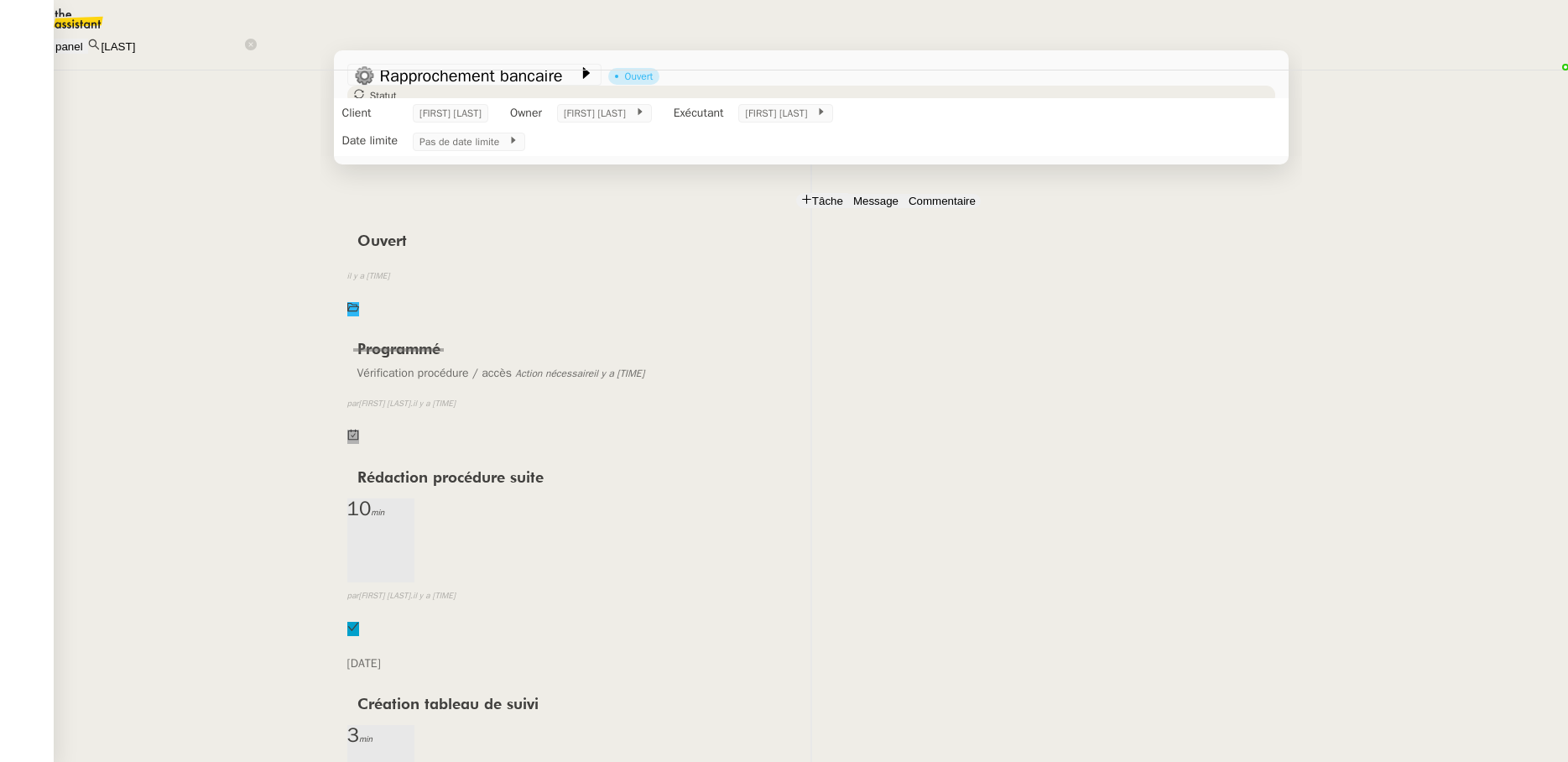 click on "Raphael Tougeron" at bounding box center (90, 785) 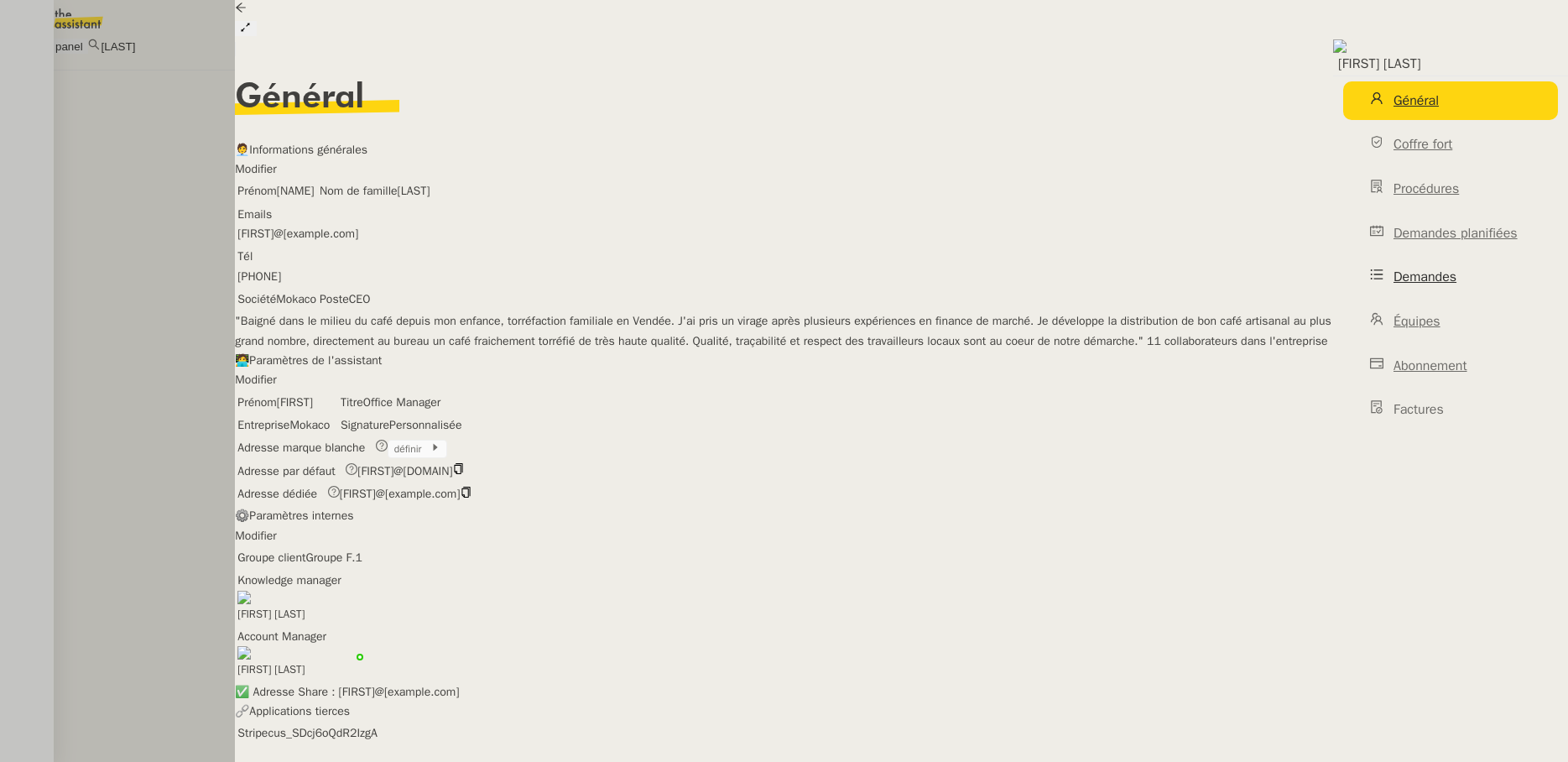 click on "Demandes" at bounding box center (1425, 277) 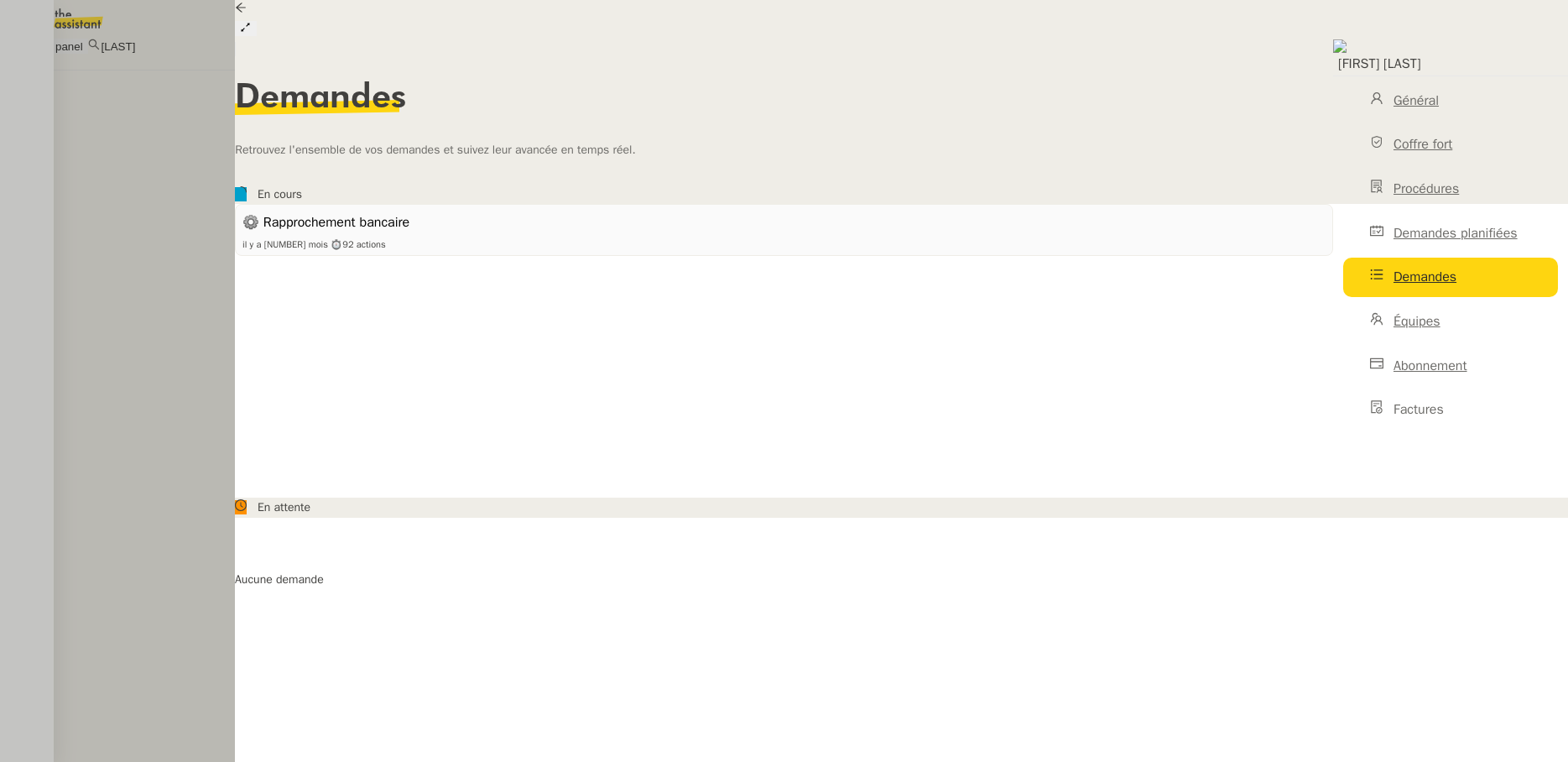 click on "il y a 2 mois     ⏱  9   actions" at bounding box center (784, 243) 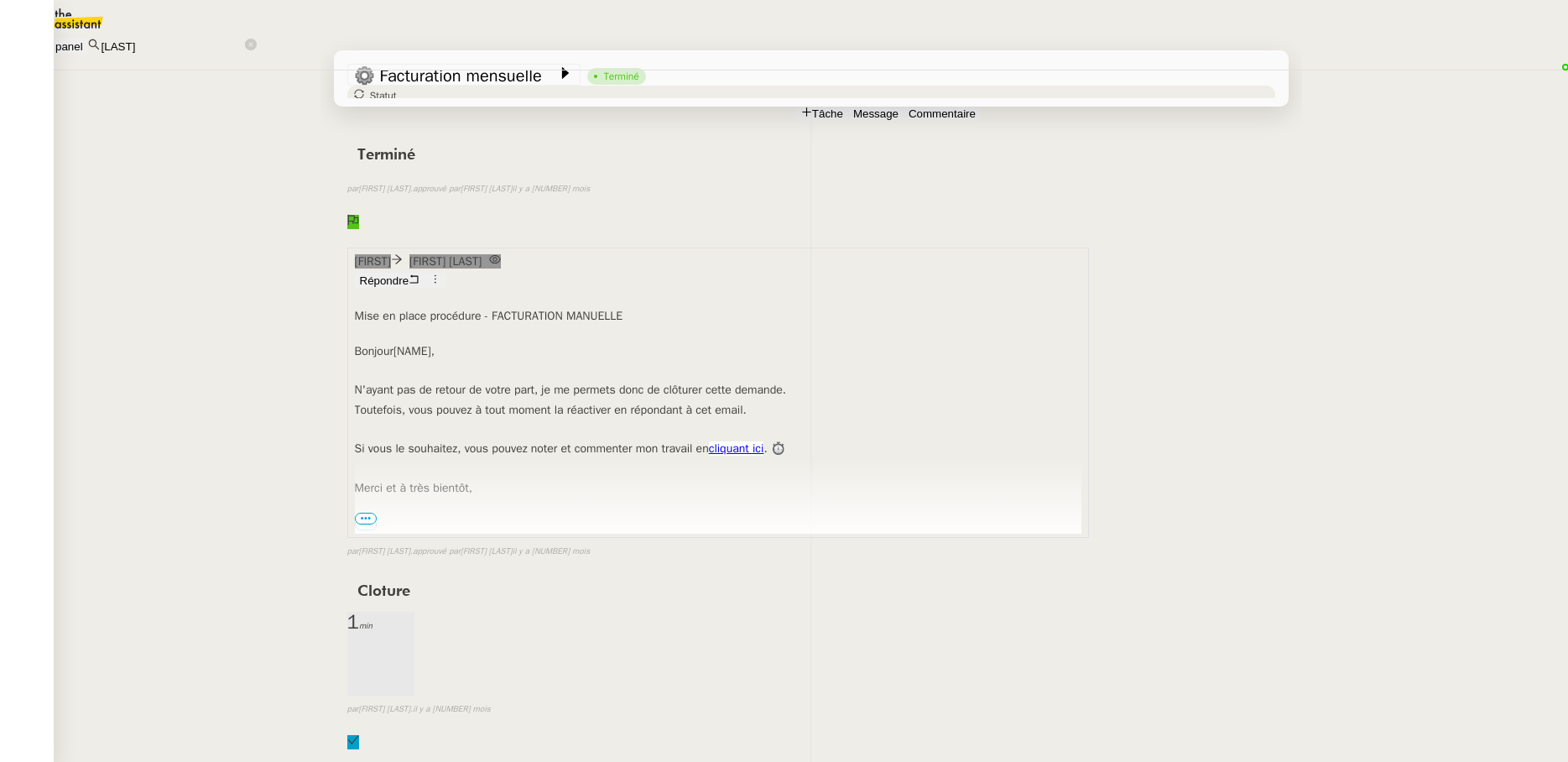 scroll, scrollTop: 0, scrollLeft: 0, axis: both 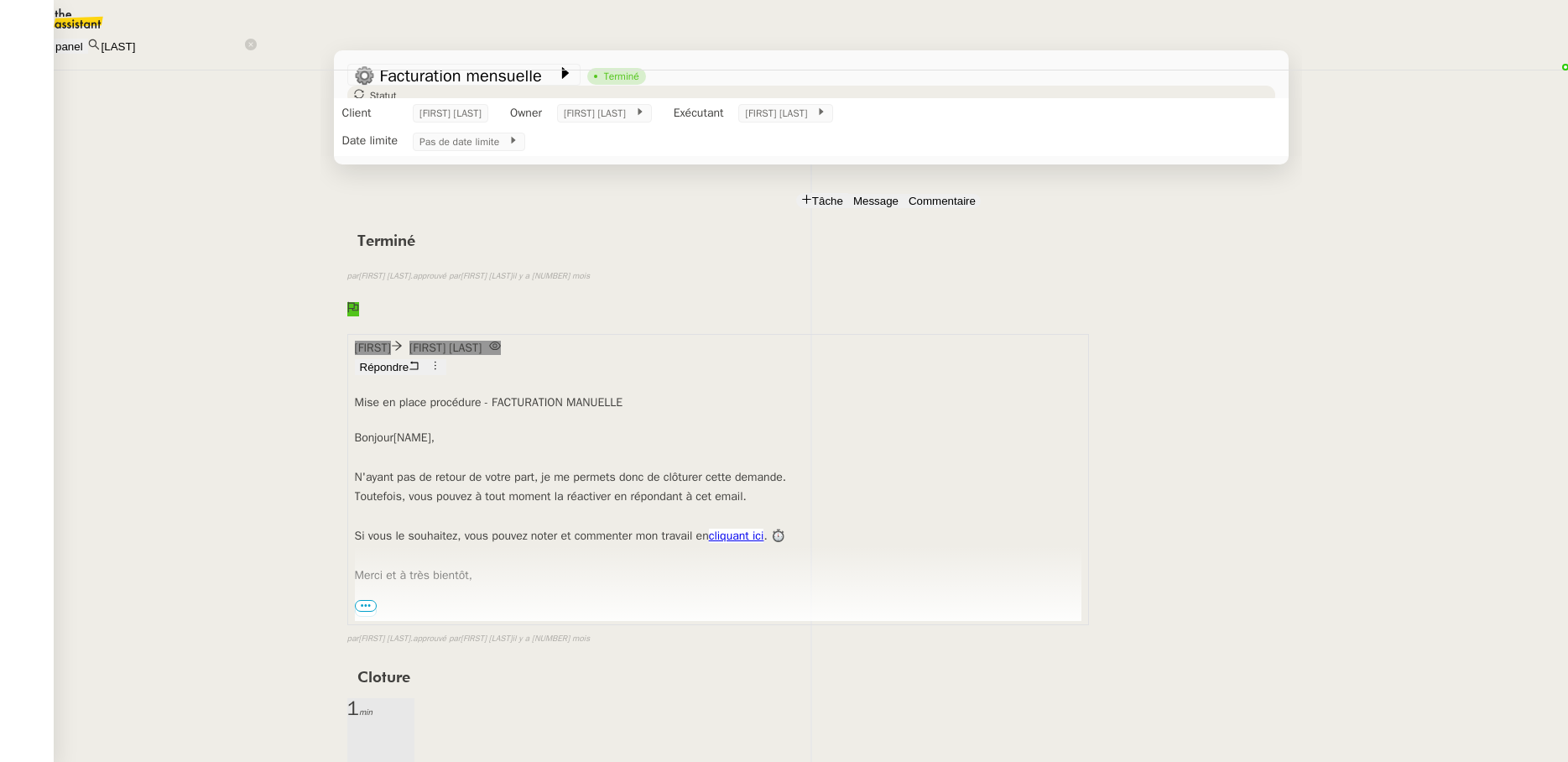click on "Raphael Tougeron" at bounding box center [90, 785] 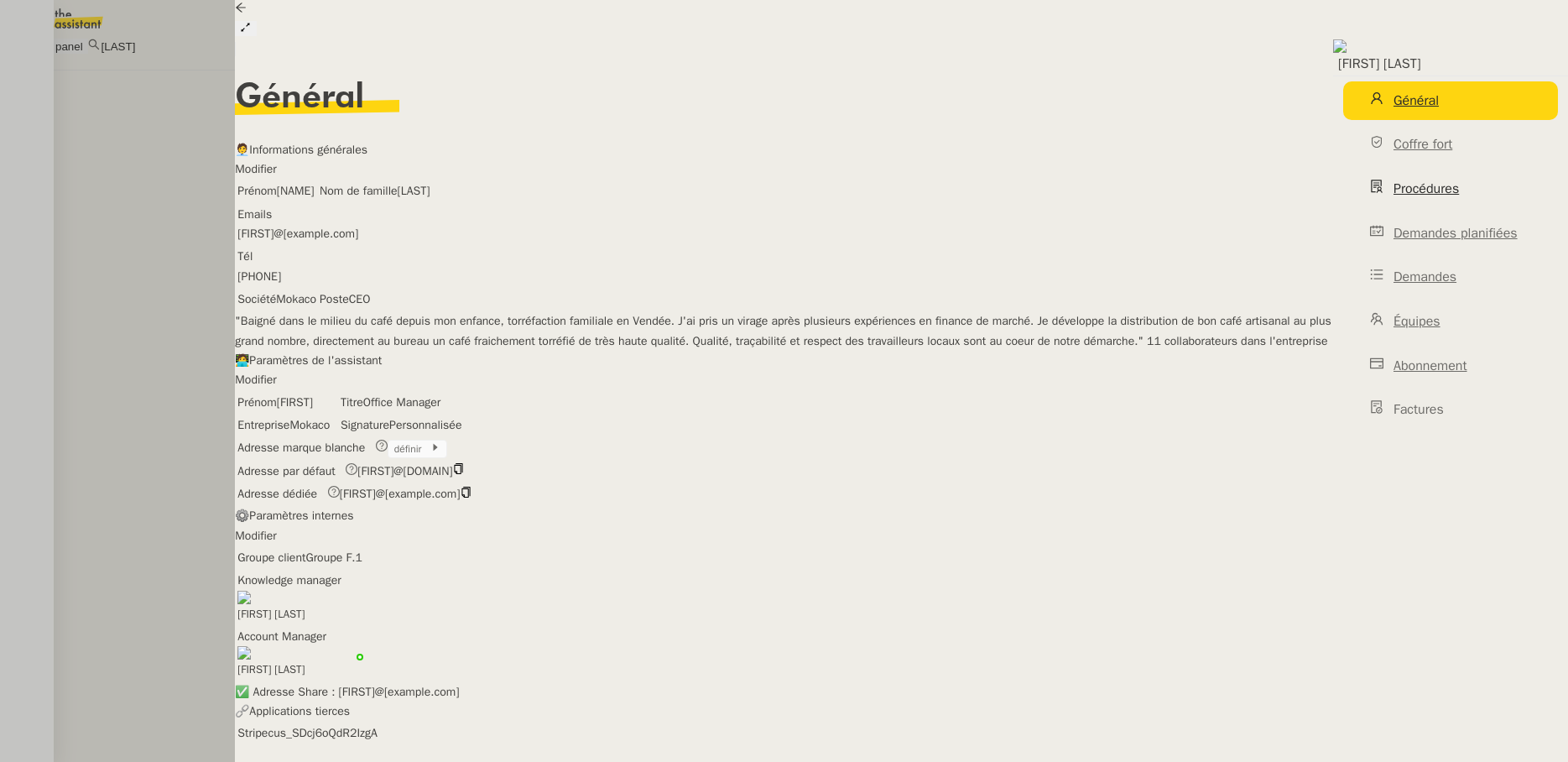 click on "Procédures" at bounding box center [1426, 189] 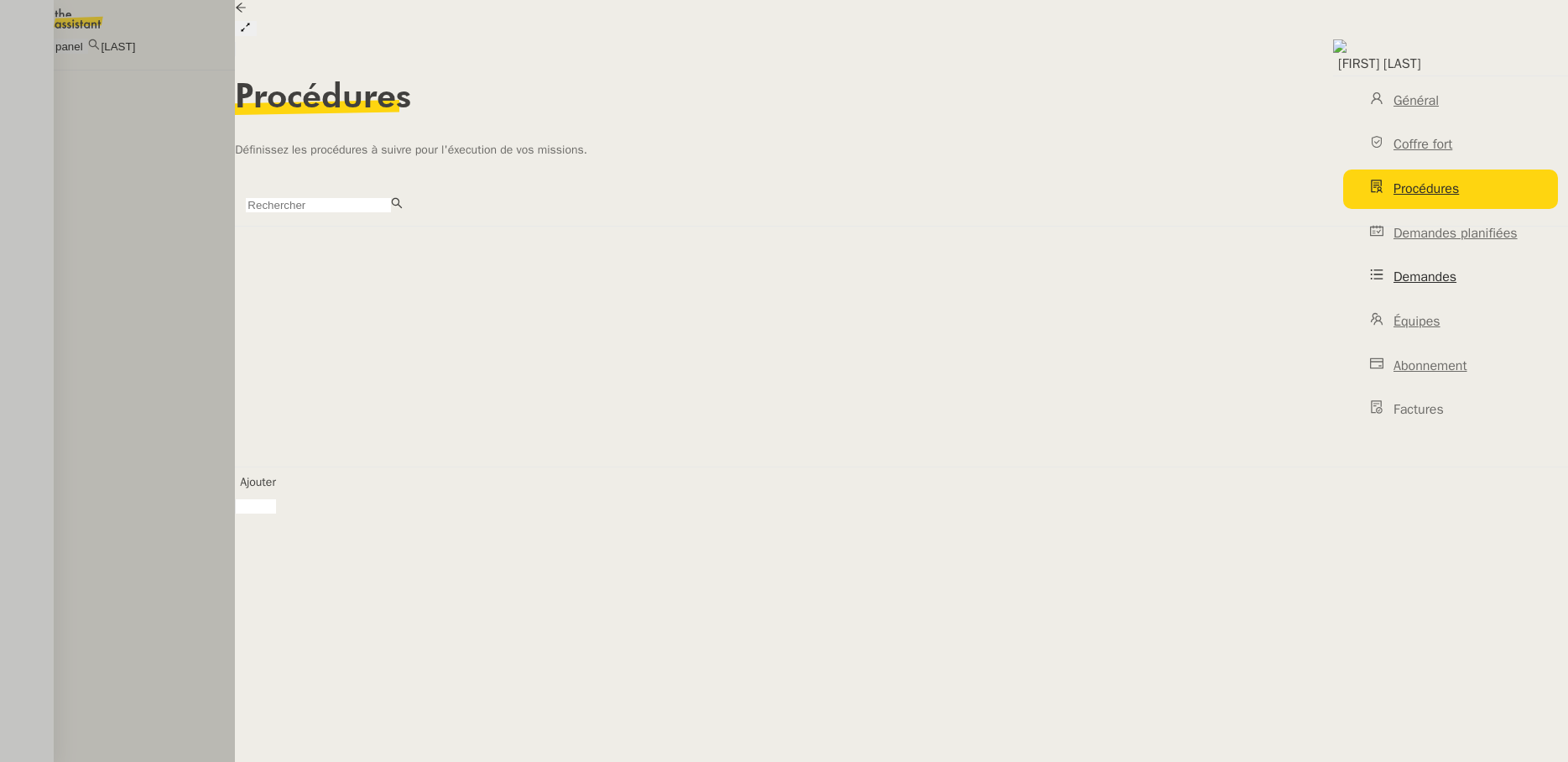 click on "Demandes" at bounding box center [1425, 277] 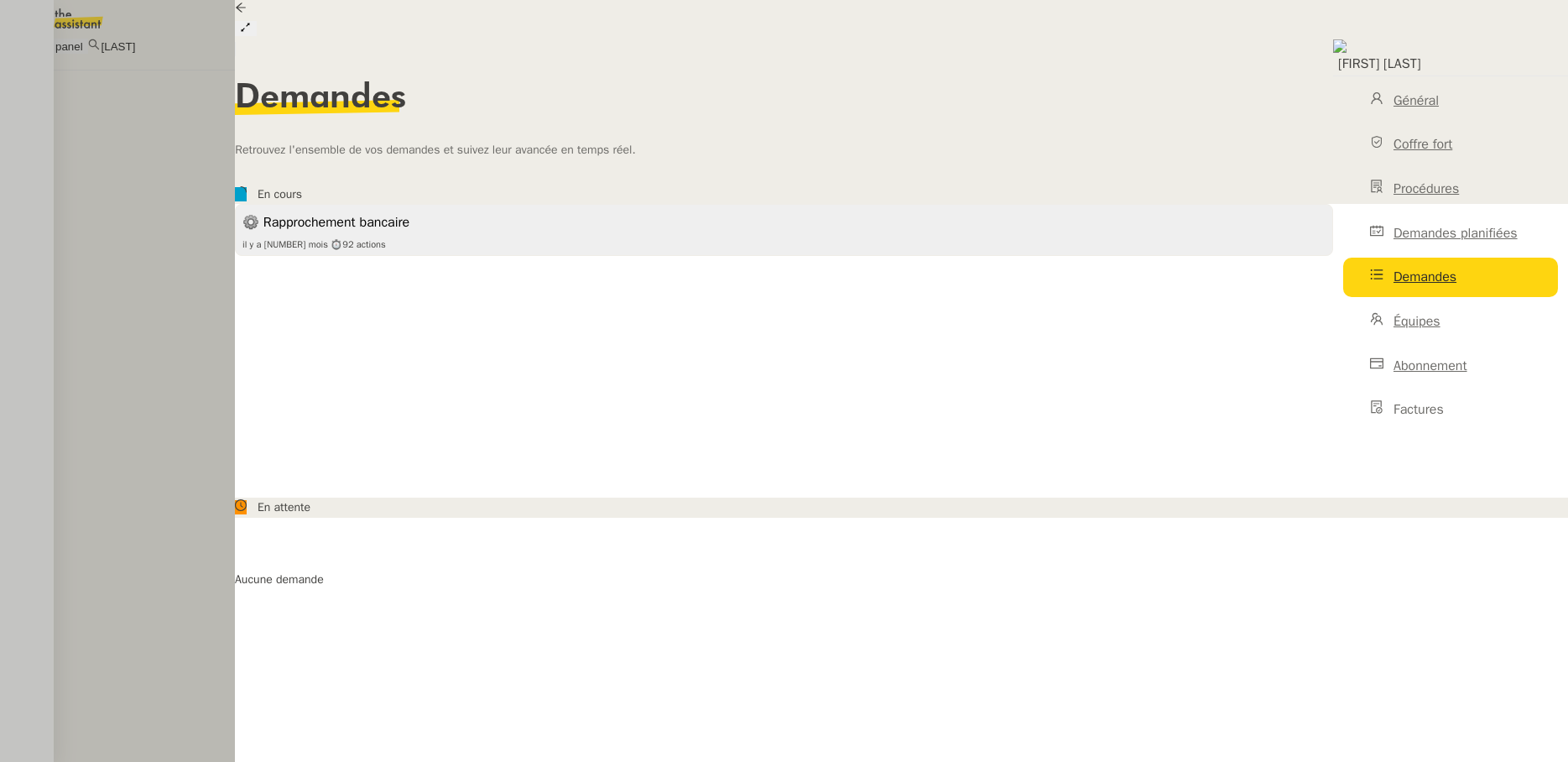 click on "il y a 2 mois" at bounding box center (266, 244) 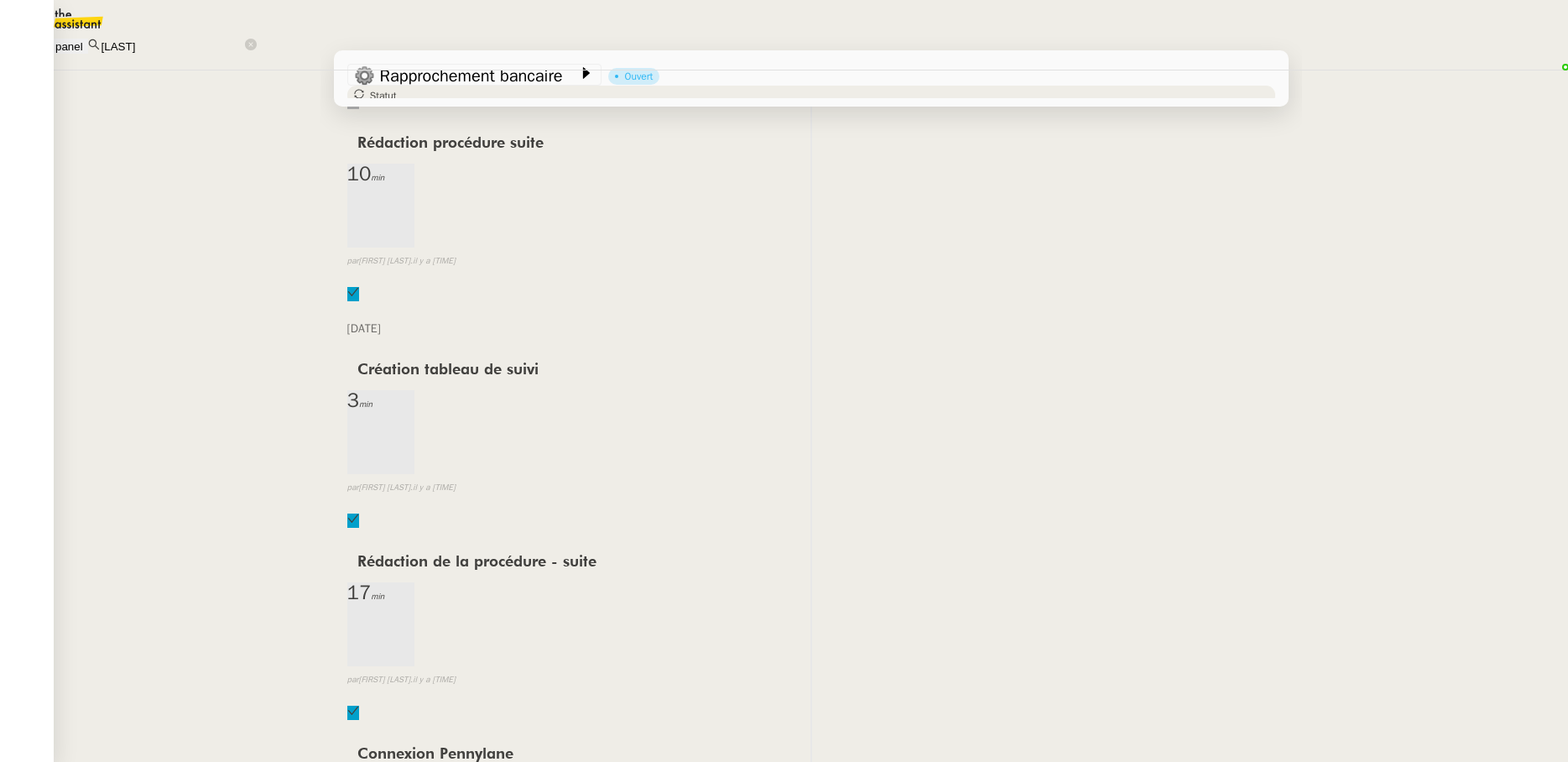 scroll, scrollTop: 4, scrollLeft: 0, axis: vertical 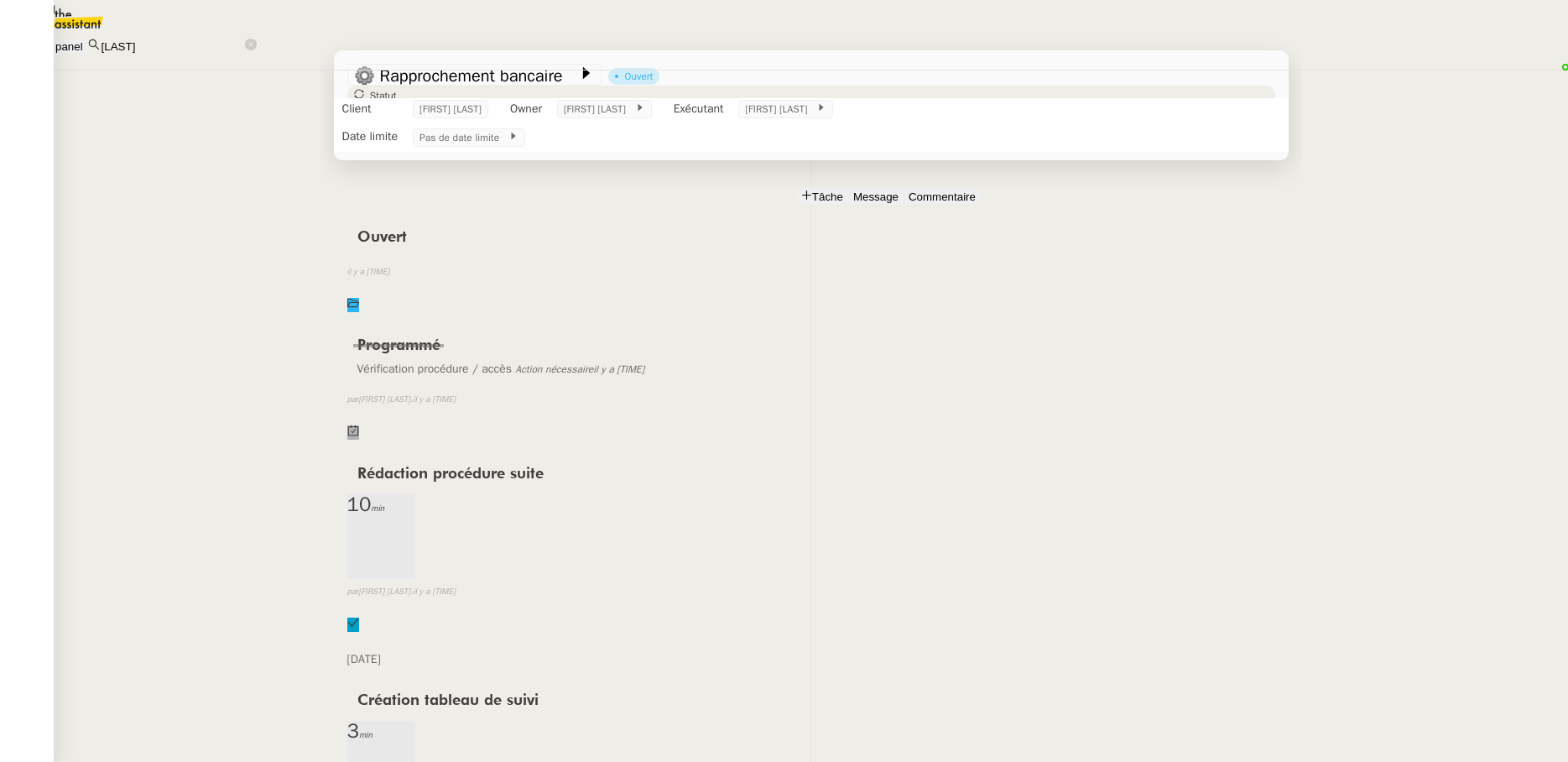 click at bounding box center (356, 133) 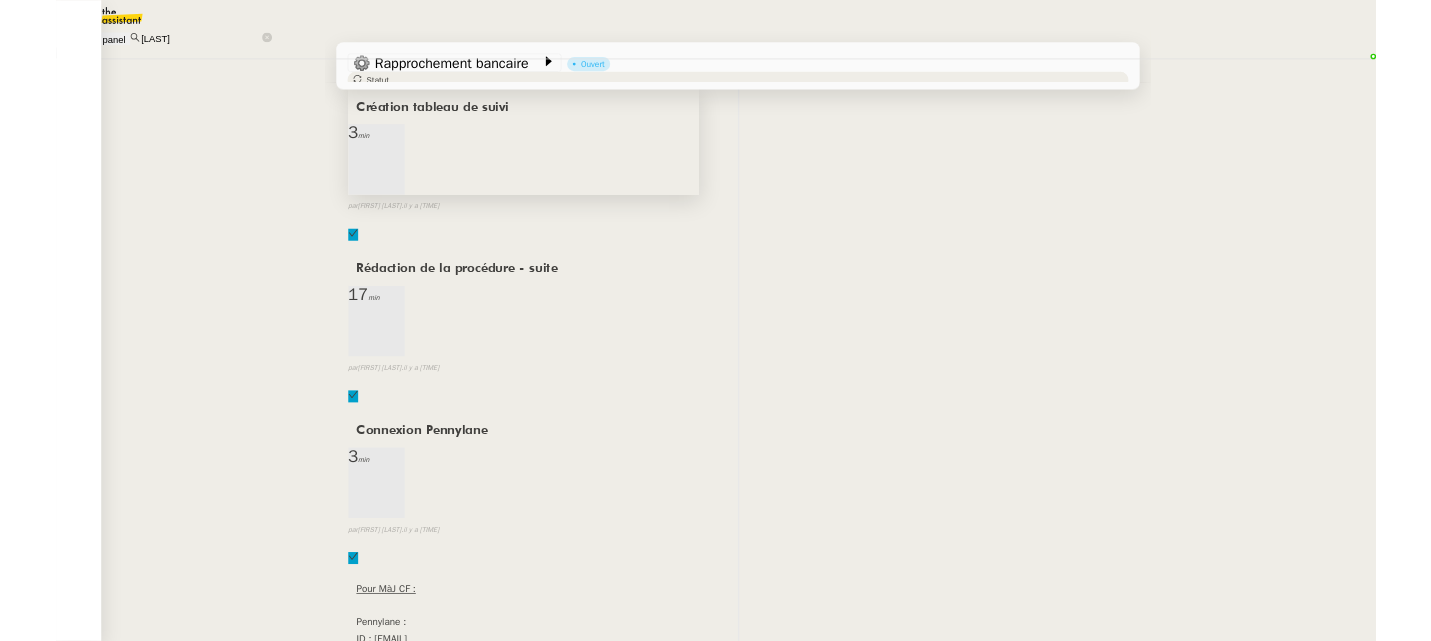 scroll, scrollTop: 725, scrollLeft: 0, axis: vertical 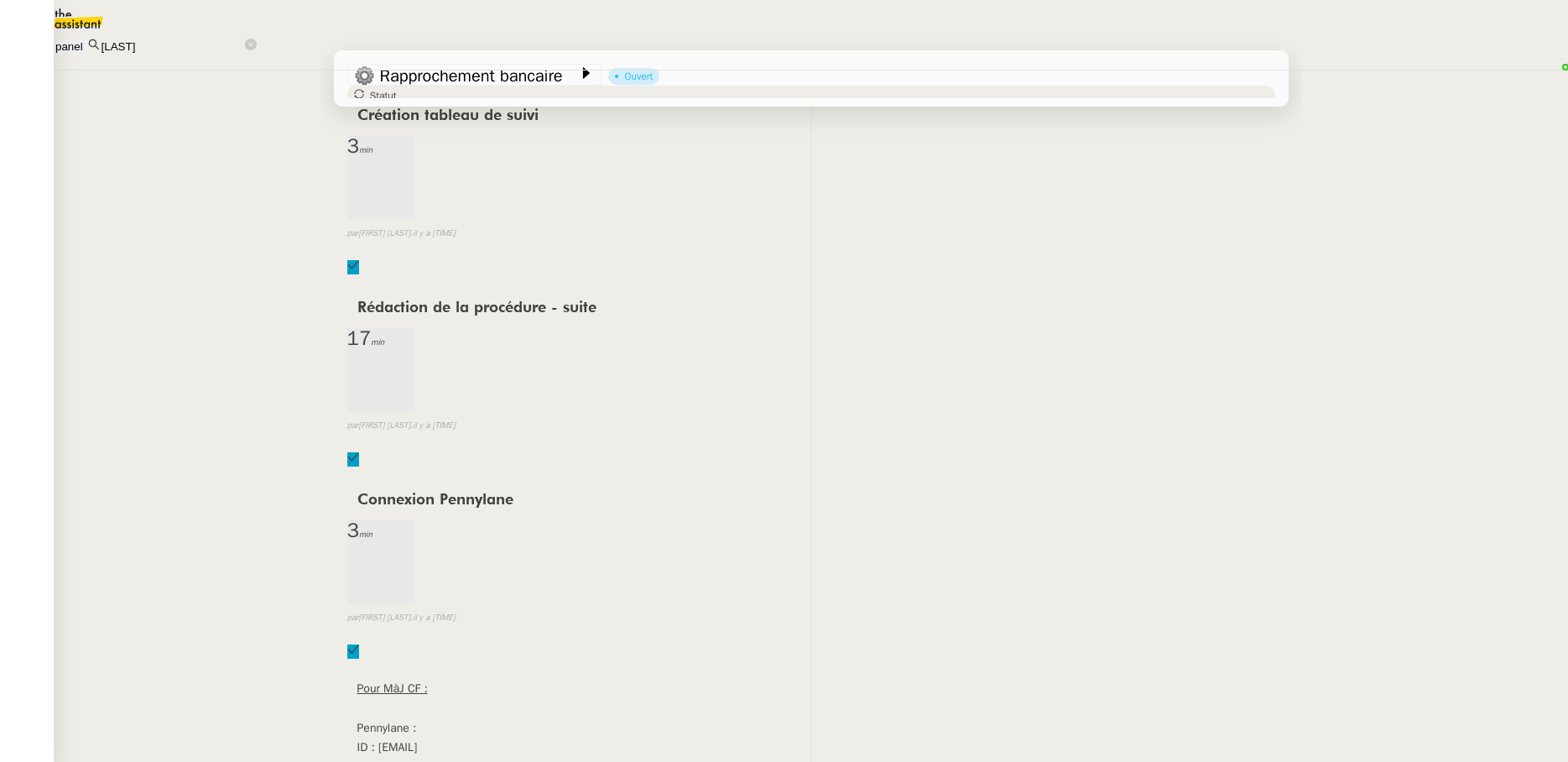 click on "Raphael Tougeron" at bounding box center (90, 785) 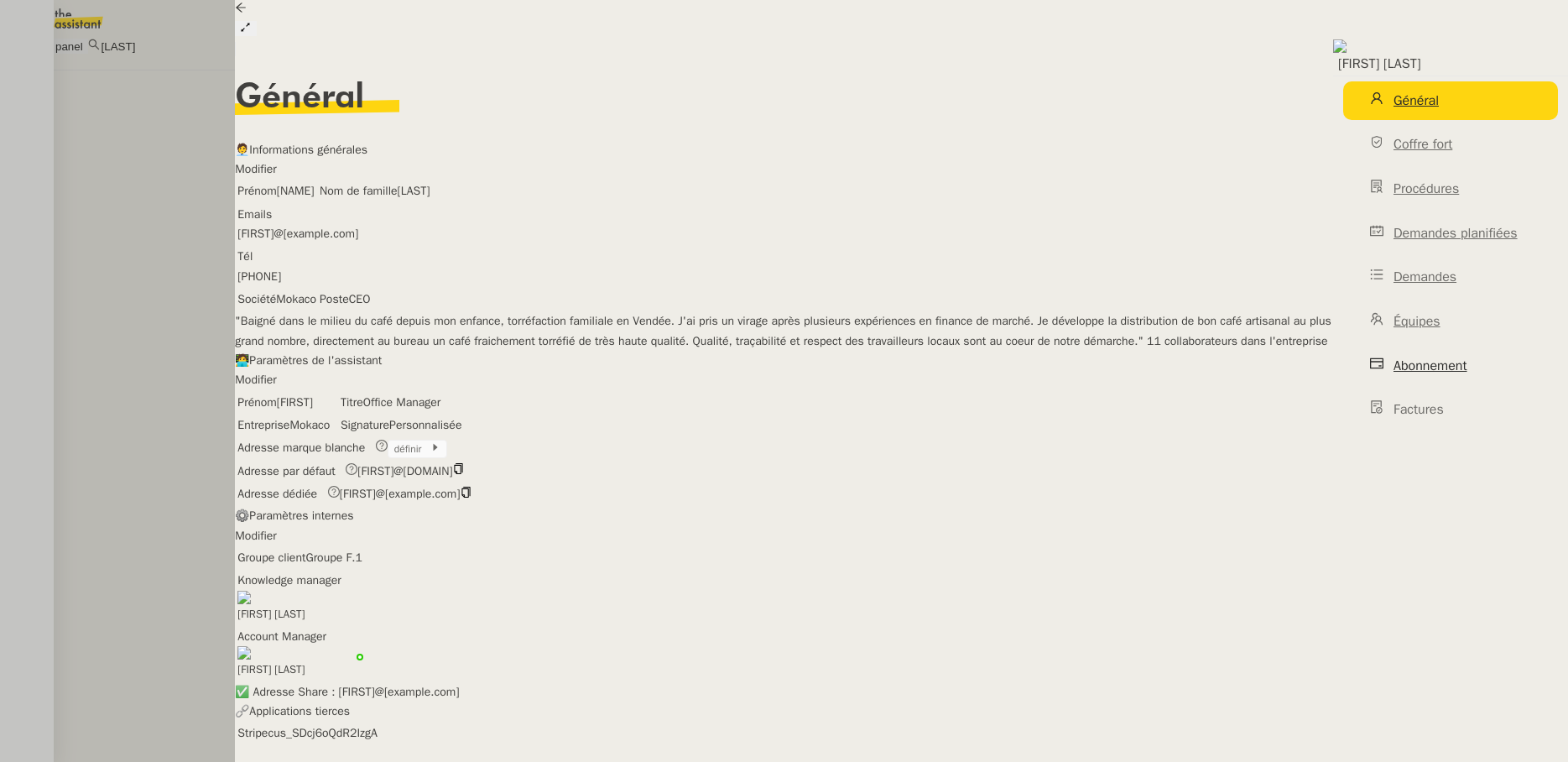 click on "Abonnement" at bounding box center (1430, 366) 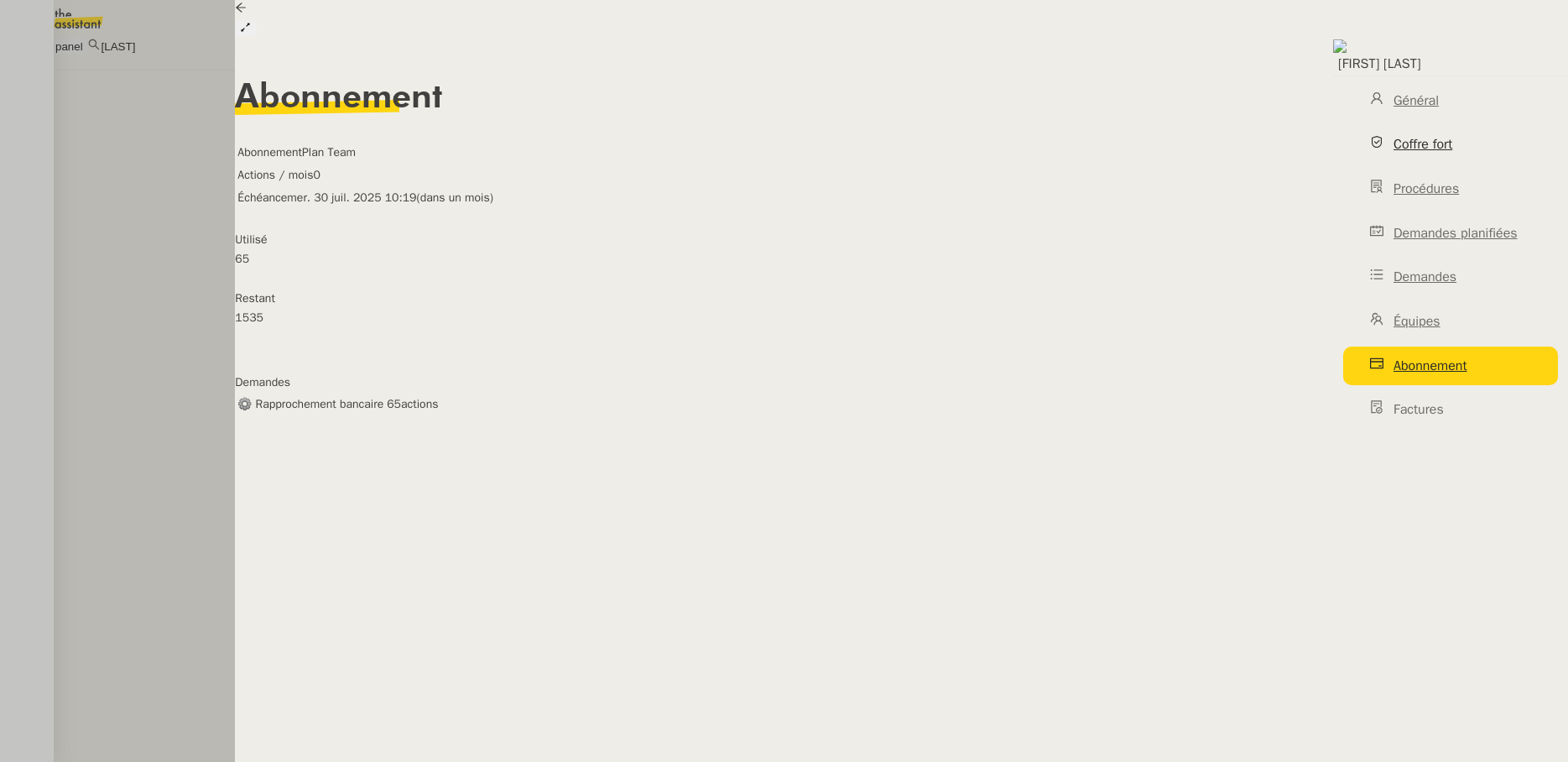 click on "Coffre fort" at bounding box center [1423, 144] 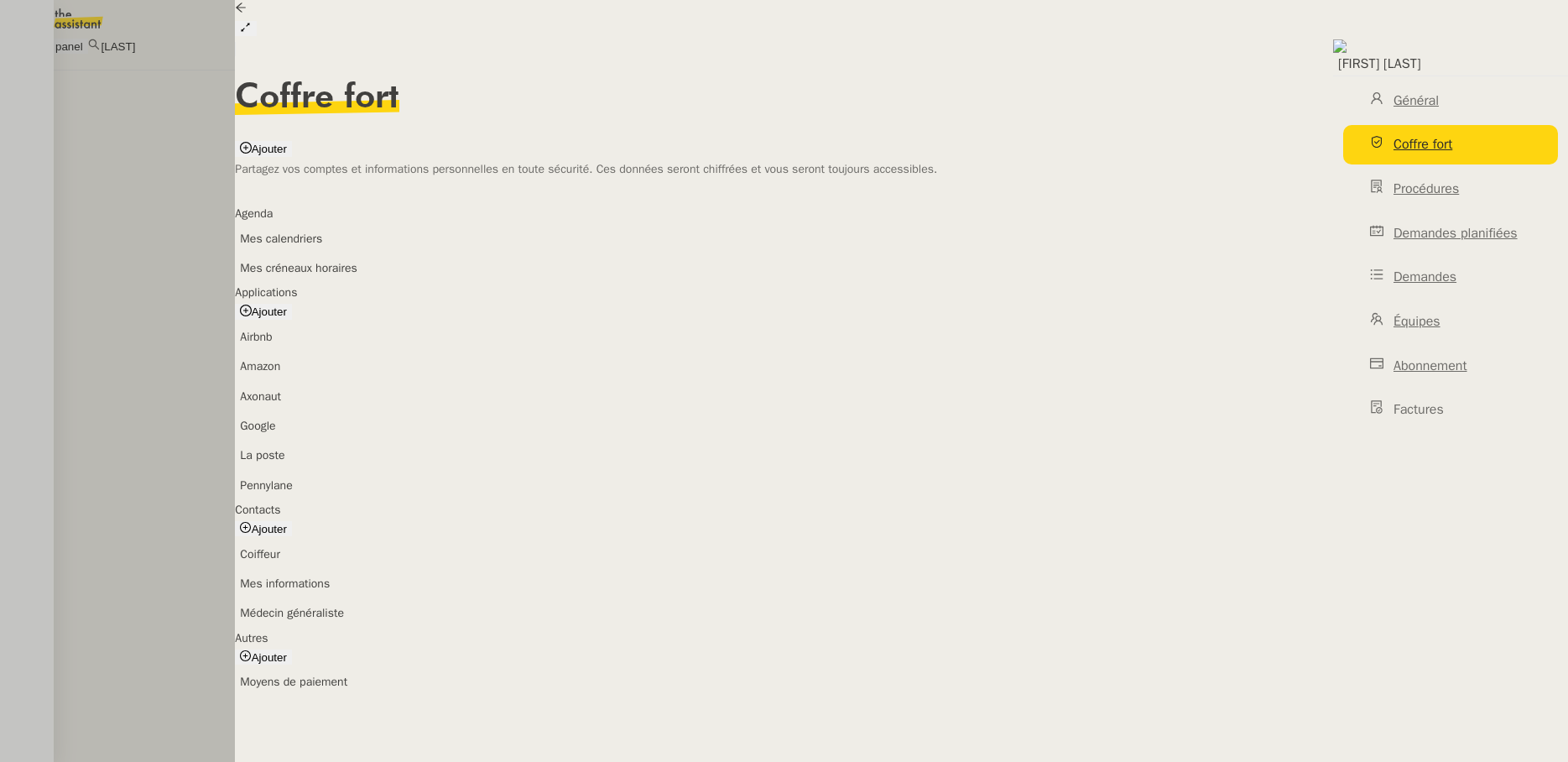 click on "Axonaut" at bounding box center (260, 396) 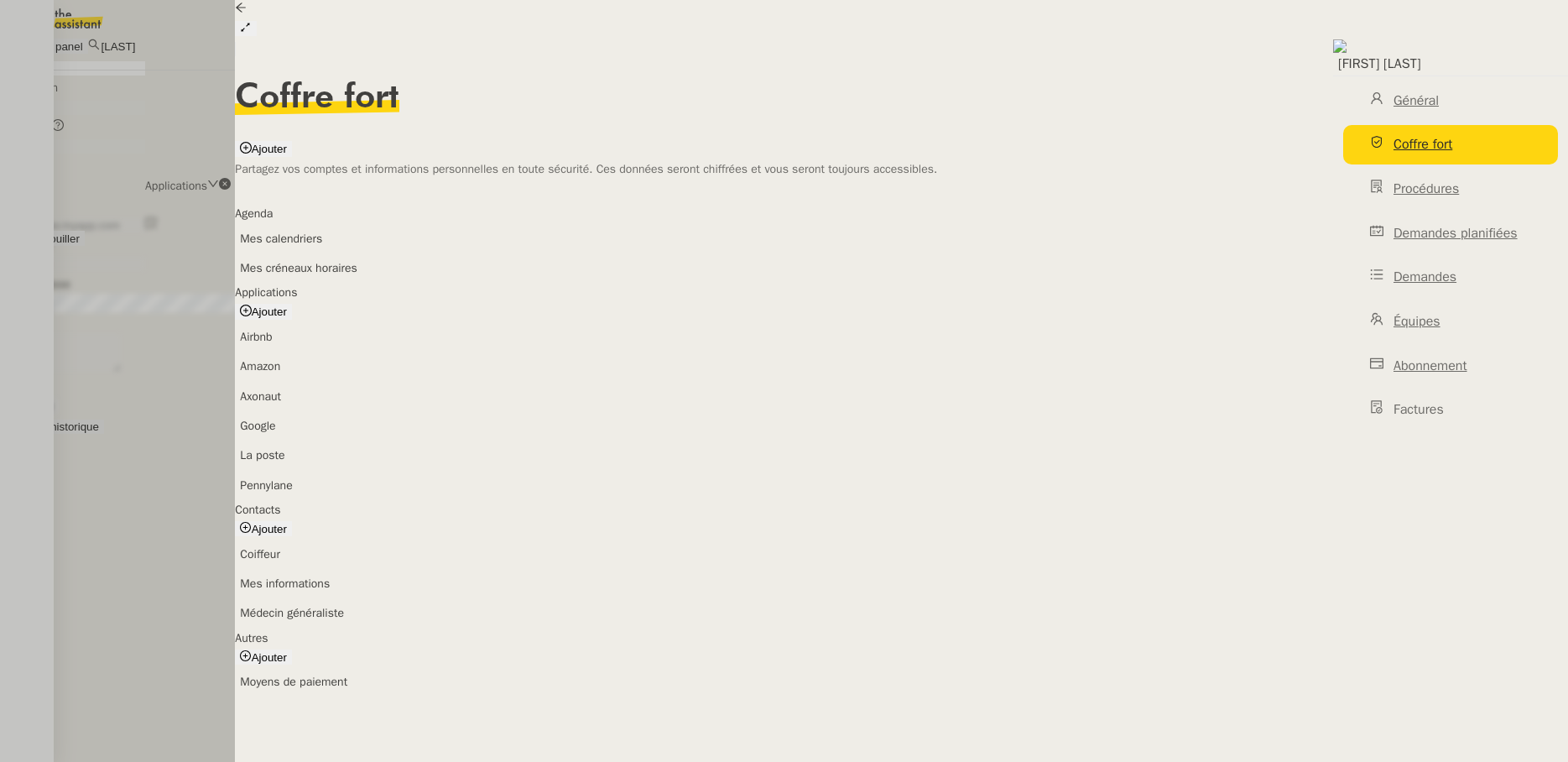 click at bounding box center (10, 237) 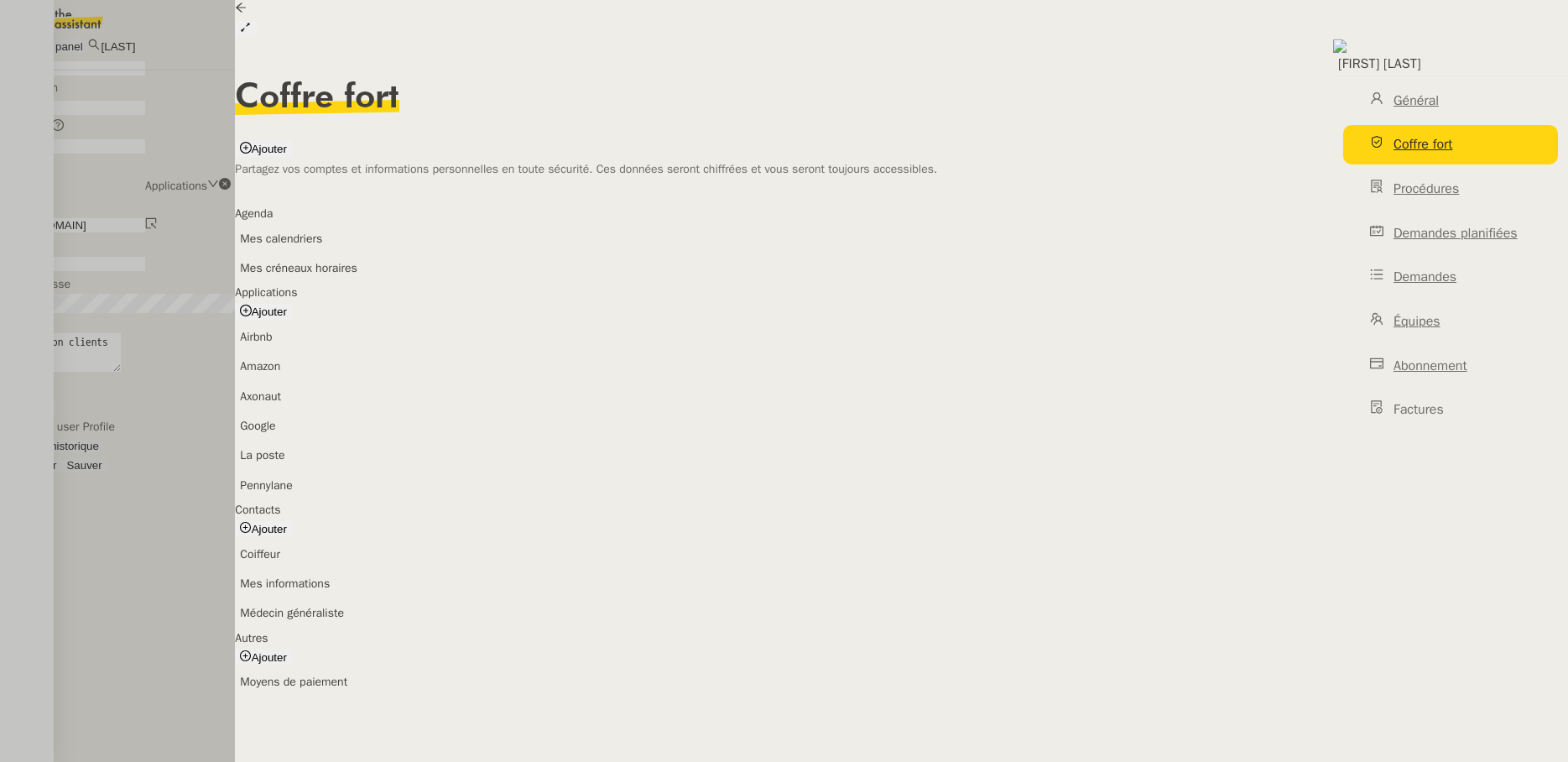 click at bounding box center (11, 8) 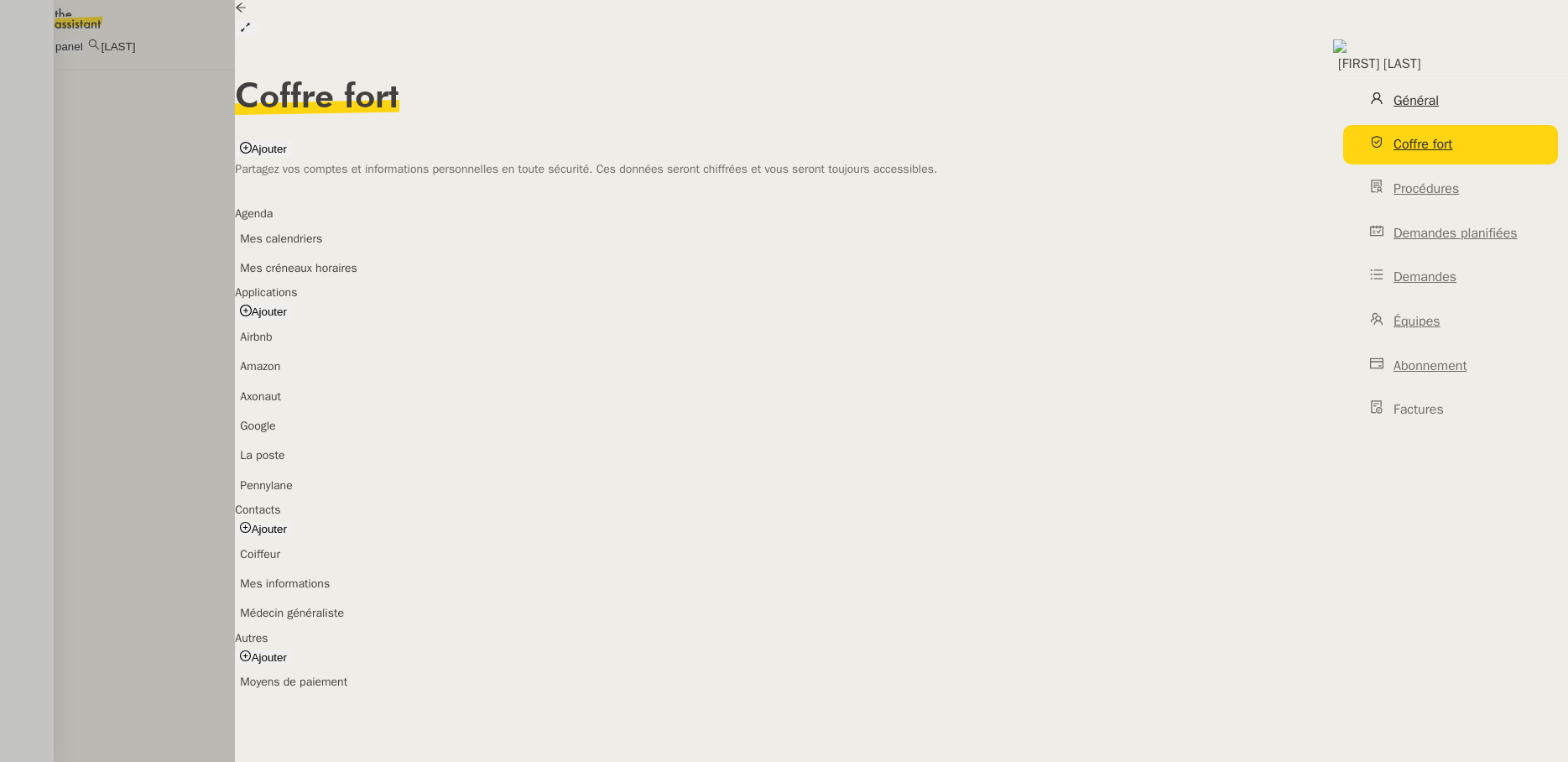 click on "Général" at bounding box center [1416, 101] 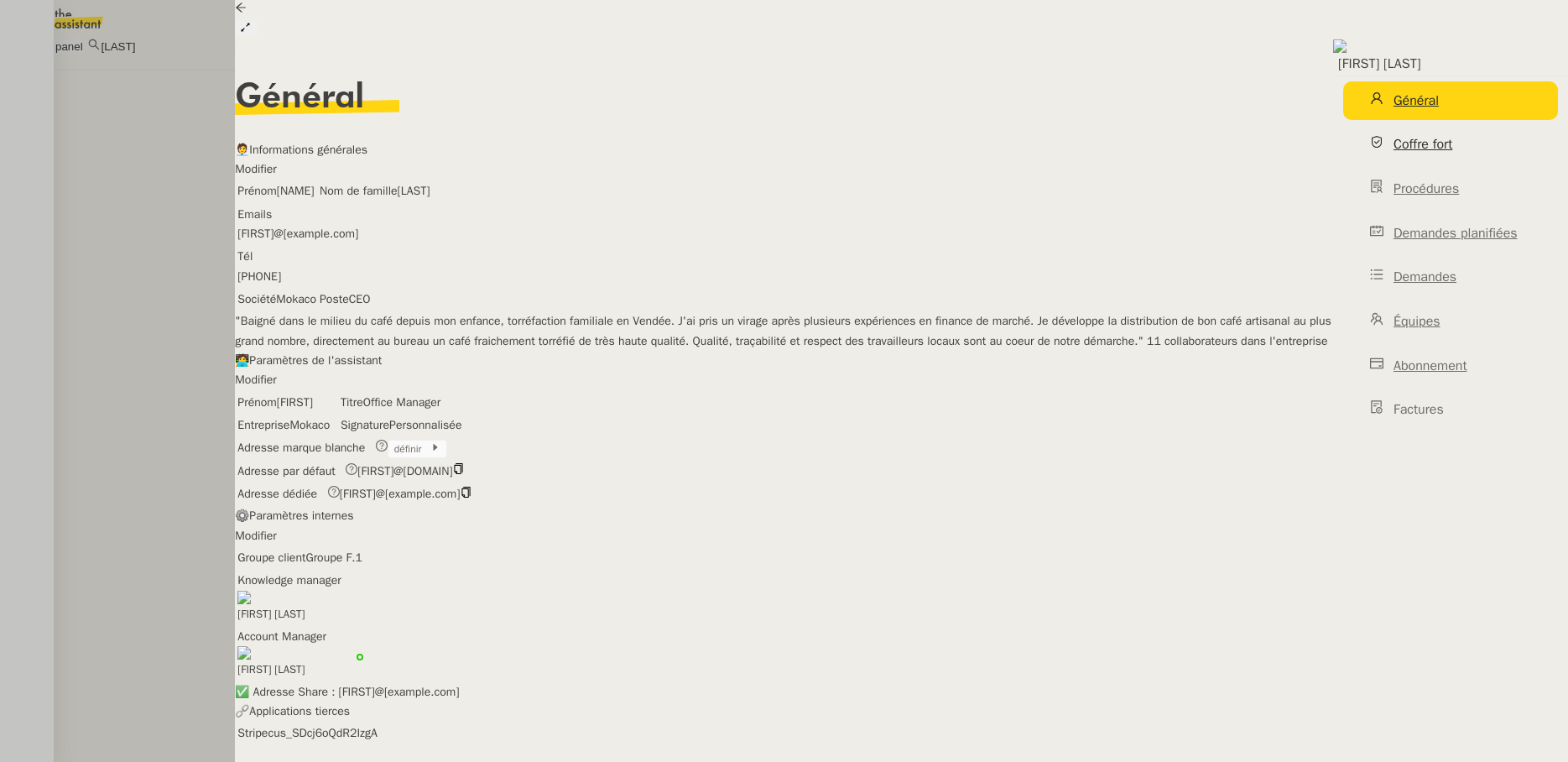 click on "Coffre fort" at bounding box center (1423, 144) 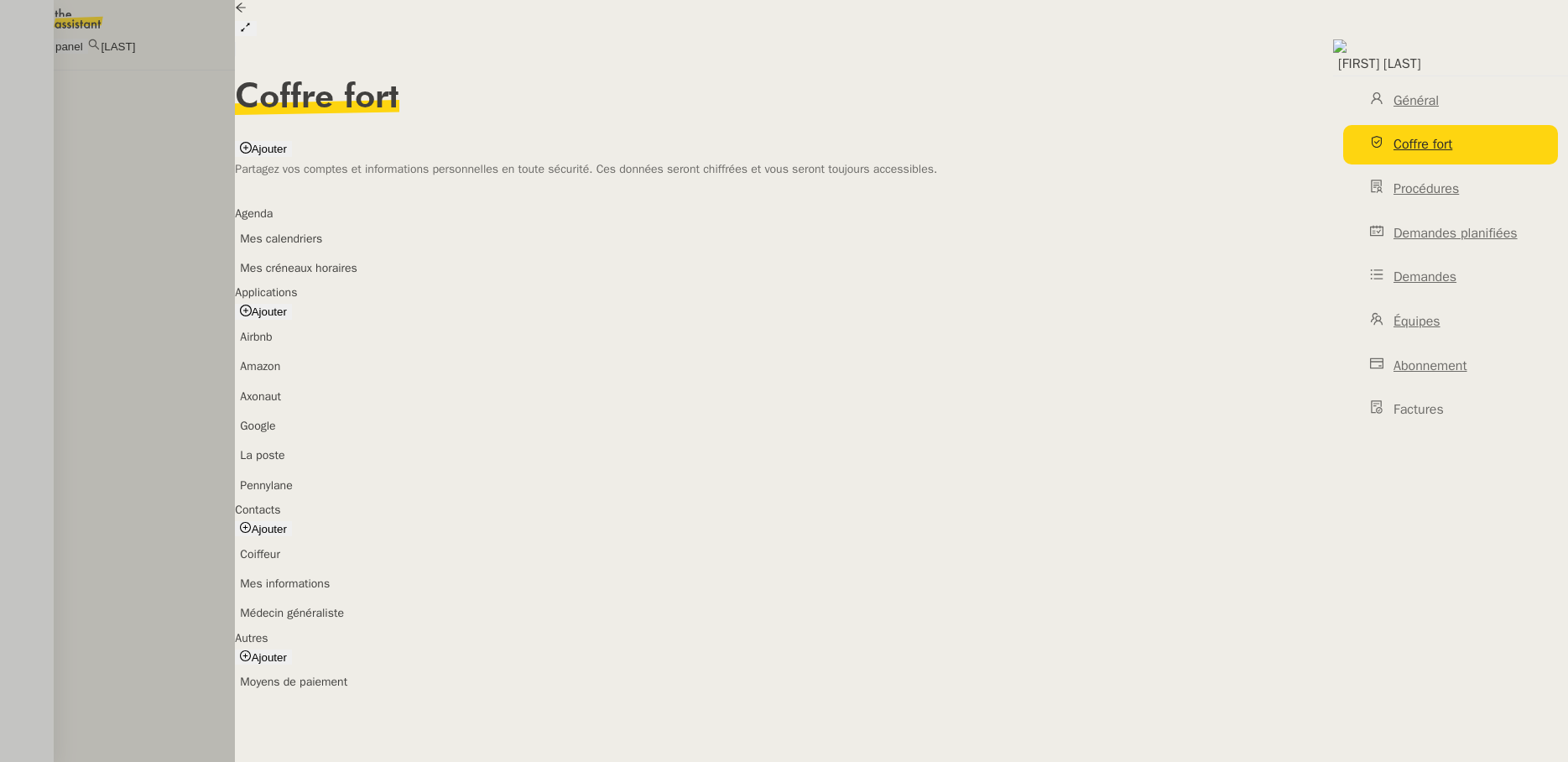 click on "Pennylane" at bounding box center [266, 485] 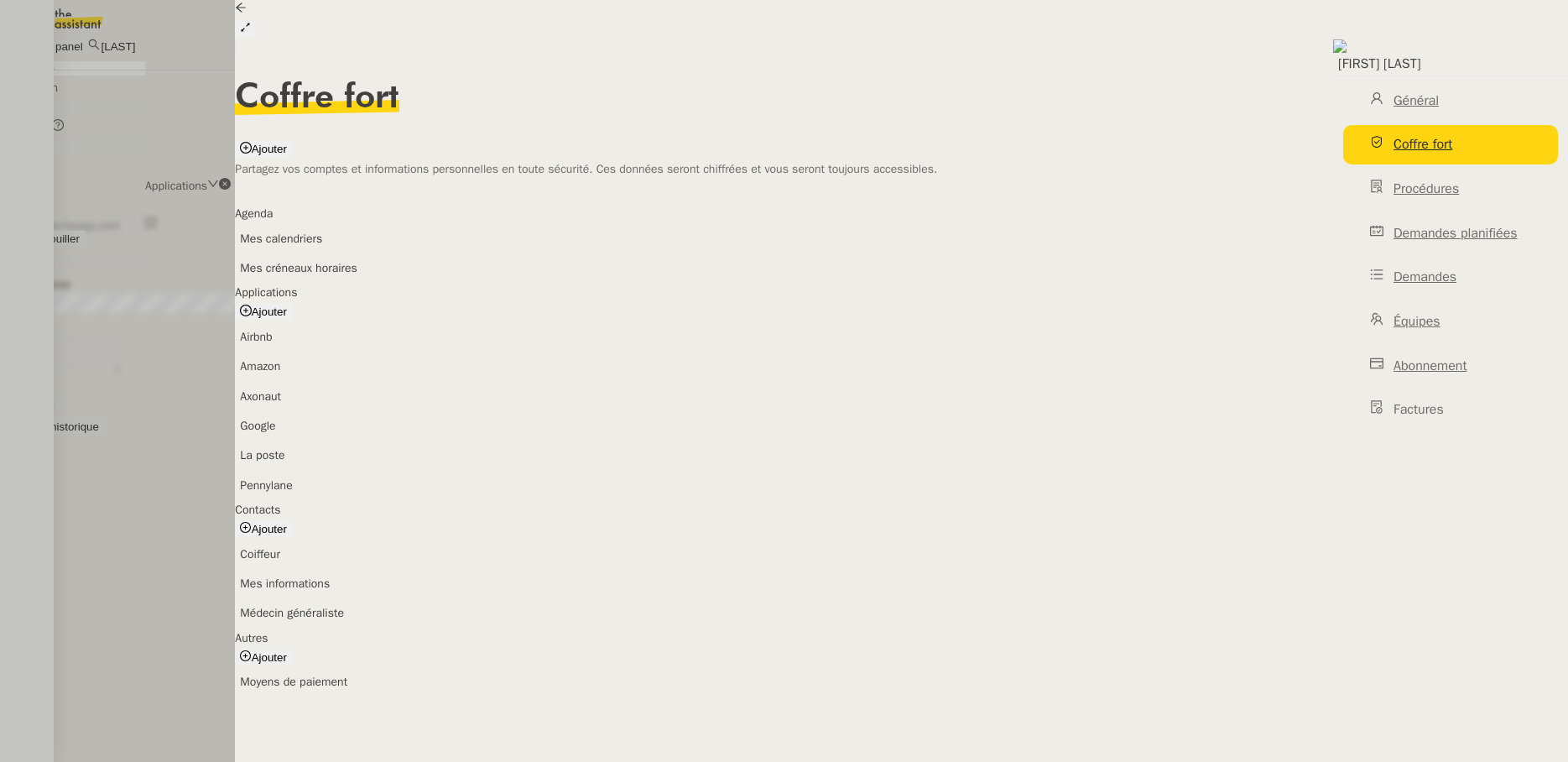 click on "Déverrouiller" at bounding box center [48, 238] 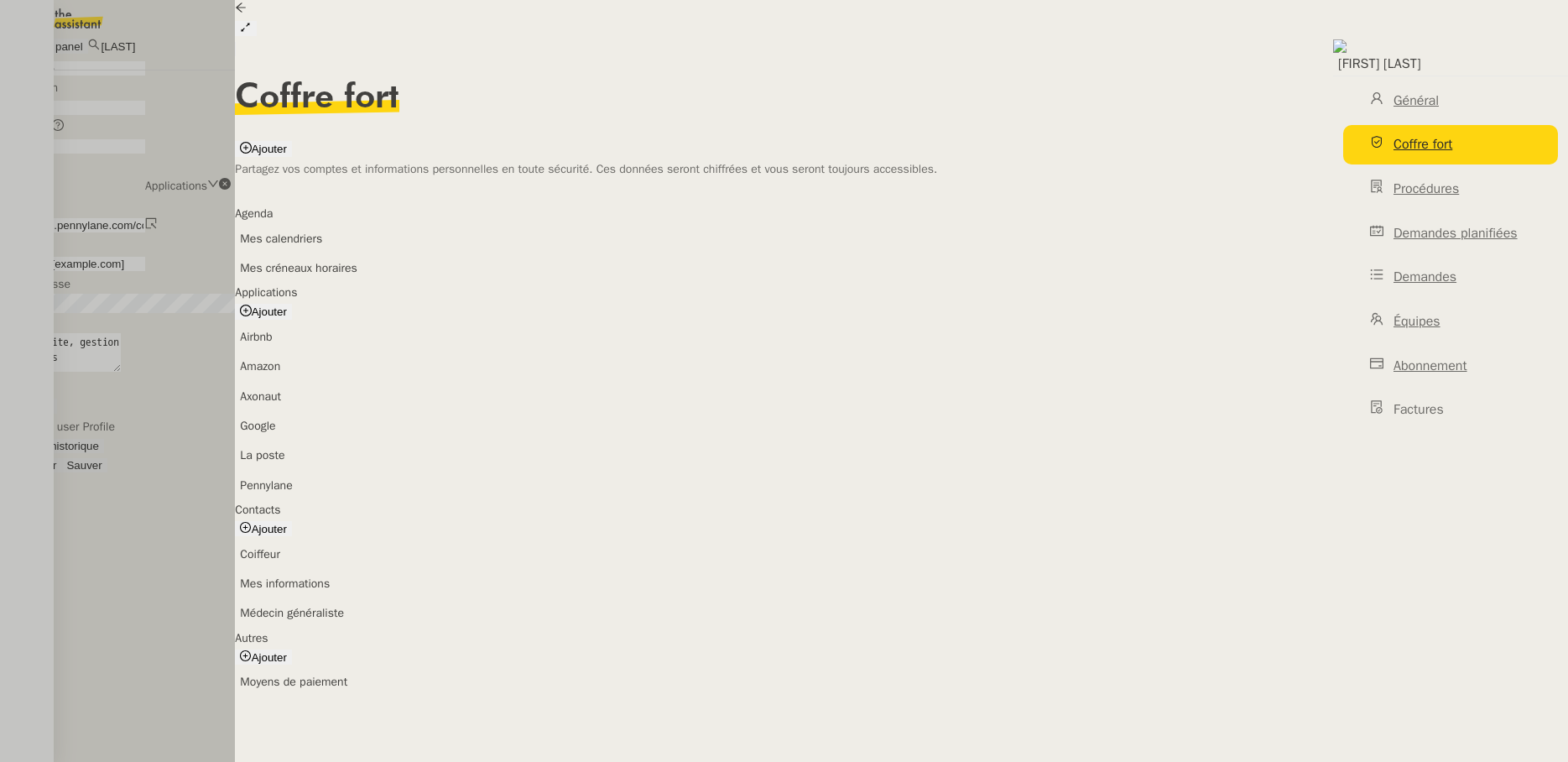 click at bounding box center (11, 8) 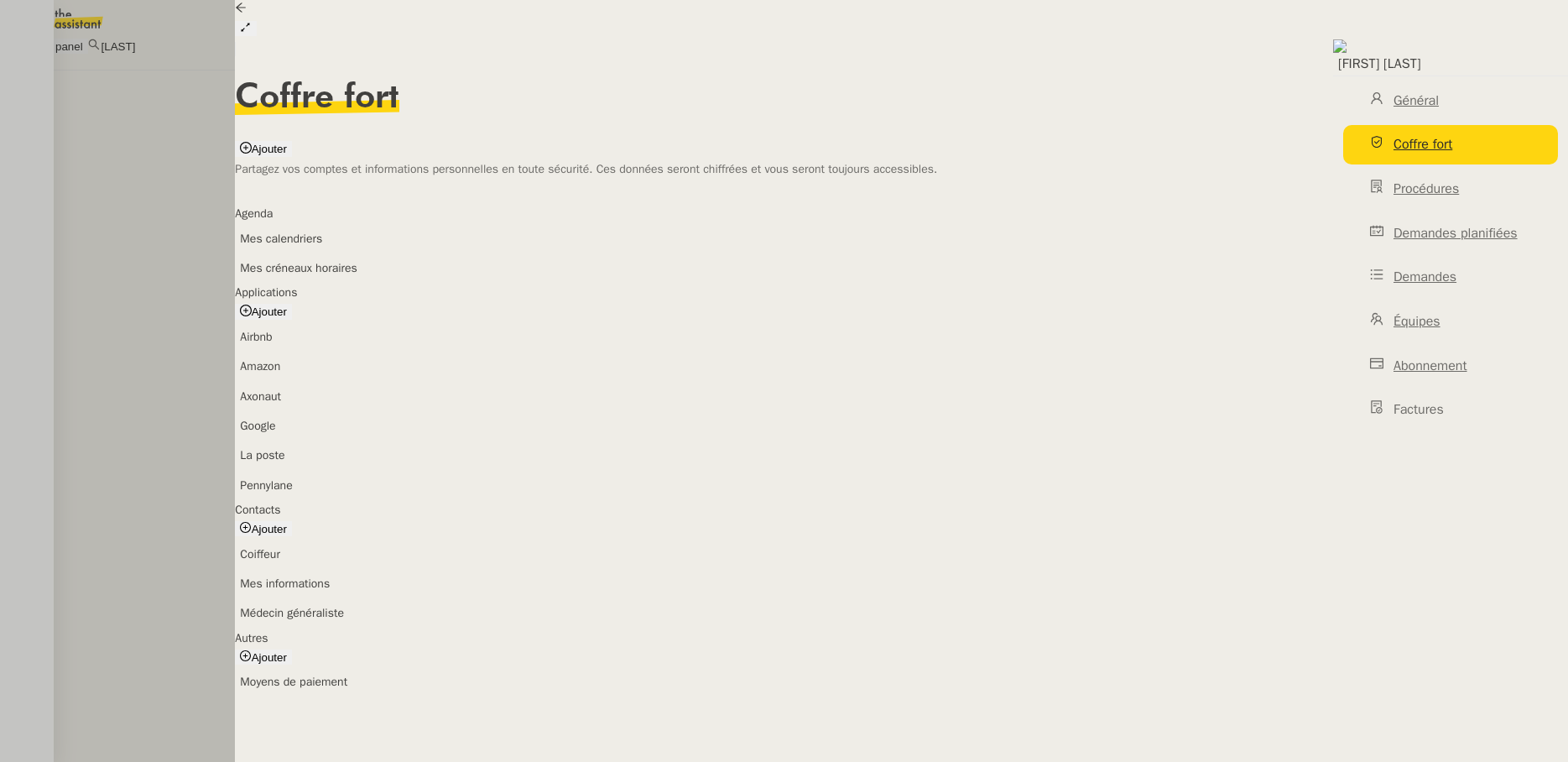 click on "Axonaut" at bounding box center (260, 396) 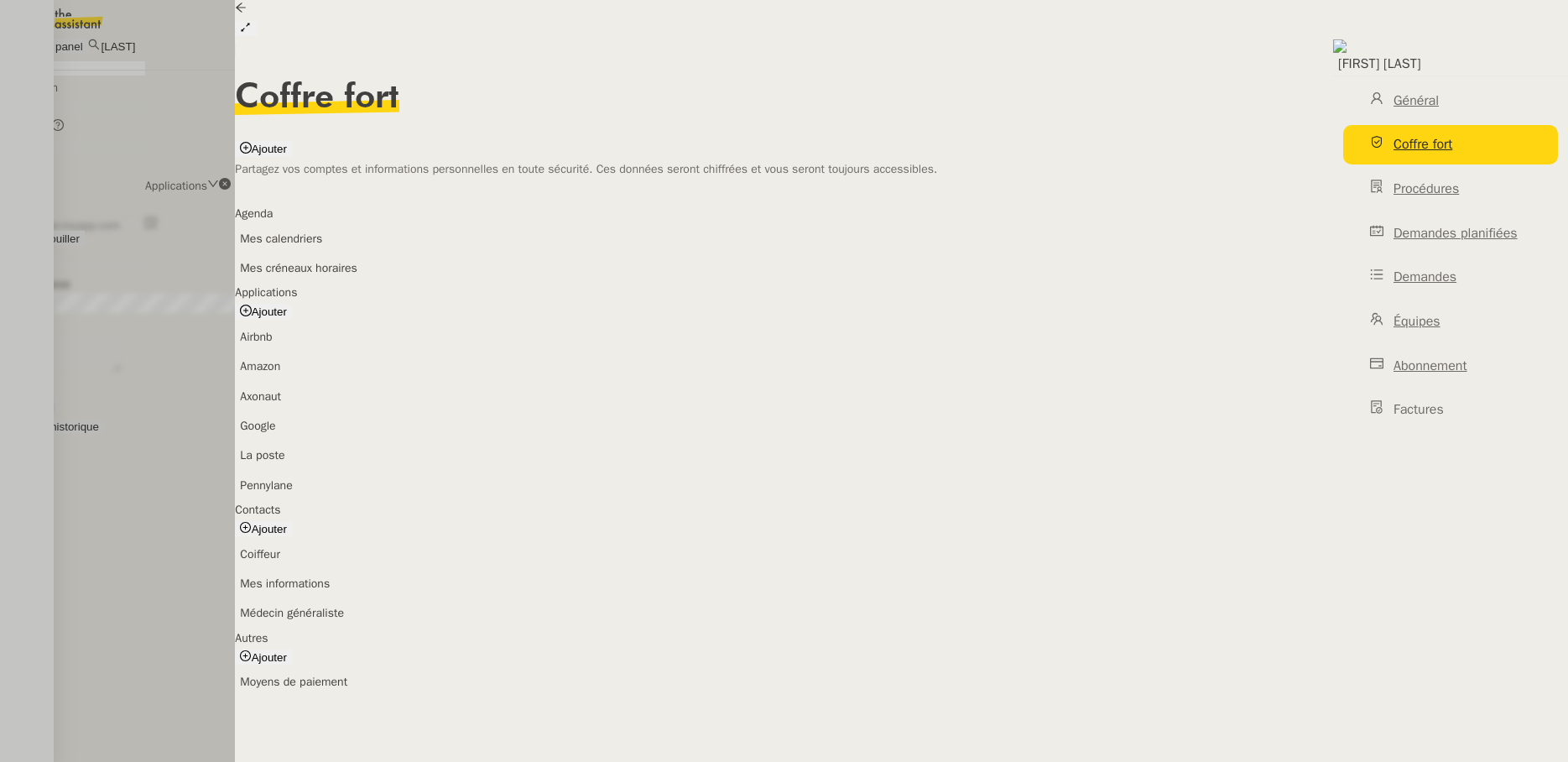 click on "Déverrouiller" at bounding box center (42, 238) 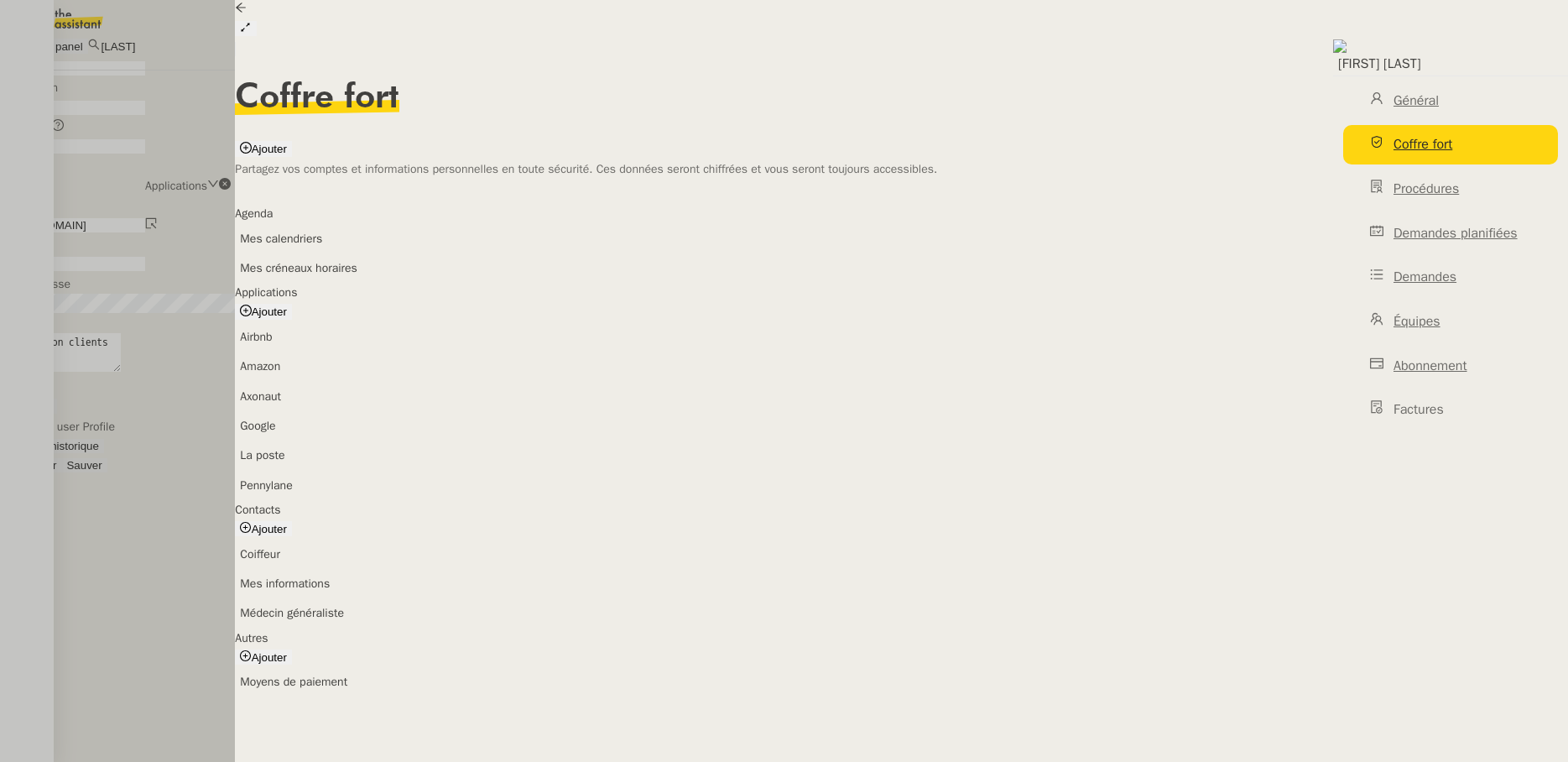click at bounding box center (10, 9) 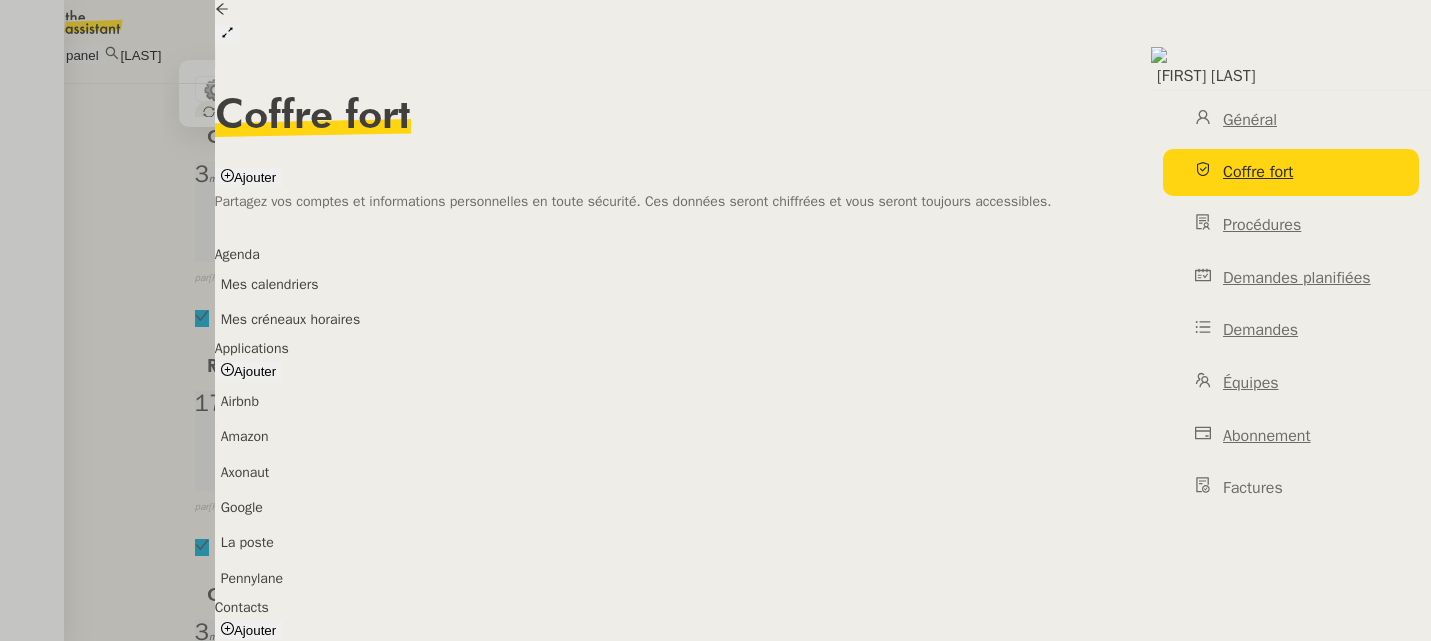 scroll, scrollTop: 725, scrollLeft: 0, axis: vertical 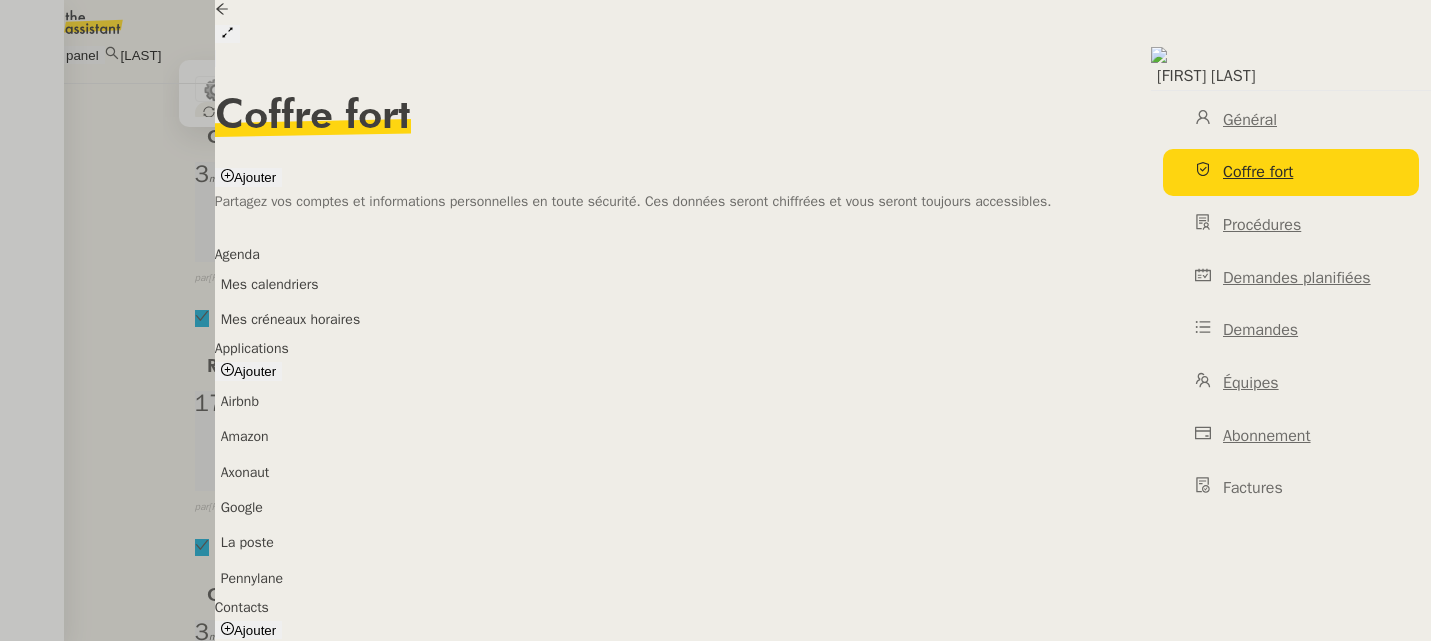 click at bounding box center [1431, 47] 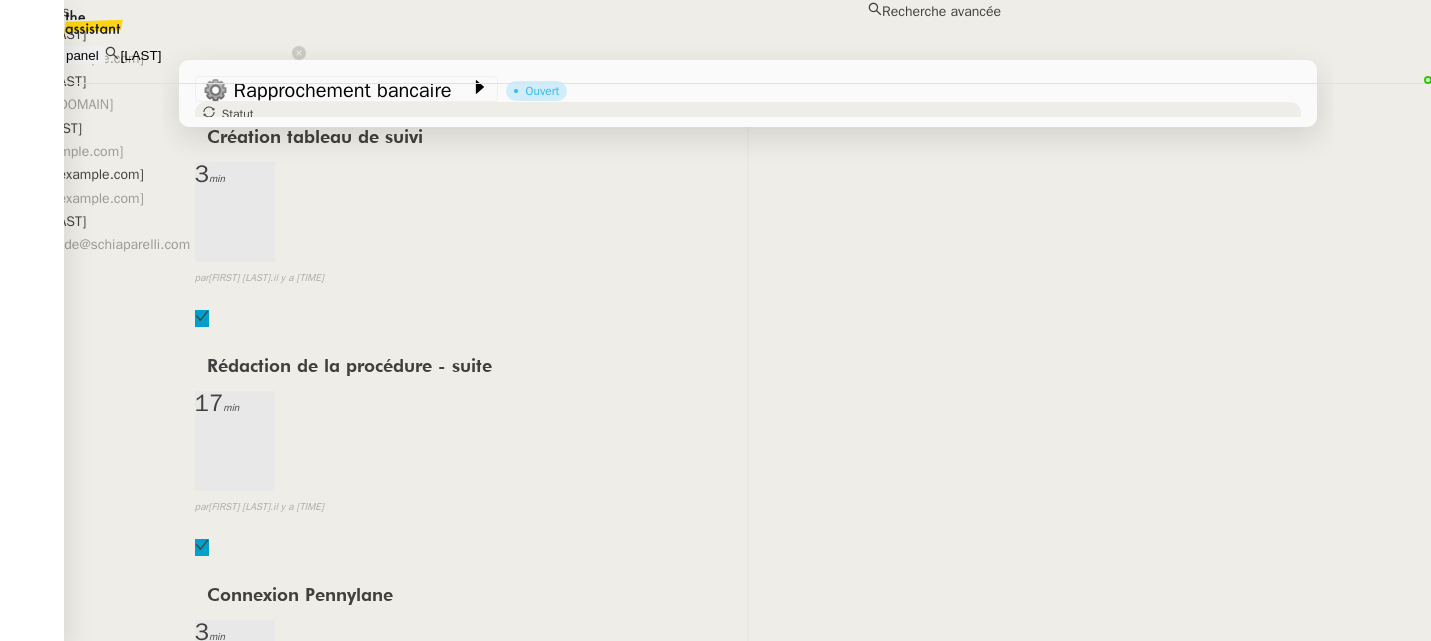 drag, startPoint x: 476, startPoint y: 26, endPoint x: 355, endPoint y: 13, distance: 121.69634 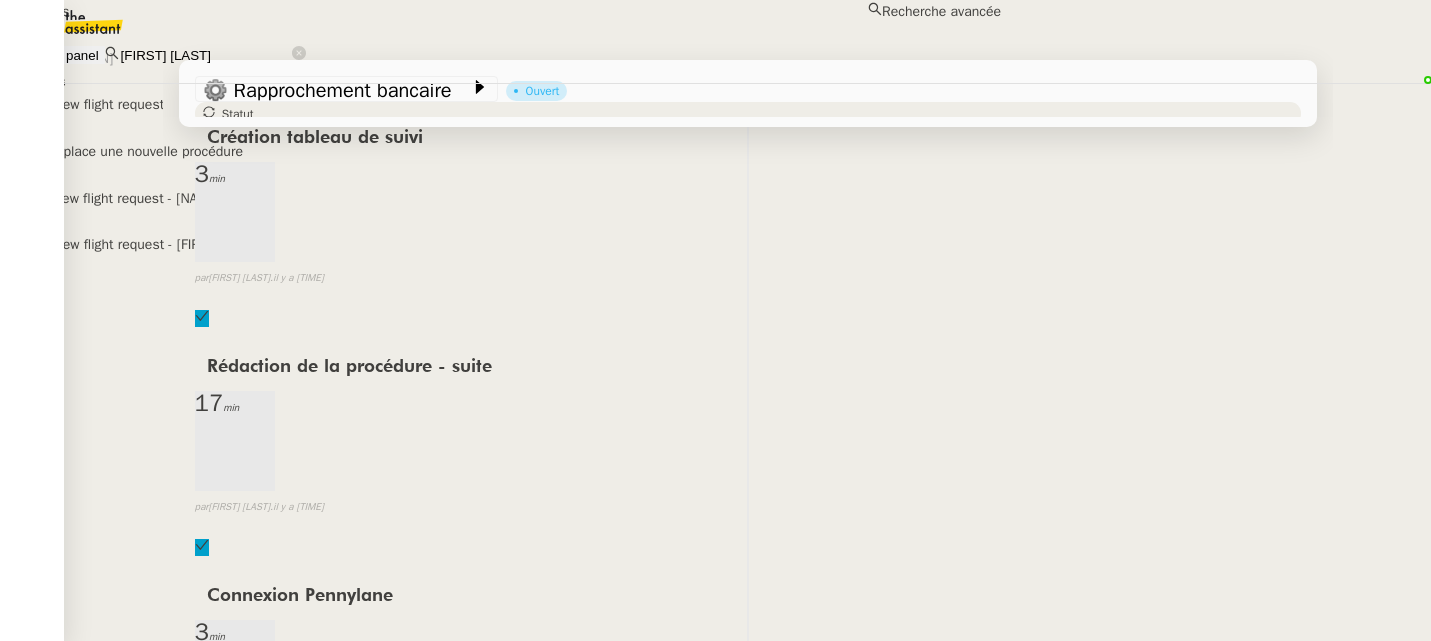 click on "[FIRST] [LAST]" at bounding box center [500, 34] 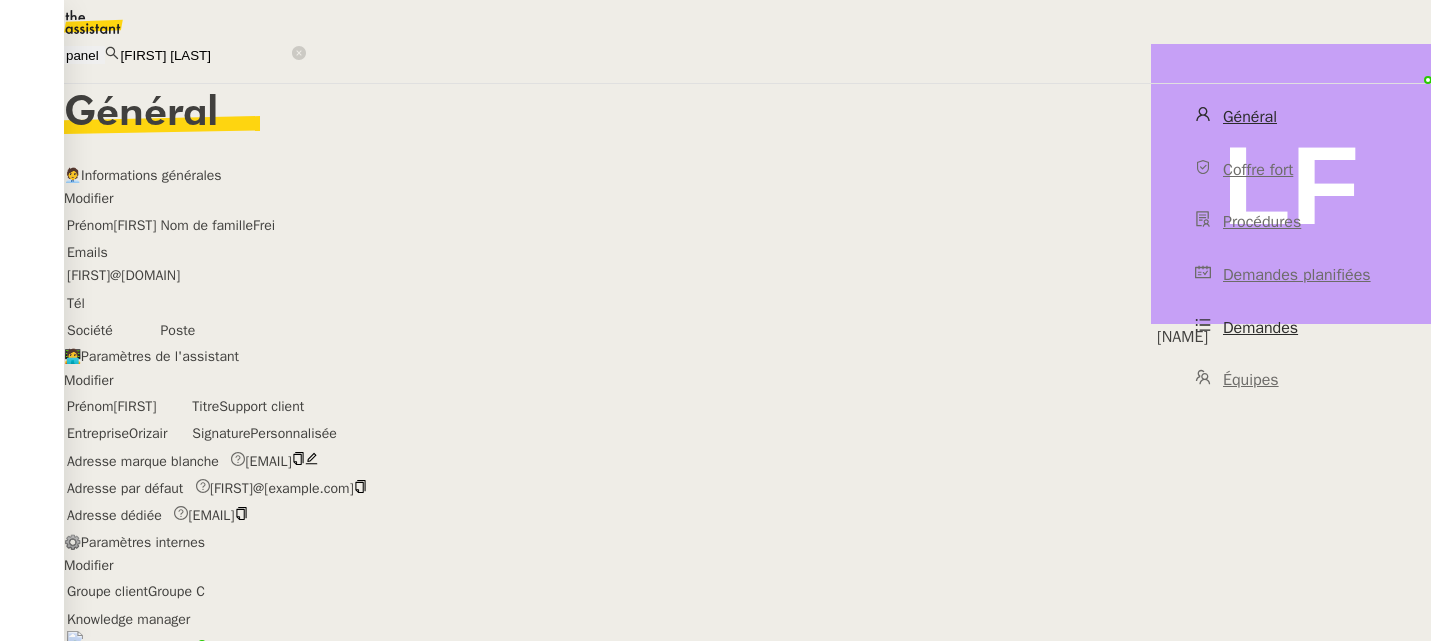 click on "Demandes" at bounding box center (1260, 328) 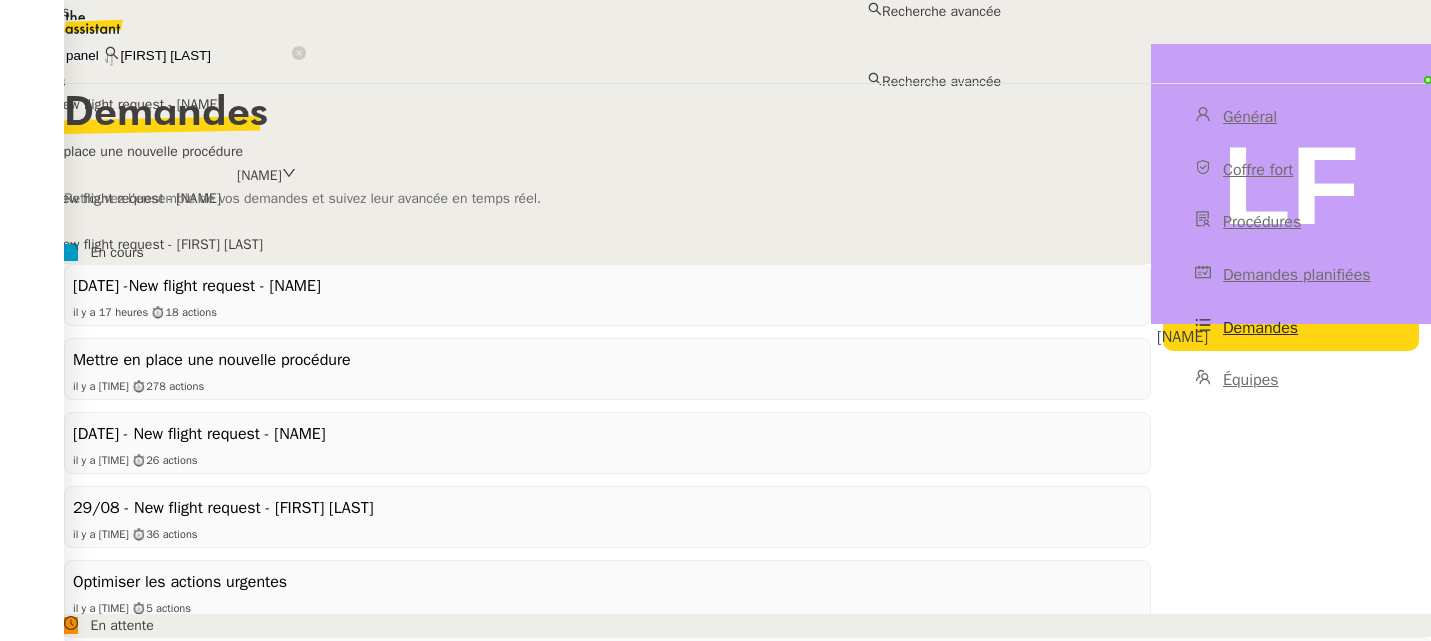 drag, startPoint x: 450, startPoint y: 26, endPoint x: 305, endPoint y: 24, distance: 145.0138 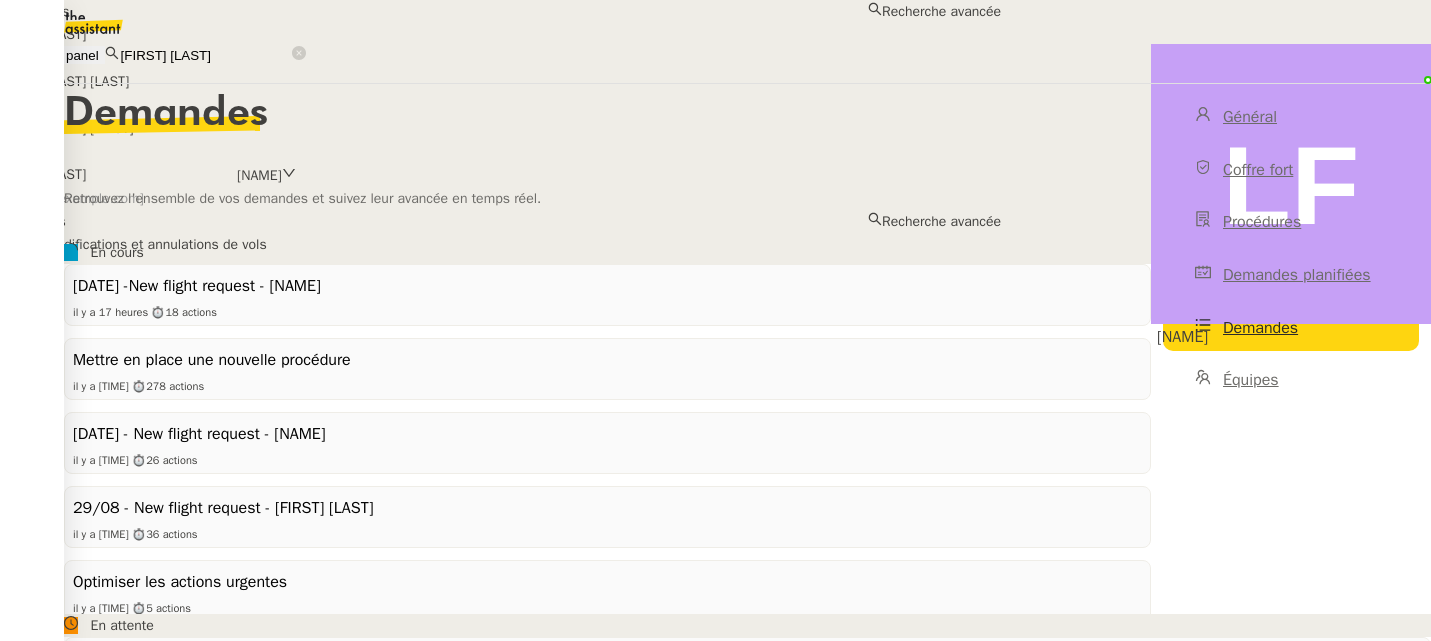 click on "••••••••••••• •••••" at bounding box center (500, 34) 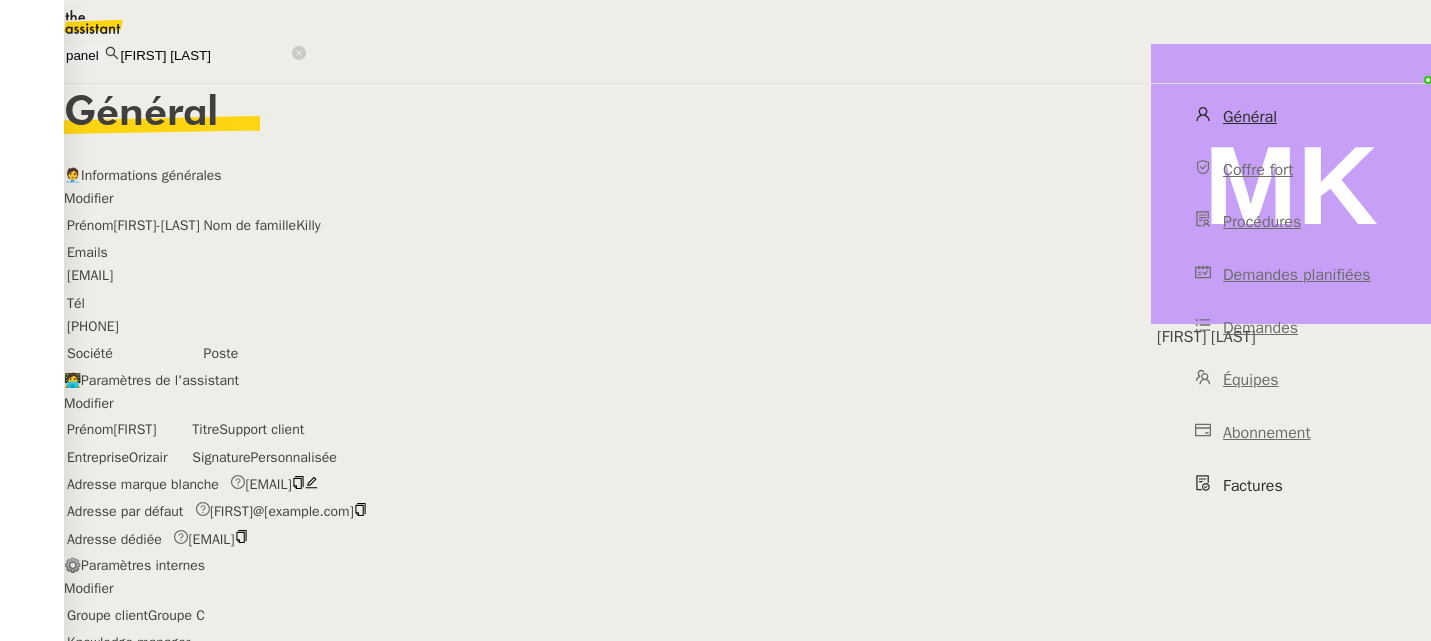 click on "Factures" at bounding box center [1250, 117] 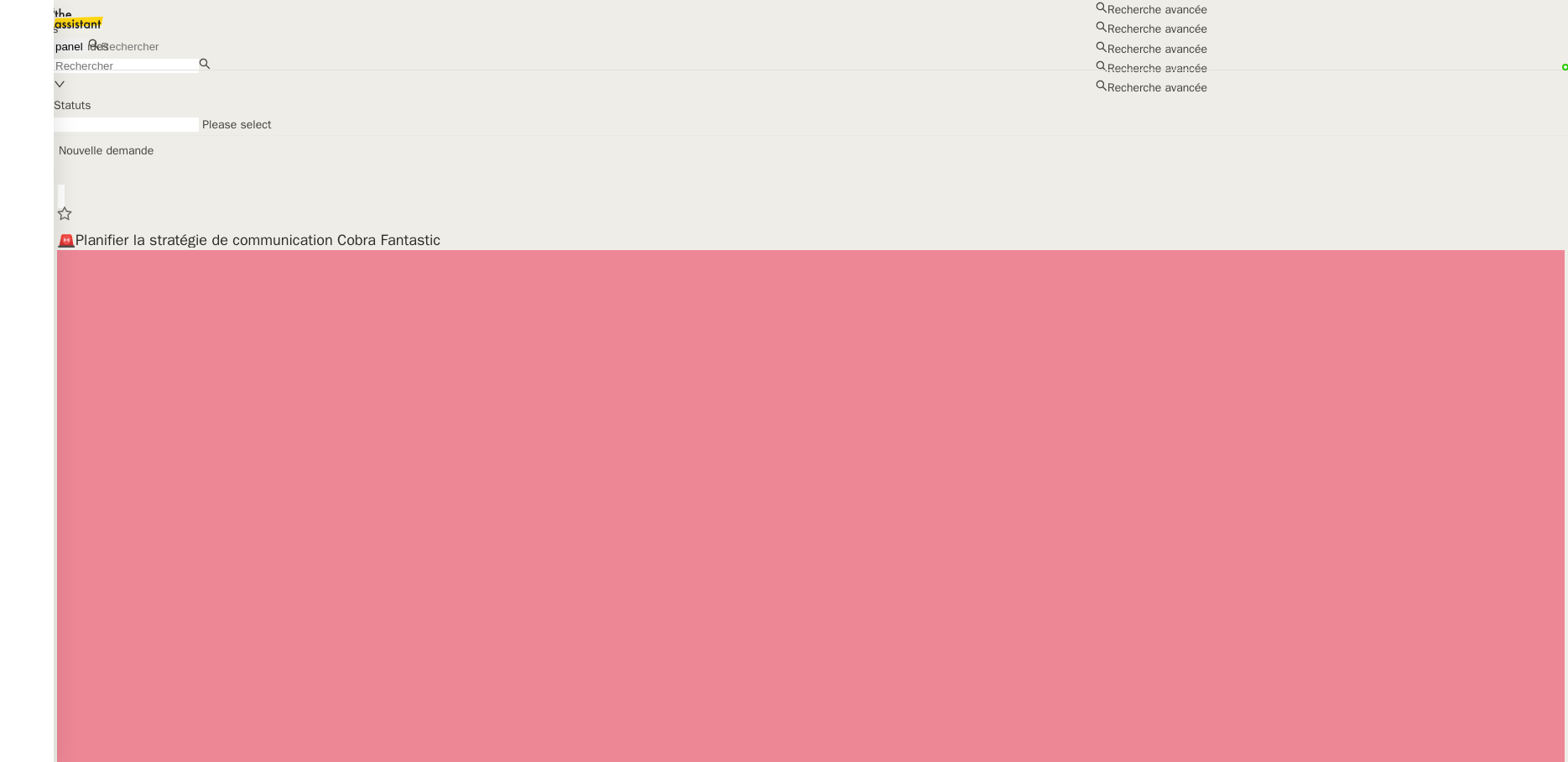 scroll, scrollTop: 0, scrollLeft: 0, axis: both 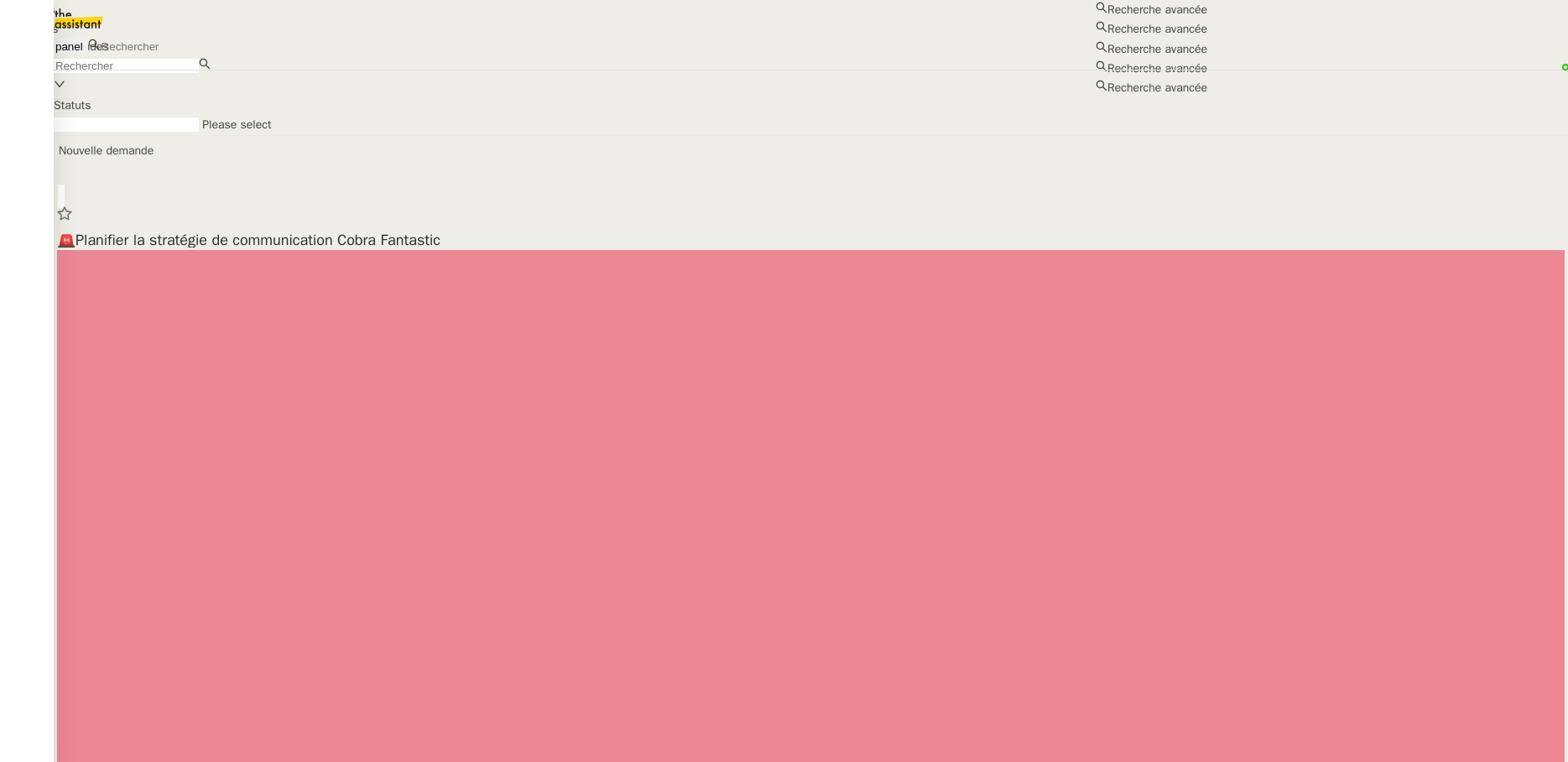 click at bounding box center (172, 46) 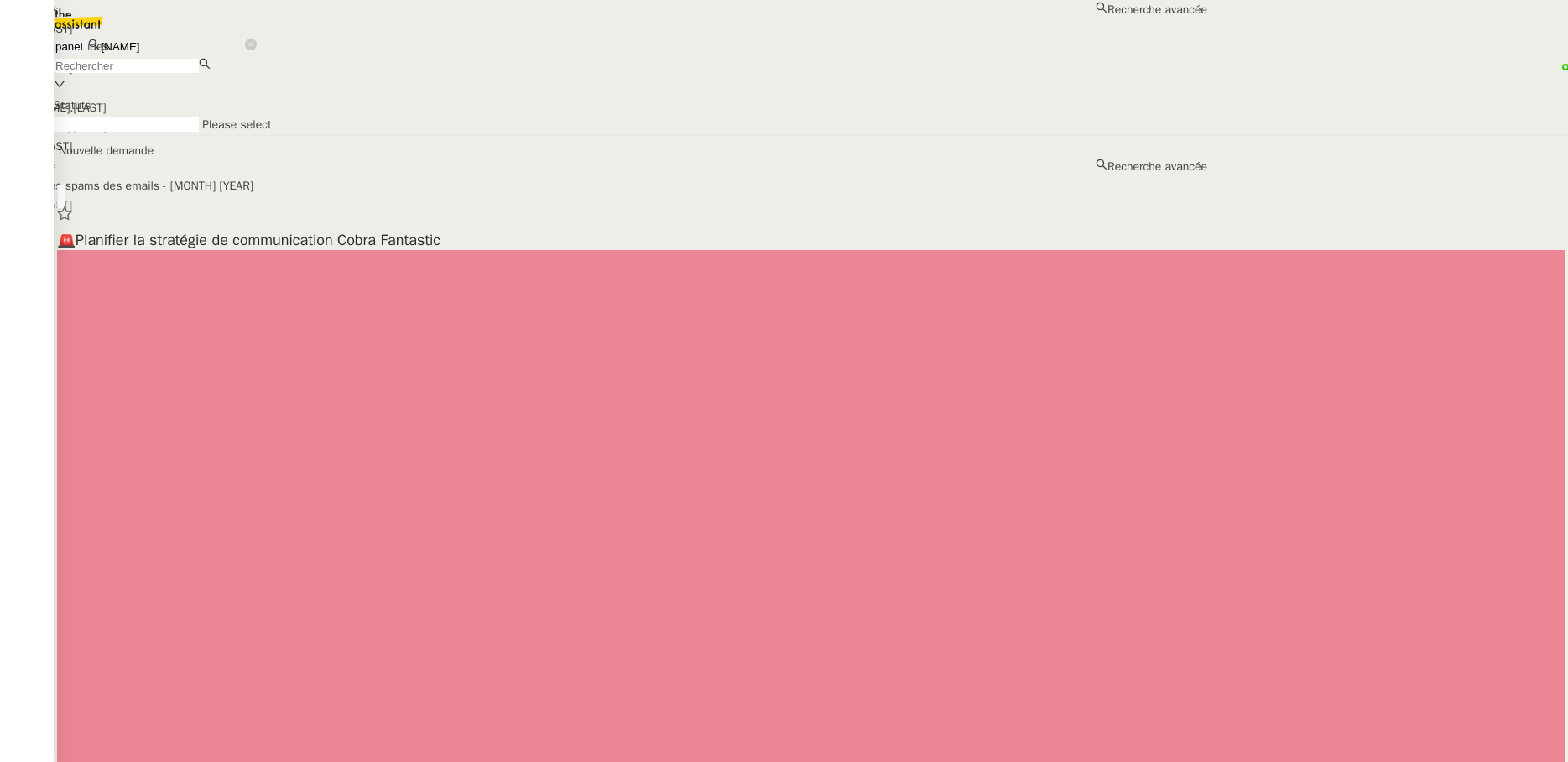 click on "[FIRST] [LAST]" at bounding box center (603, 29) 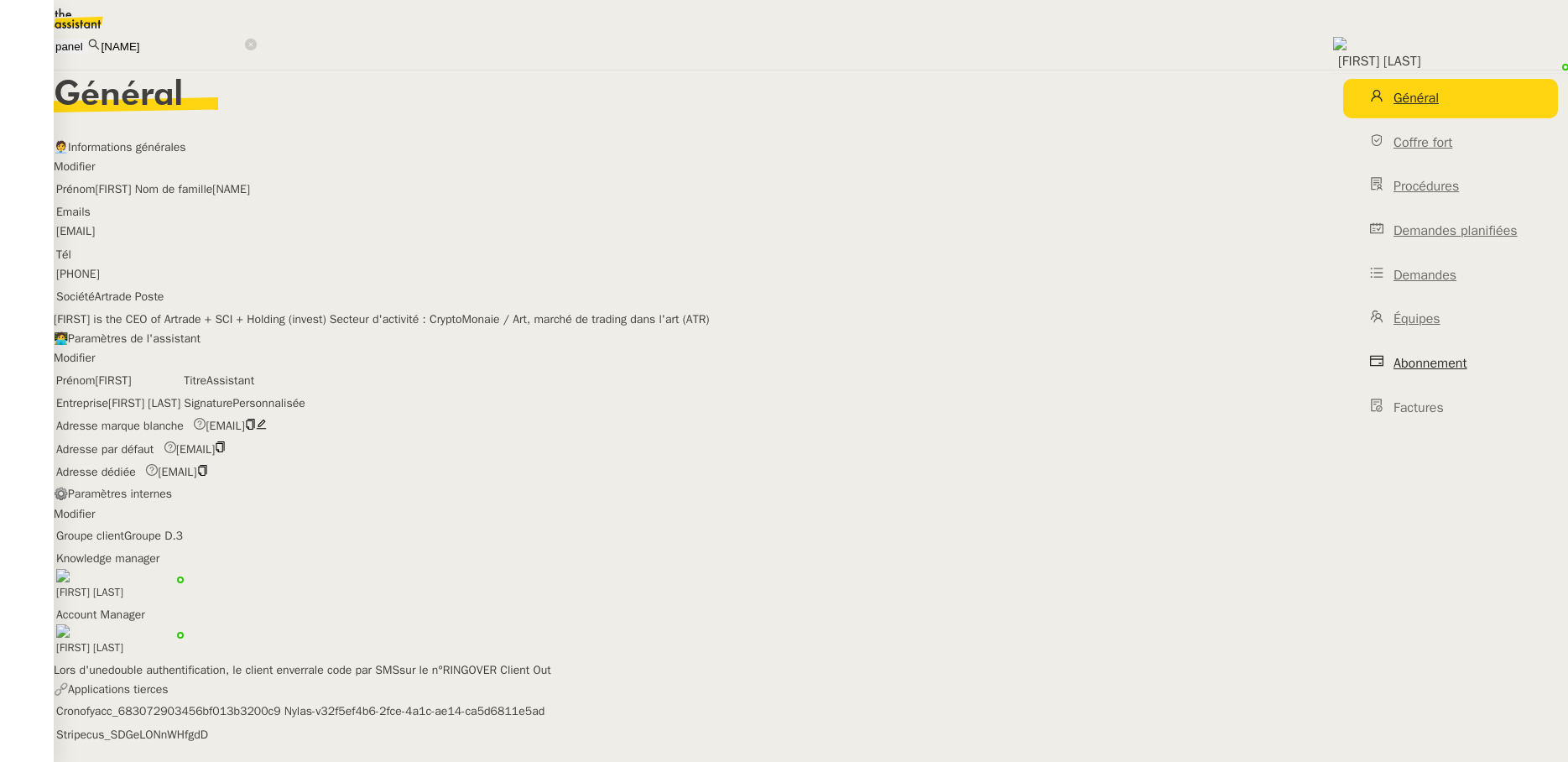 click on "Abonnement" at bounding box center [1430, 363] 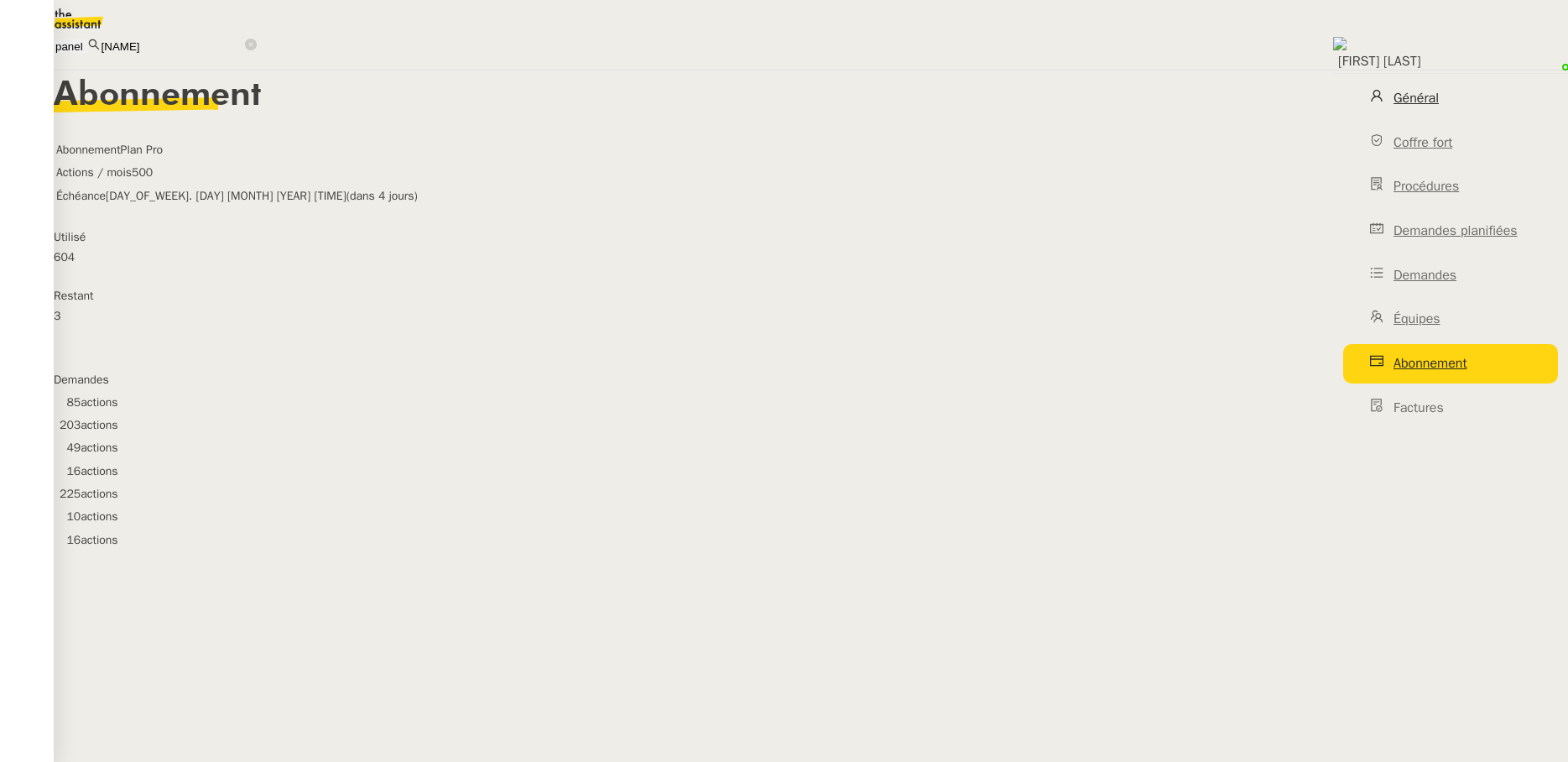 click on "Général" at bounding box center [1416, 98] 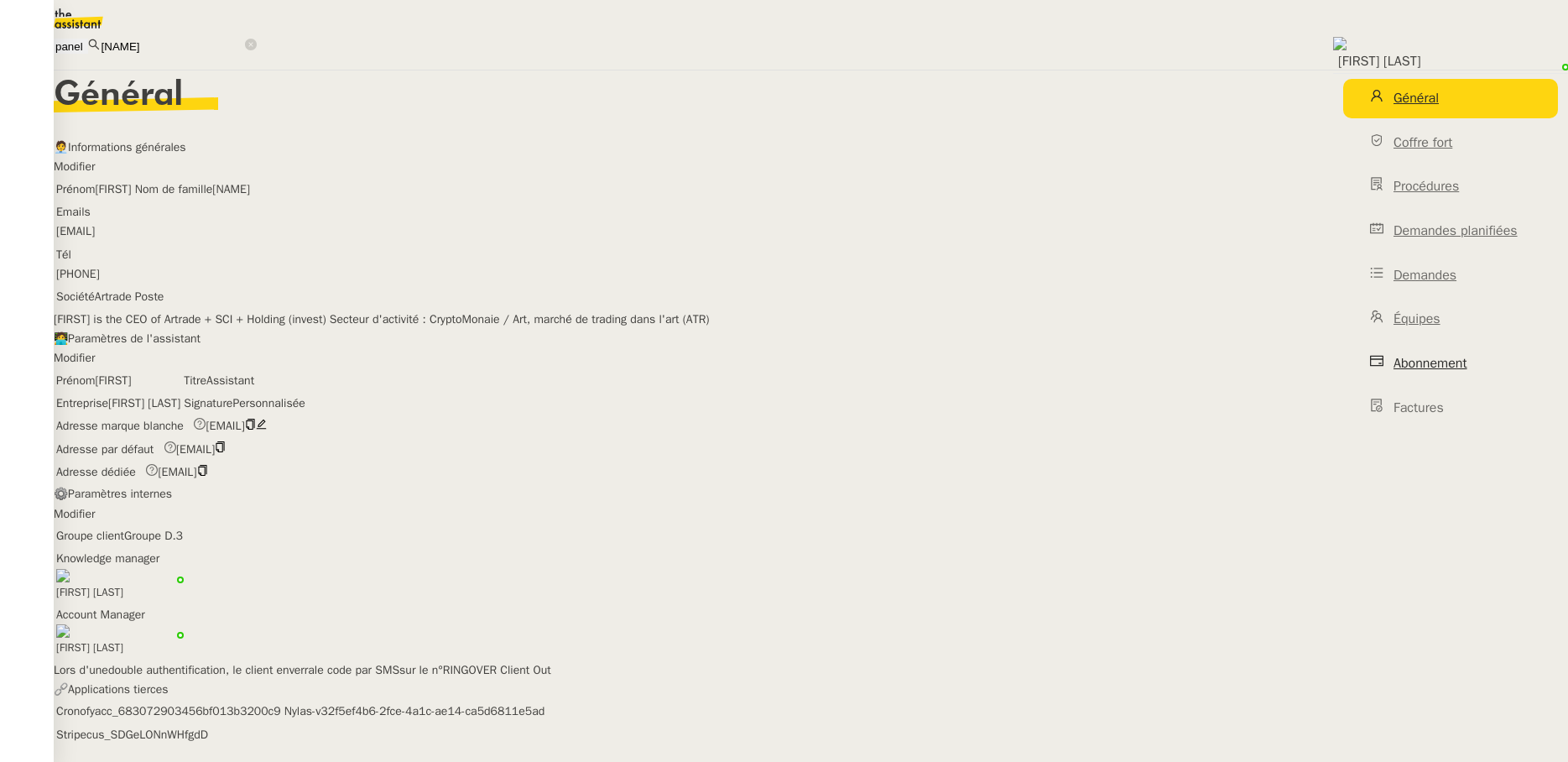 click on "Abonnement" at bounding box center [1430, 363] 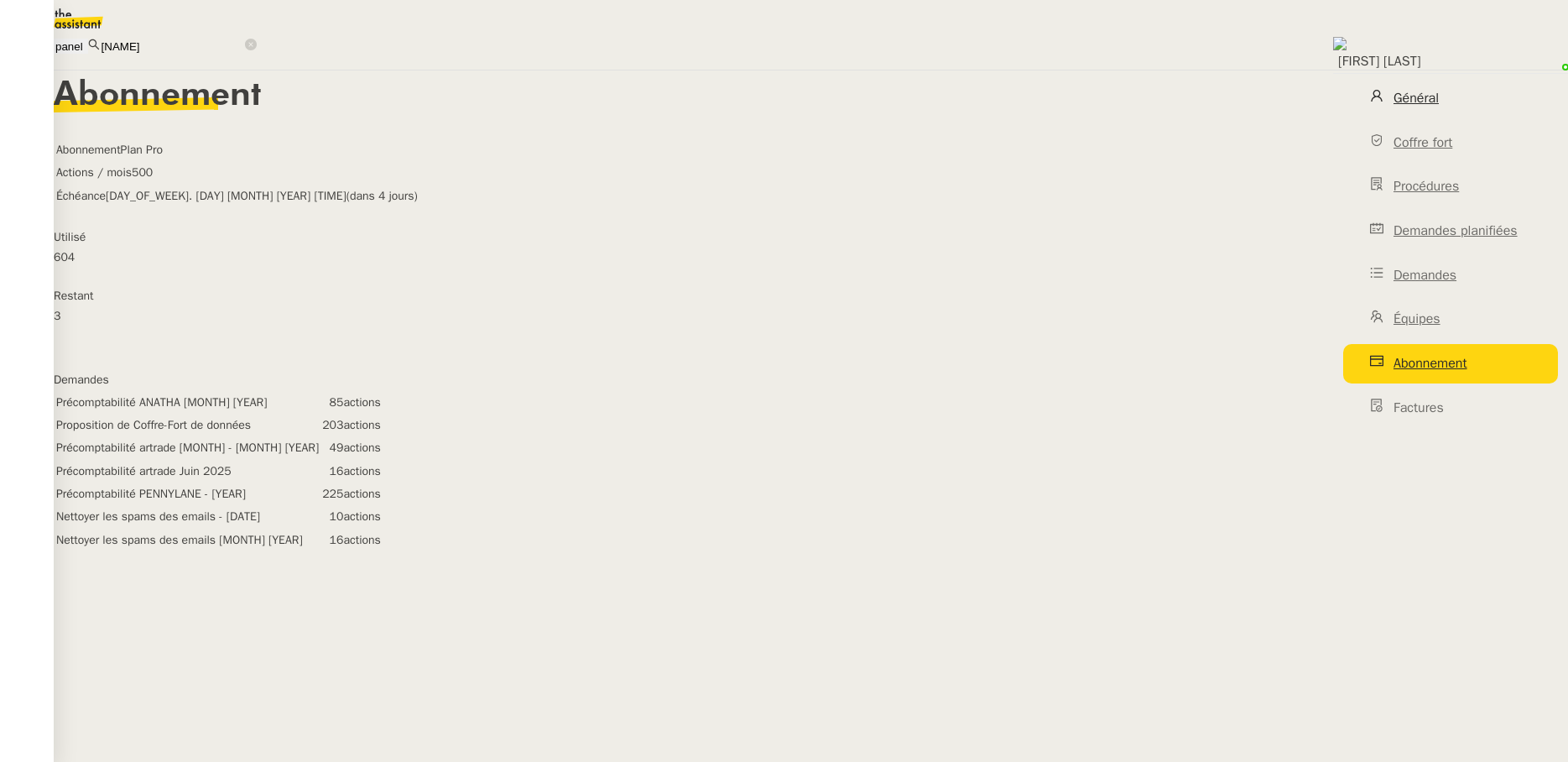 click on "Général" at bounding box center [1416, 98] 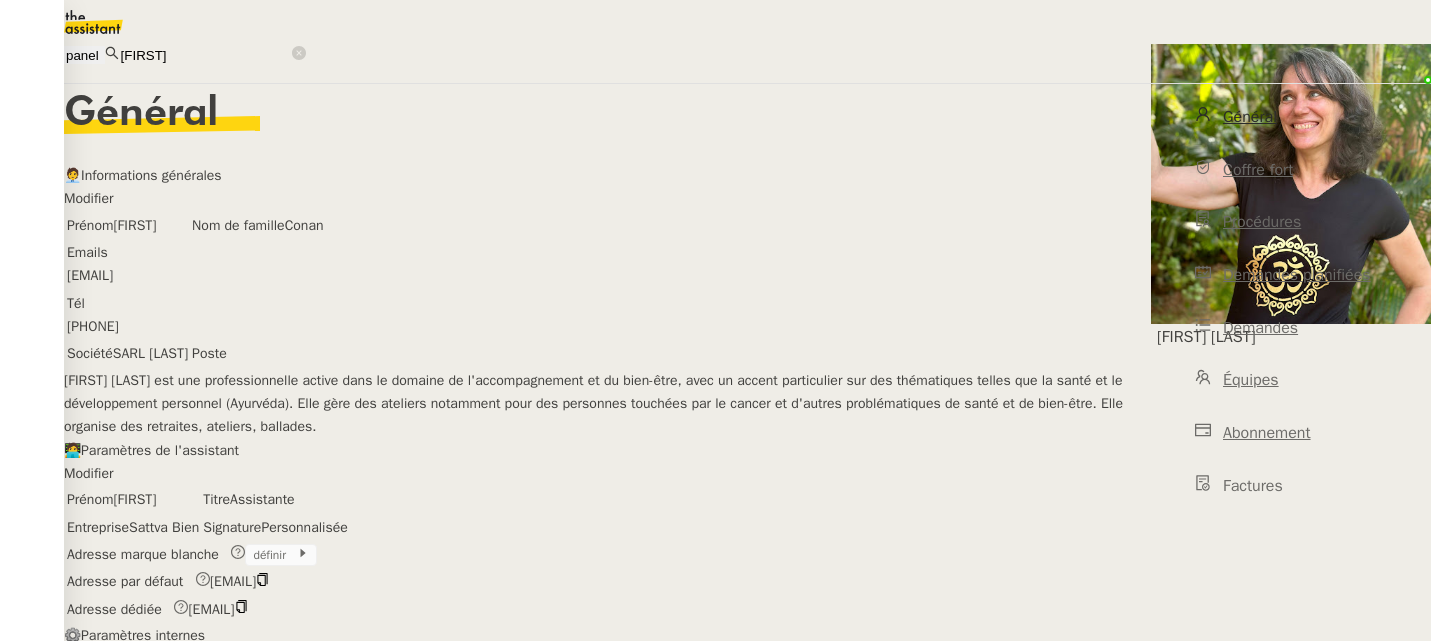 scroll, scrollTop: 0, scrollLeft: 0, axis: both 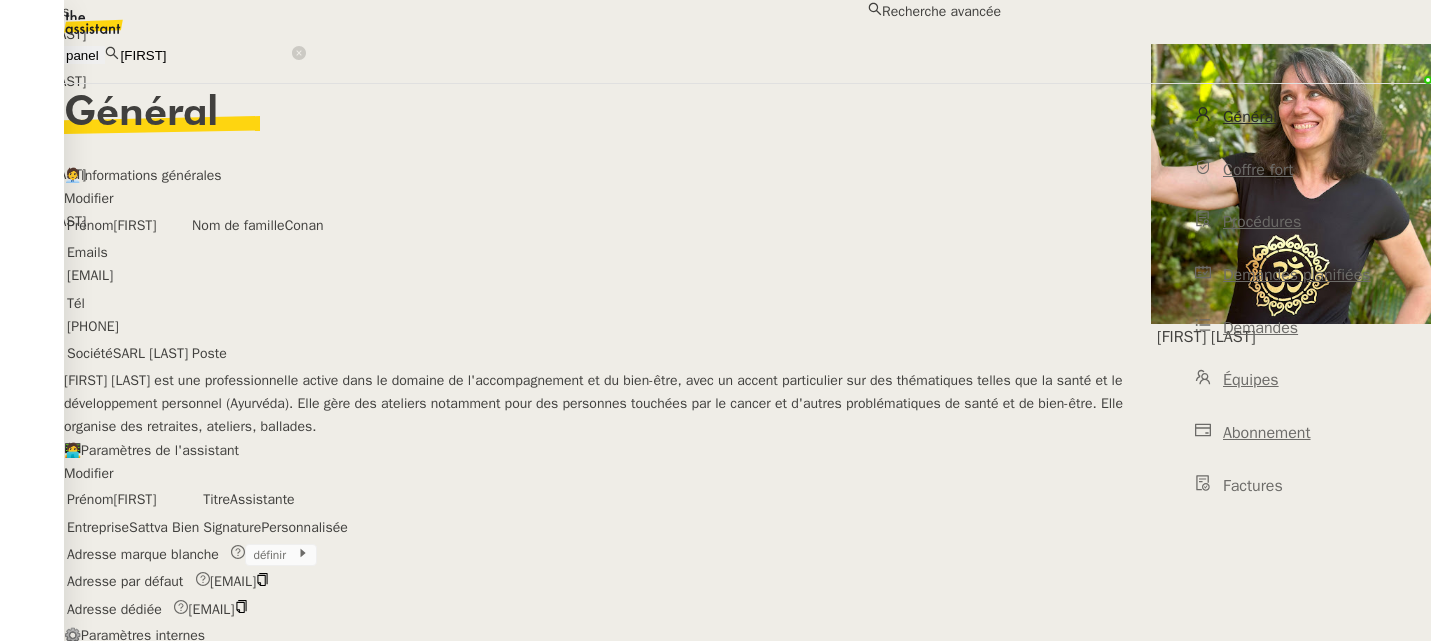 drag, startPoint x: 426, startPoint y: 25, endPoint x: 341, endPoint y: 31, distance: 85.2115 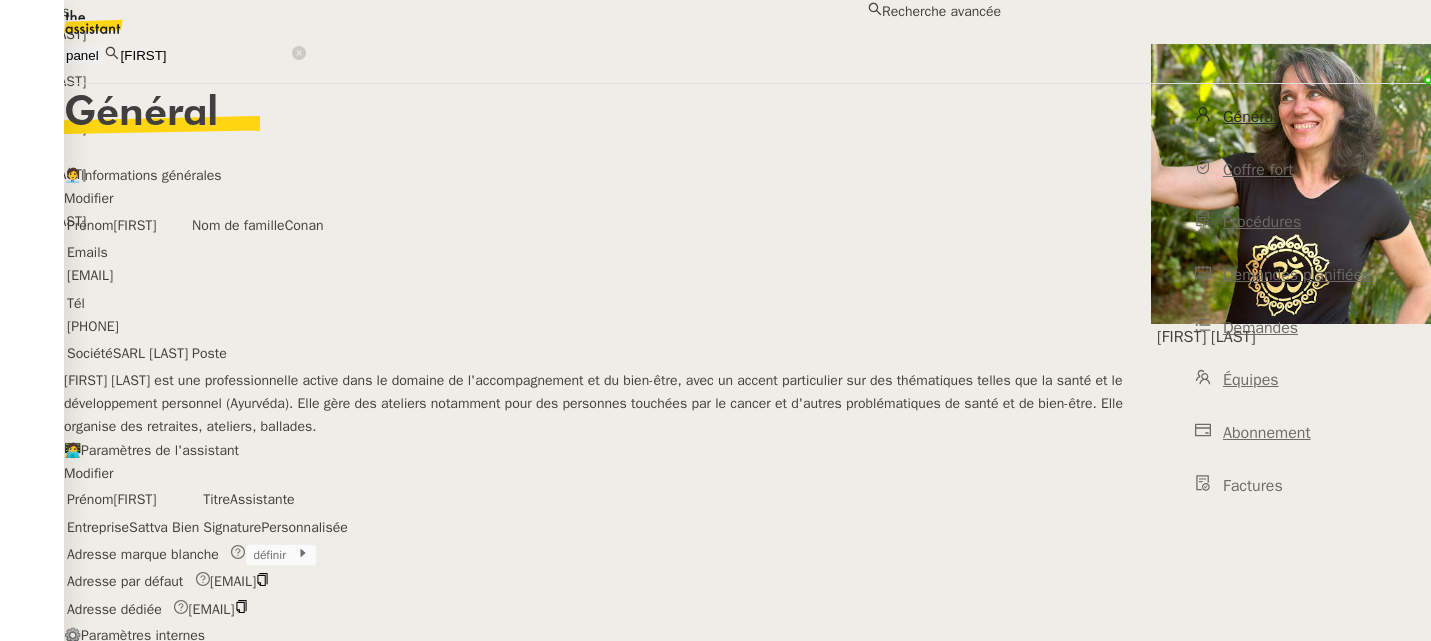 click on "••••• •••••" at bounding box center (500, 221) 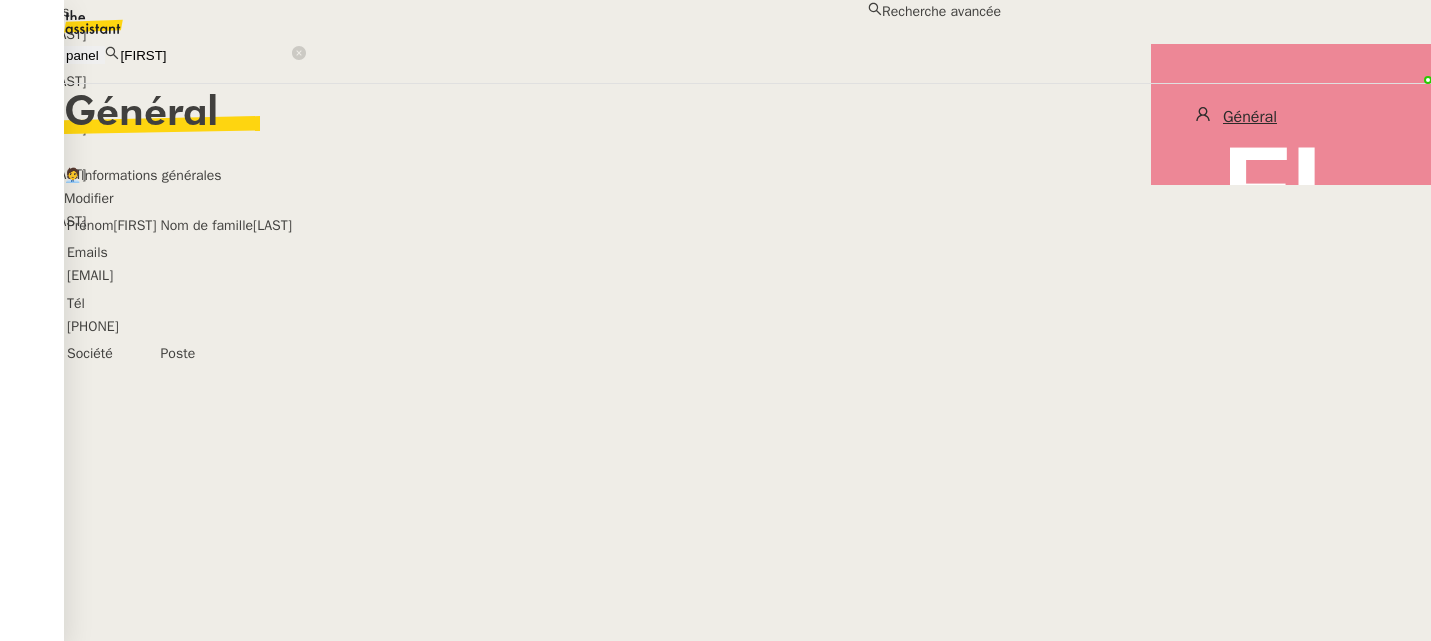 drag, startPoint x: 423, startPoint y: 20, endPoint x: 348, endPoint y: 24, distance: 75.10659 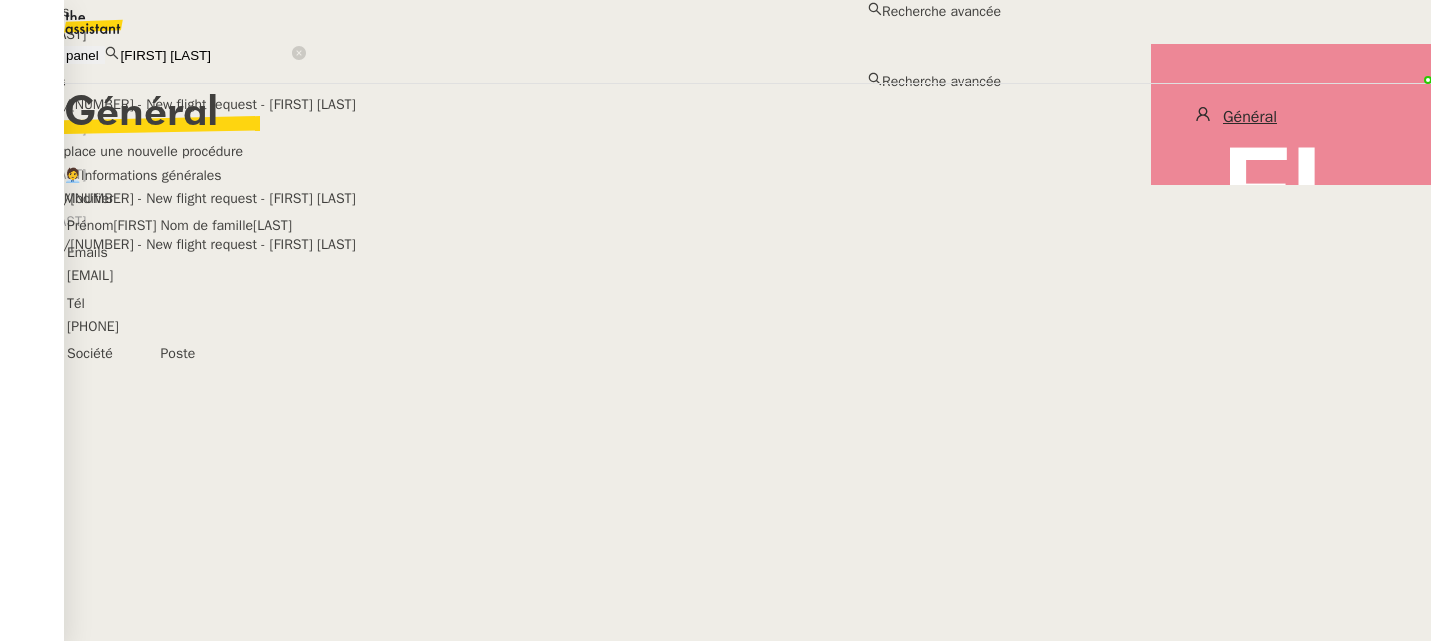click on "[FIRST] [LAST]" at bounding box center [500, 34] 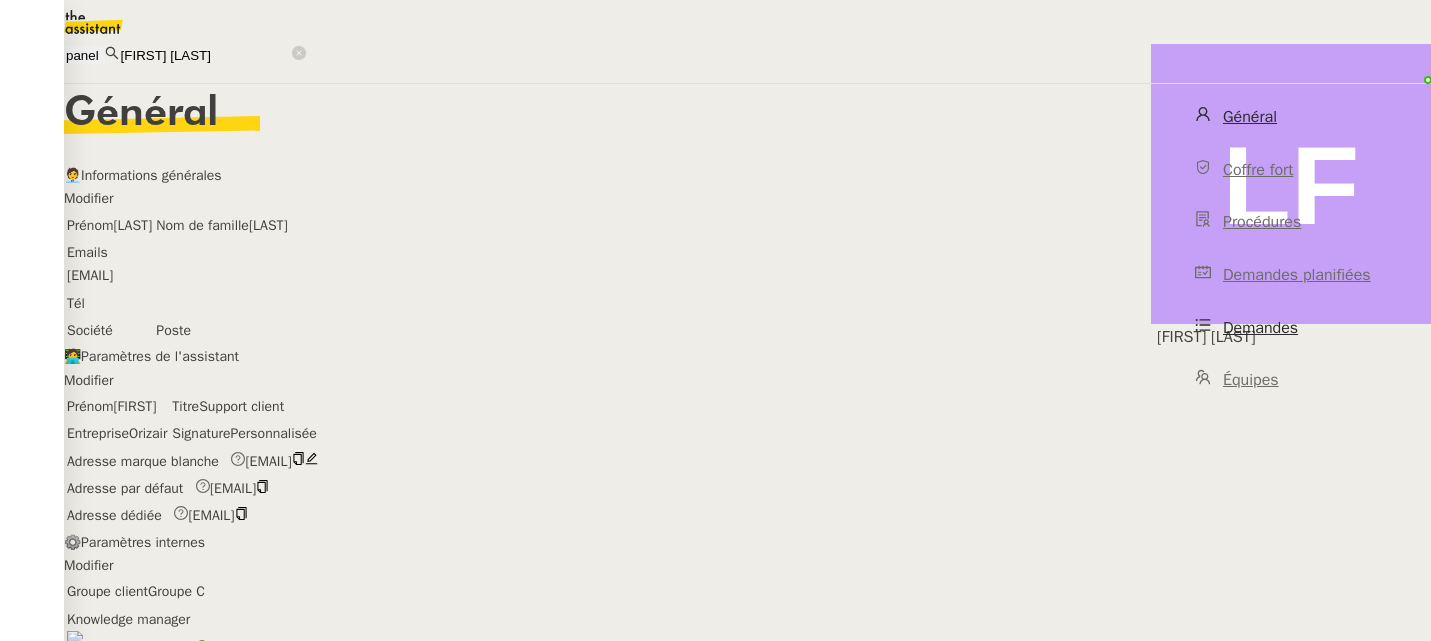 click on "Demandes" at bounding box center (1260, 328) 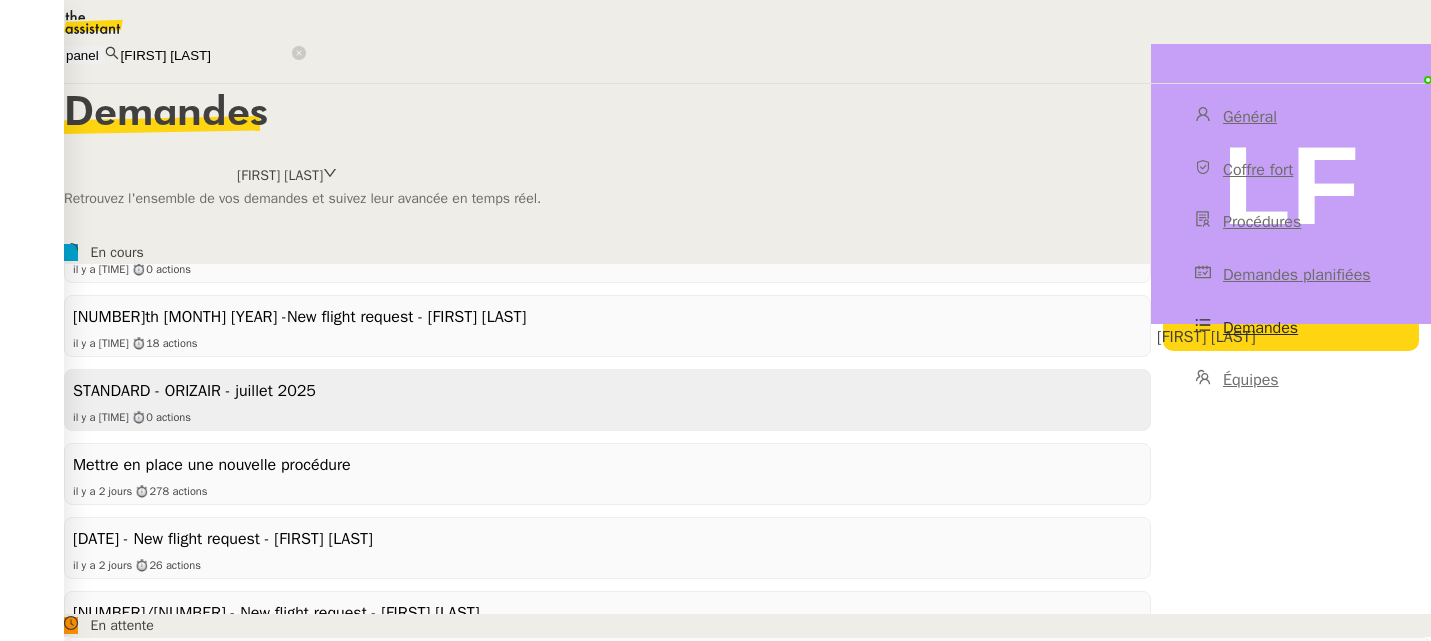 scroll, scrollTop: 73, scrollLeft: 0, axis: vertical 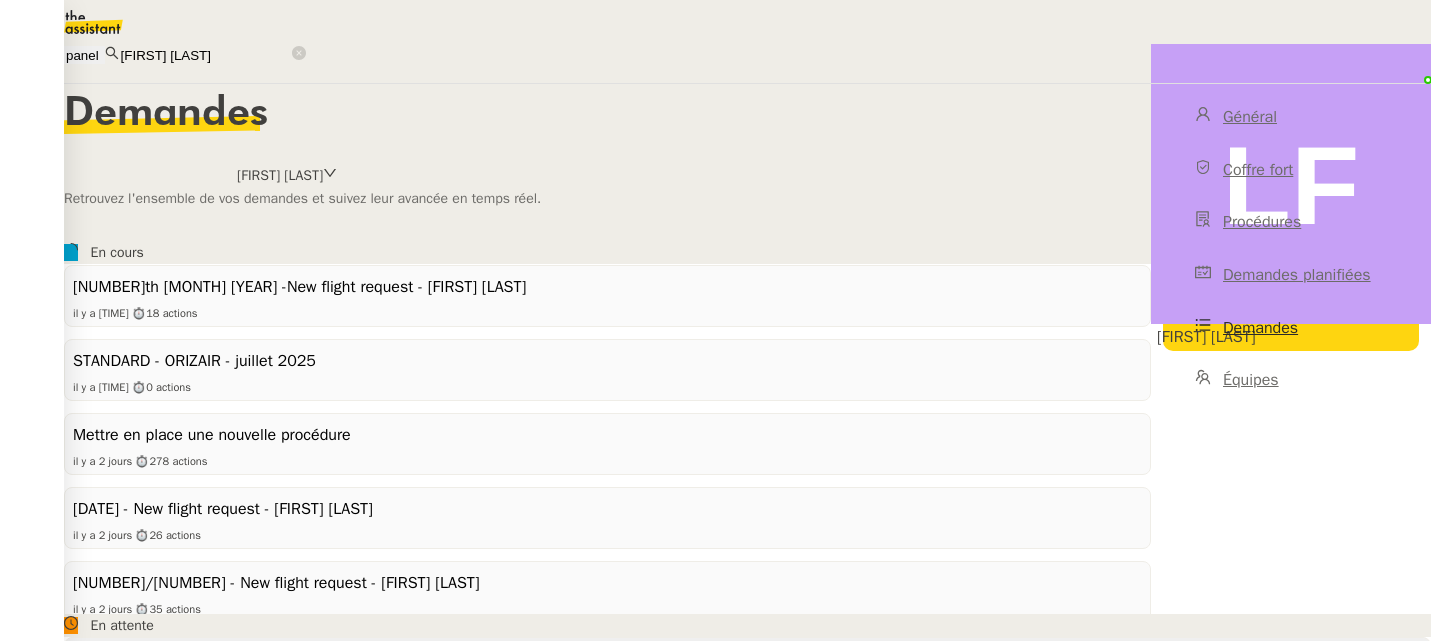 click on "09/07 - New flight request - [FIRST] [LAST]" at bounding box center (607, 213) 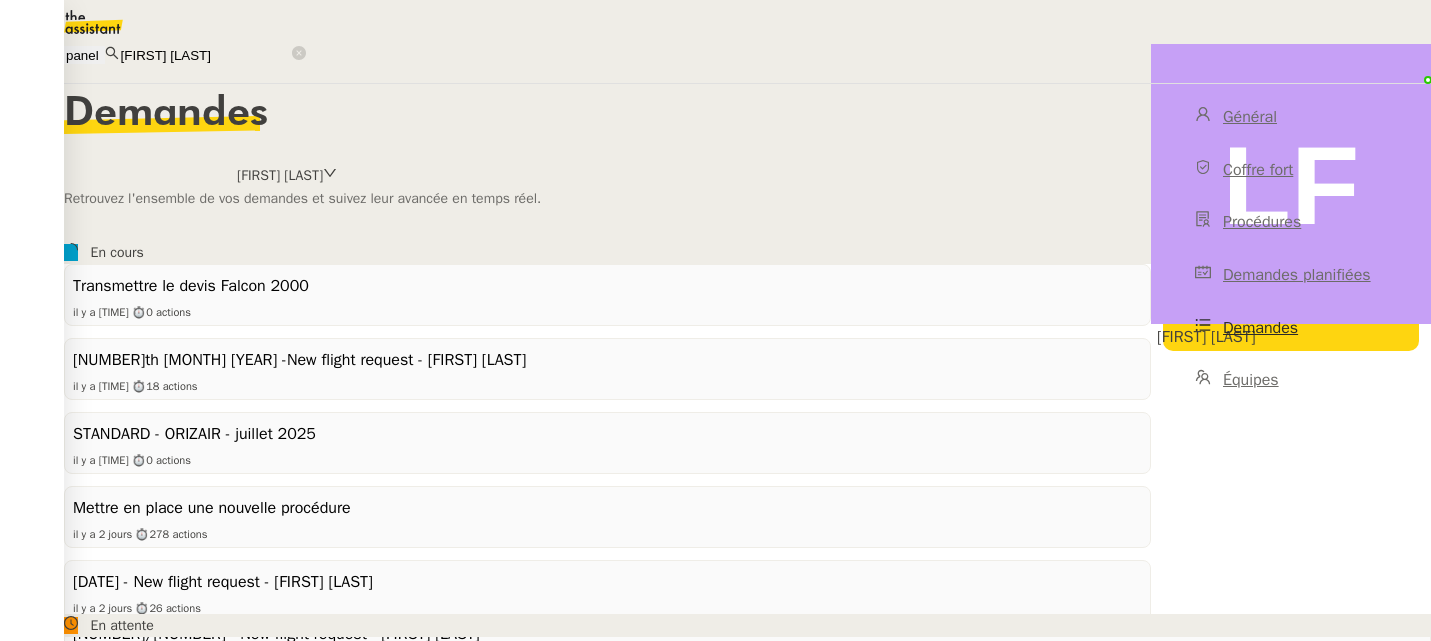 scroll, scrollTop: 39, scrollLeft: 0, axis: vertical 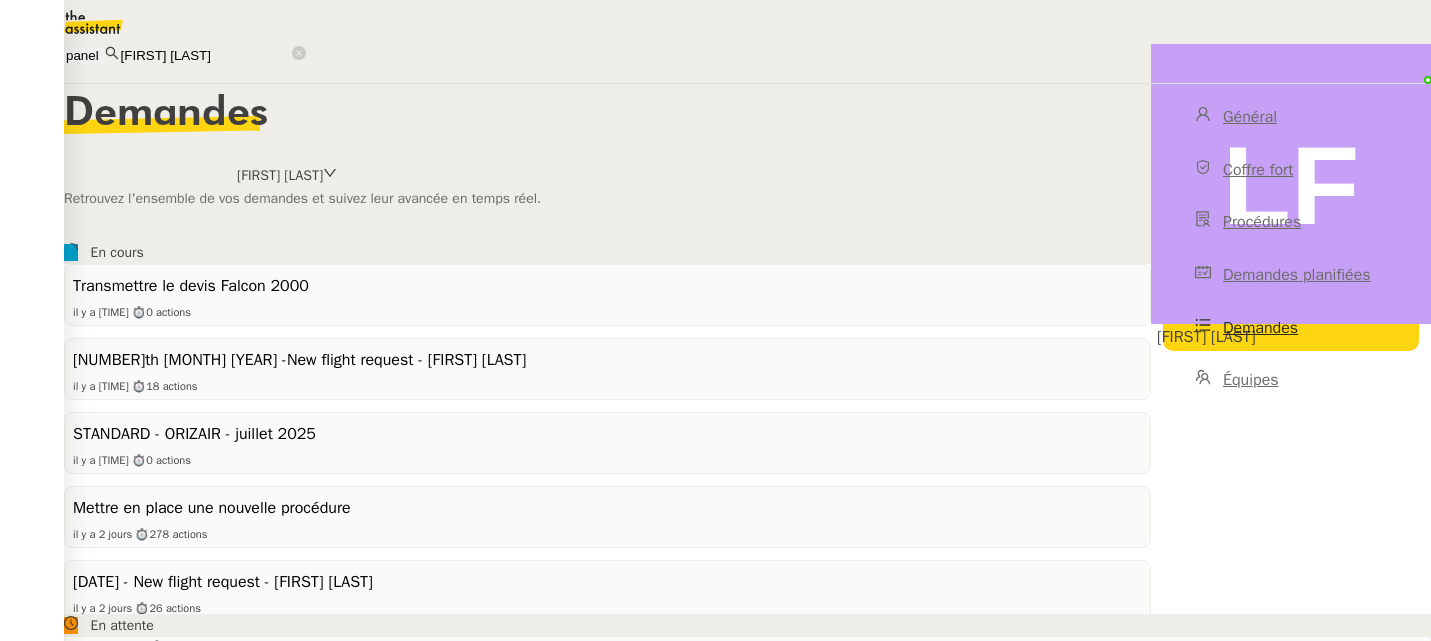 click on "19/12 - New flight request - [FIRST] [LAST]" at bounding box center (747, 620) 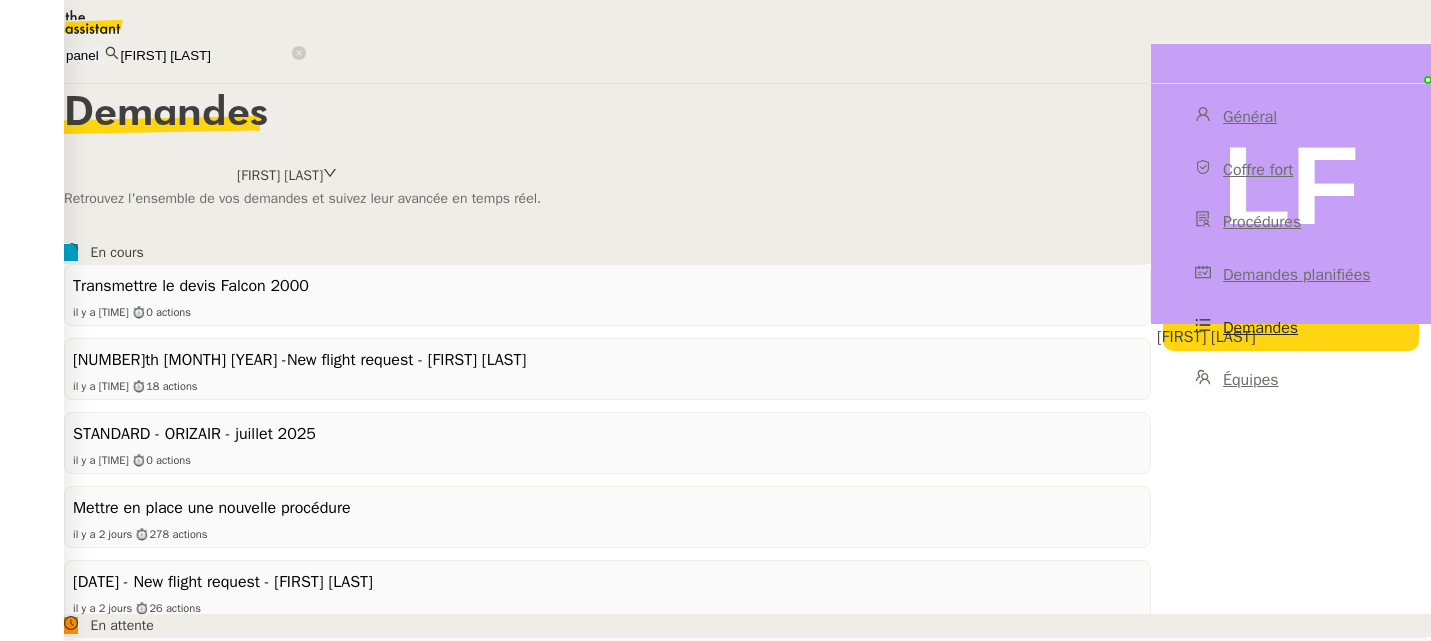 scroll, scrollTop: 0, scrollLeft: 0, axis: both 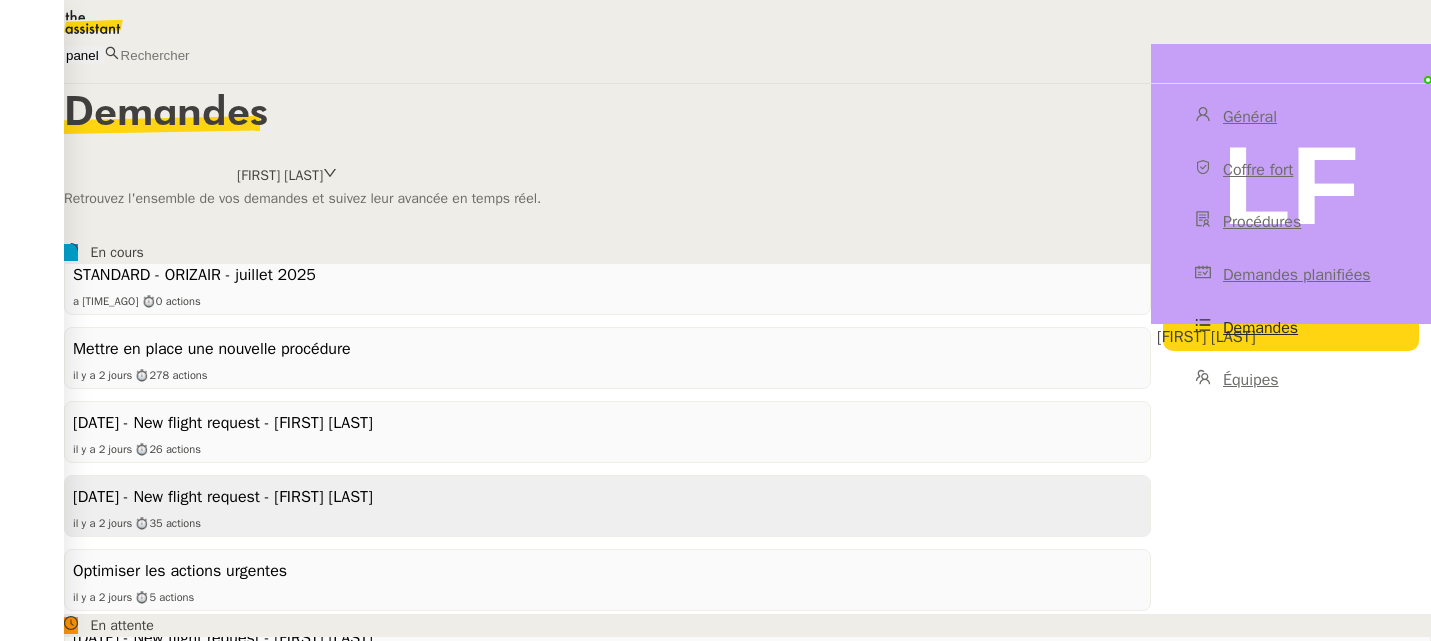 click on "35" at bounding box center [168, 153] 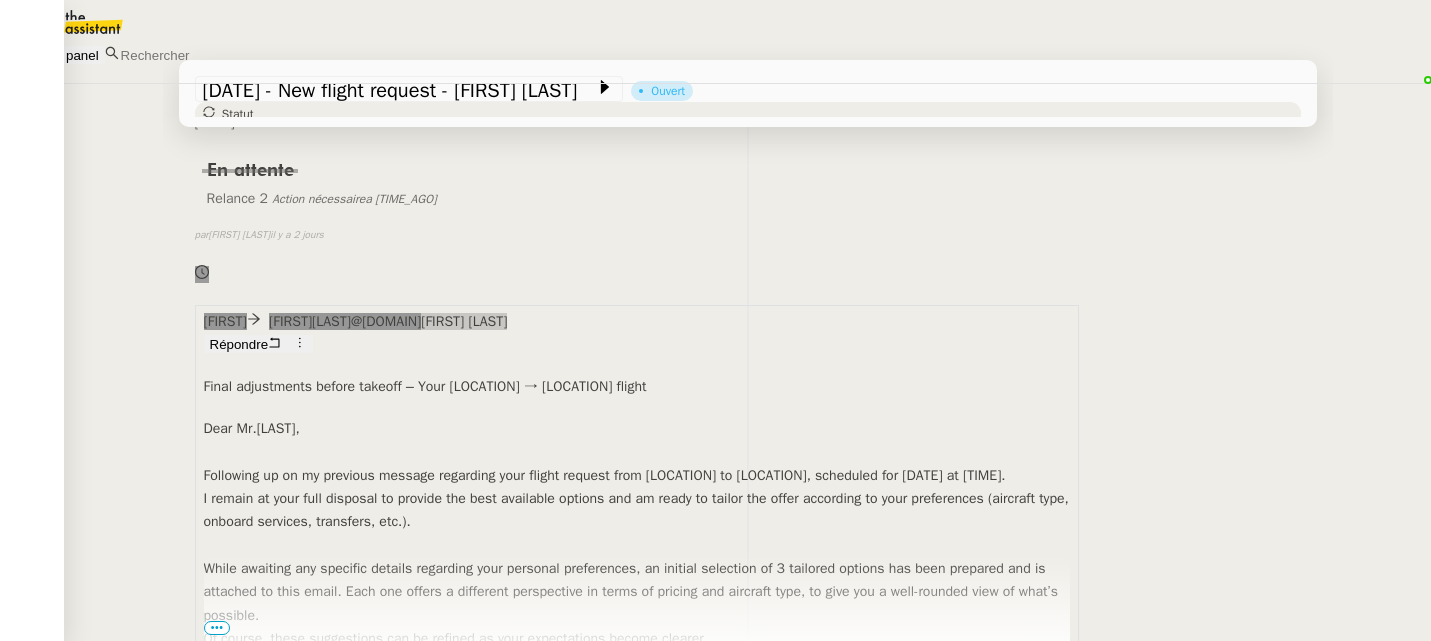 scroll, scrollTop: 507, scrollLeft: 0, axis: vertical 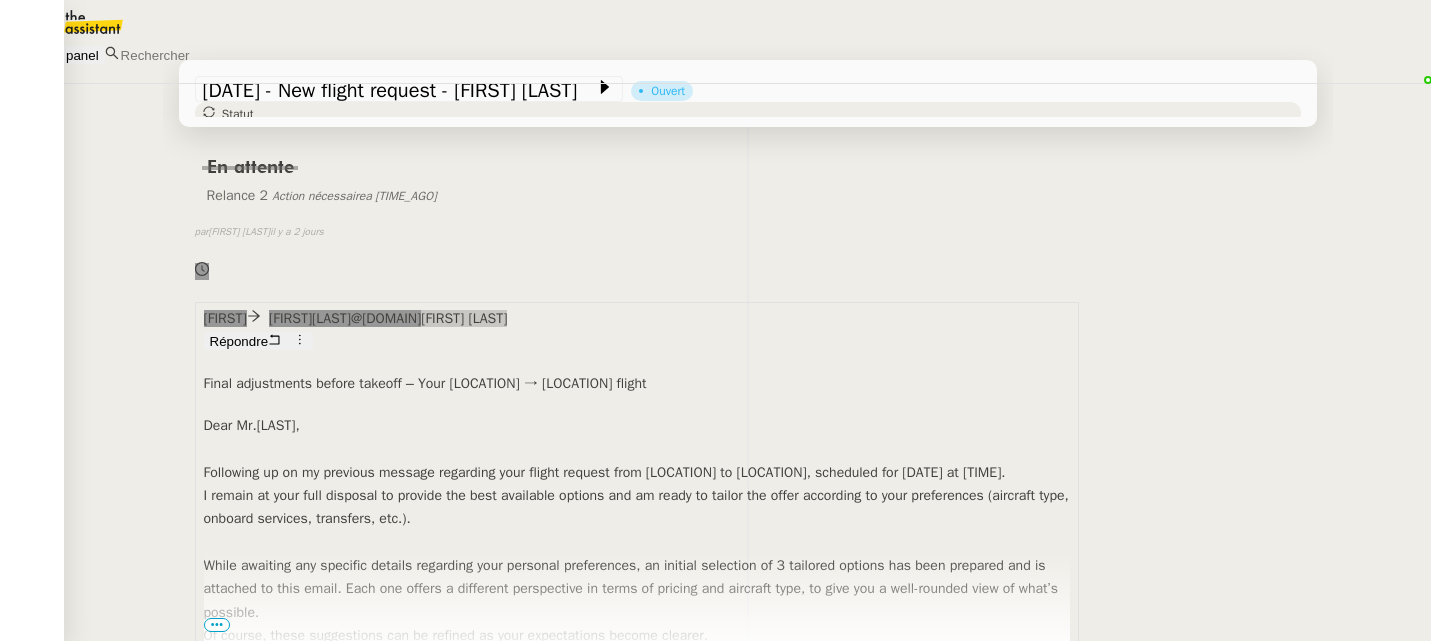 click on "⏲️  Tâches     36:37      35  actions" at bounding box center (166, 2853) 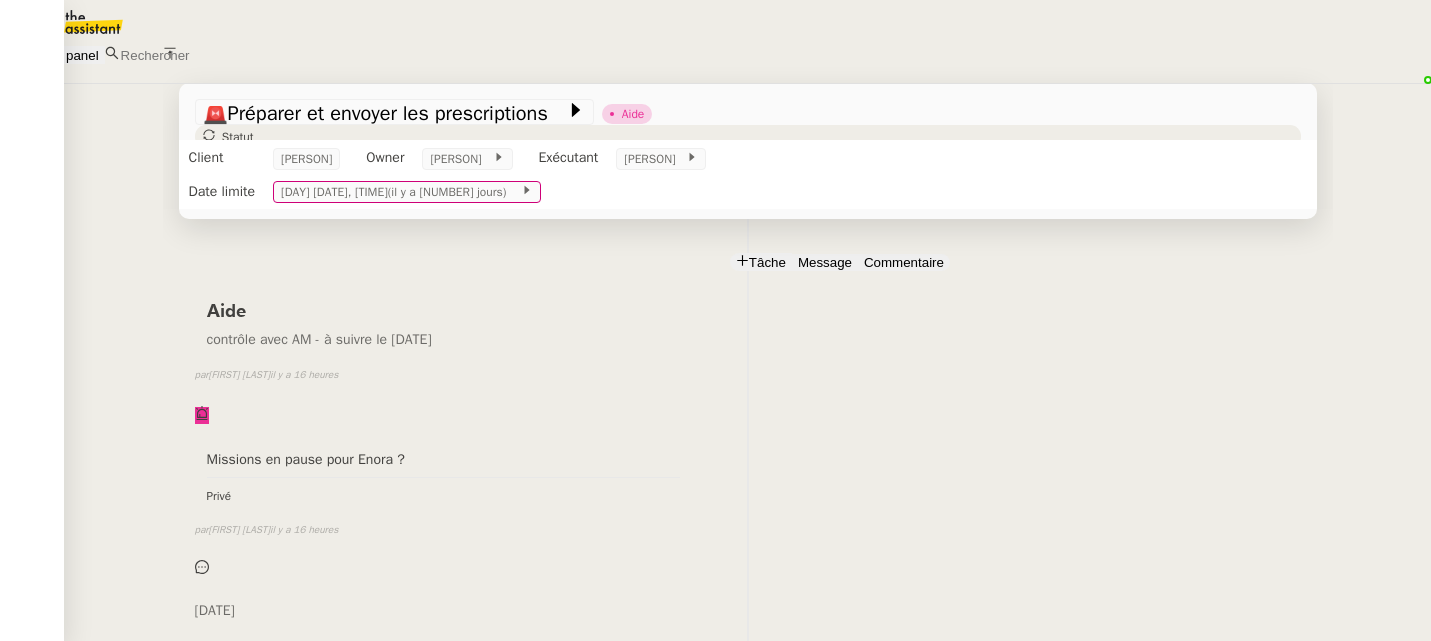 scroll, scrollTop: 0, scrollLeft: 0, axis: both 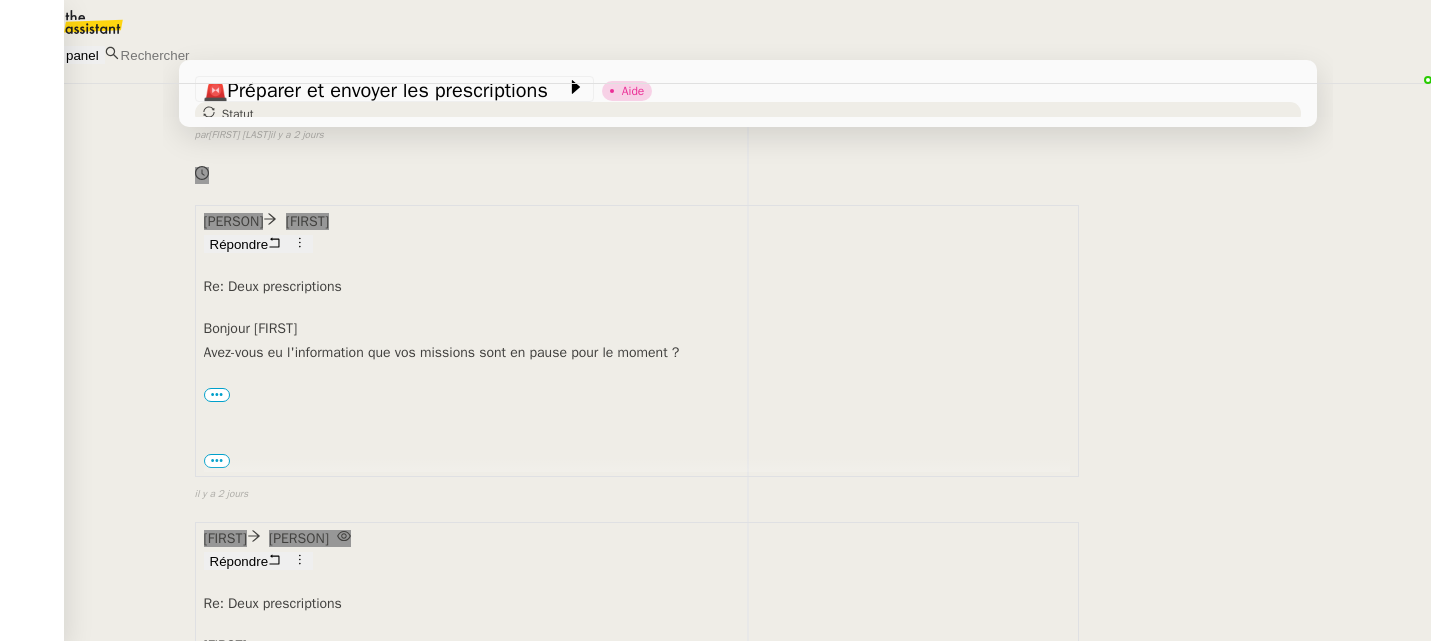 click at bounding box center (205, 55) 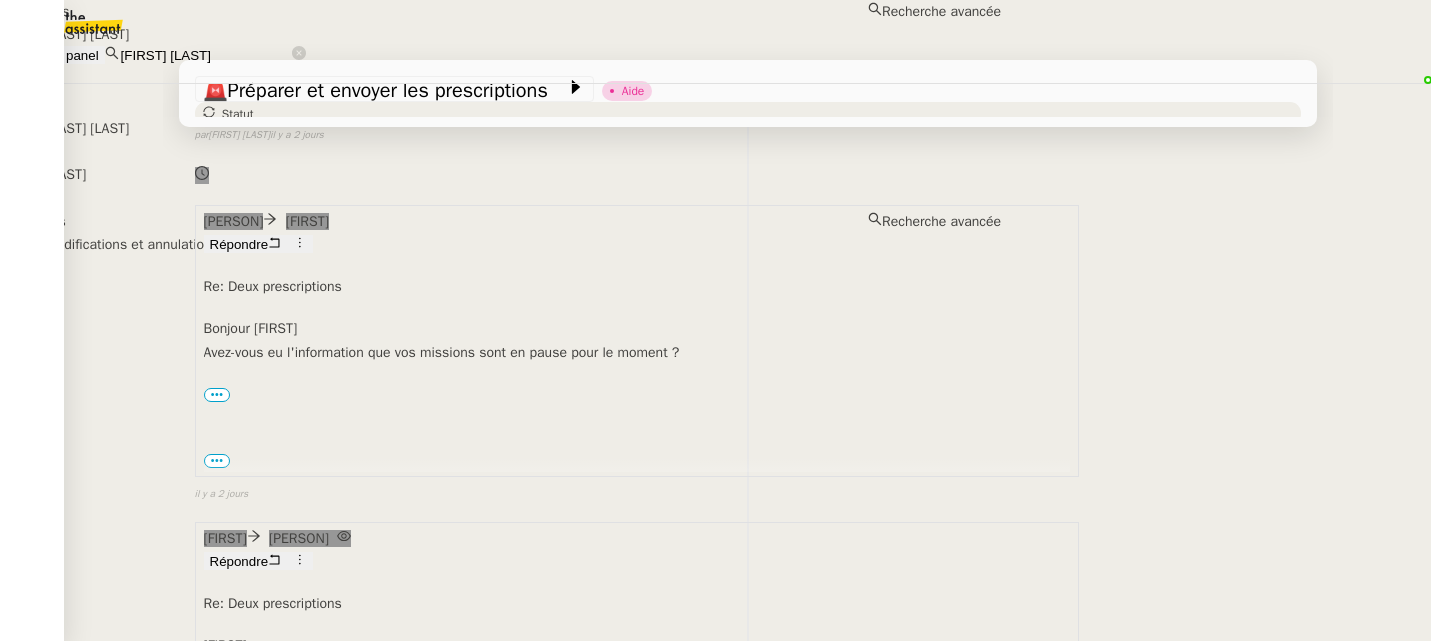 click on "Maria-Daniele Killy" at bounding box center [500, 34] 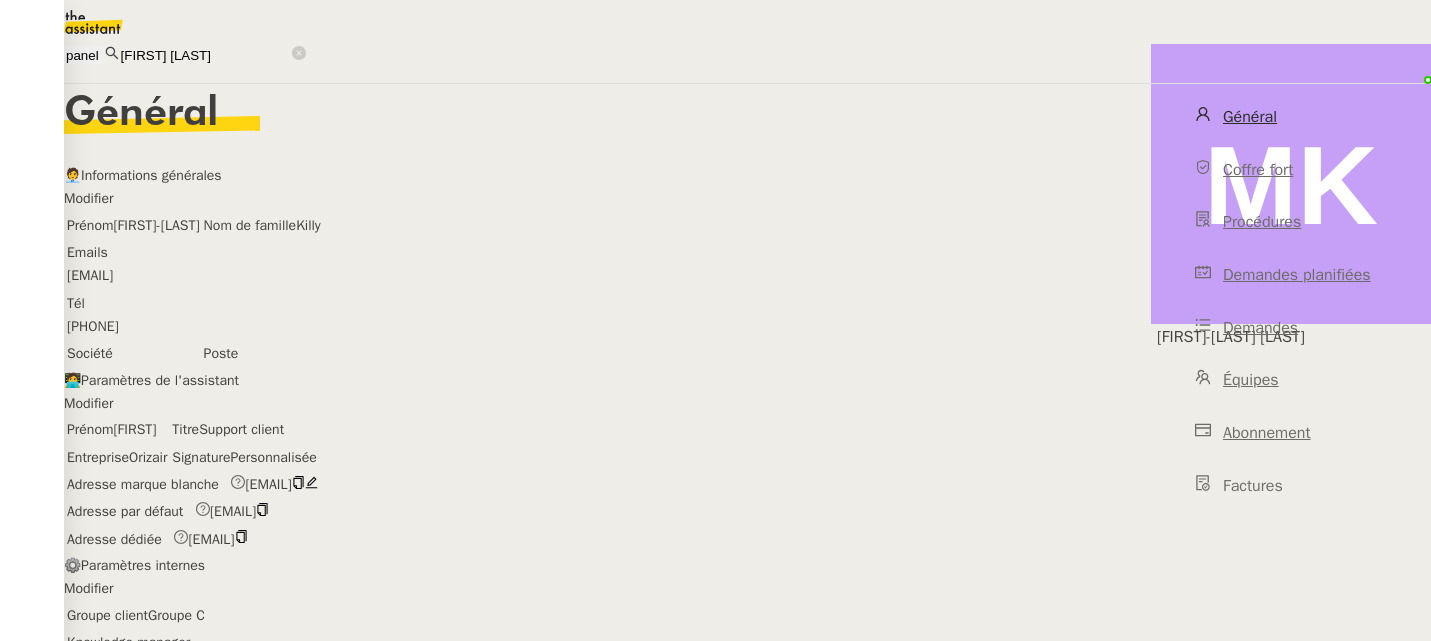 click on "maria@orizair.com" at bounding box center (90, 275) 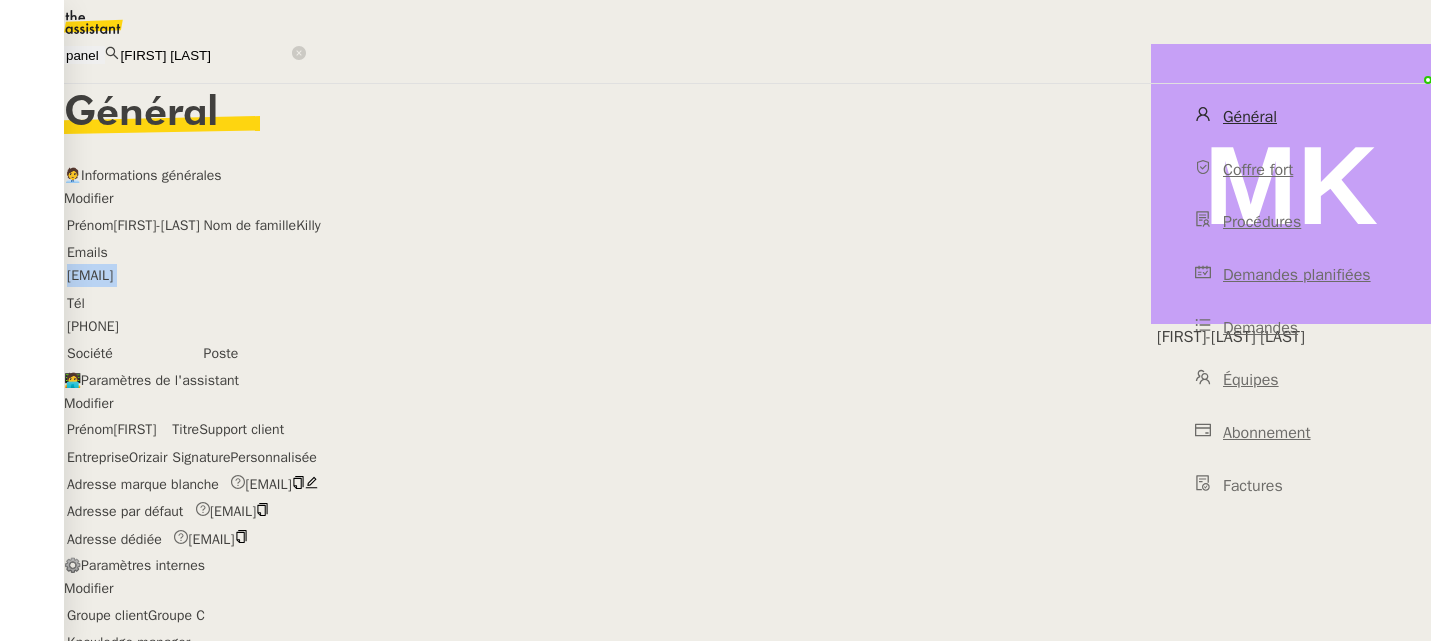 click on "maria@orizair.com" at bounding box center [90, 275] 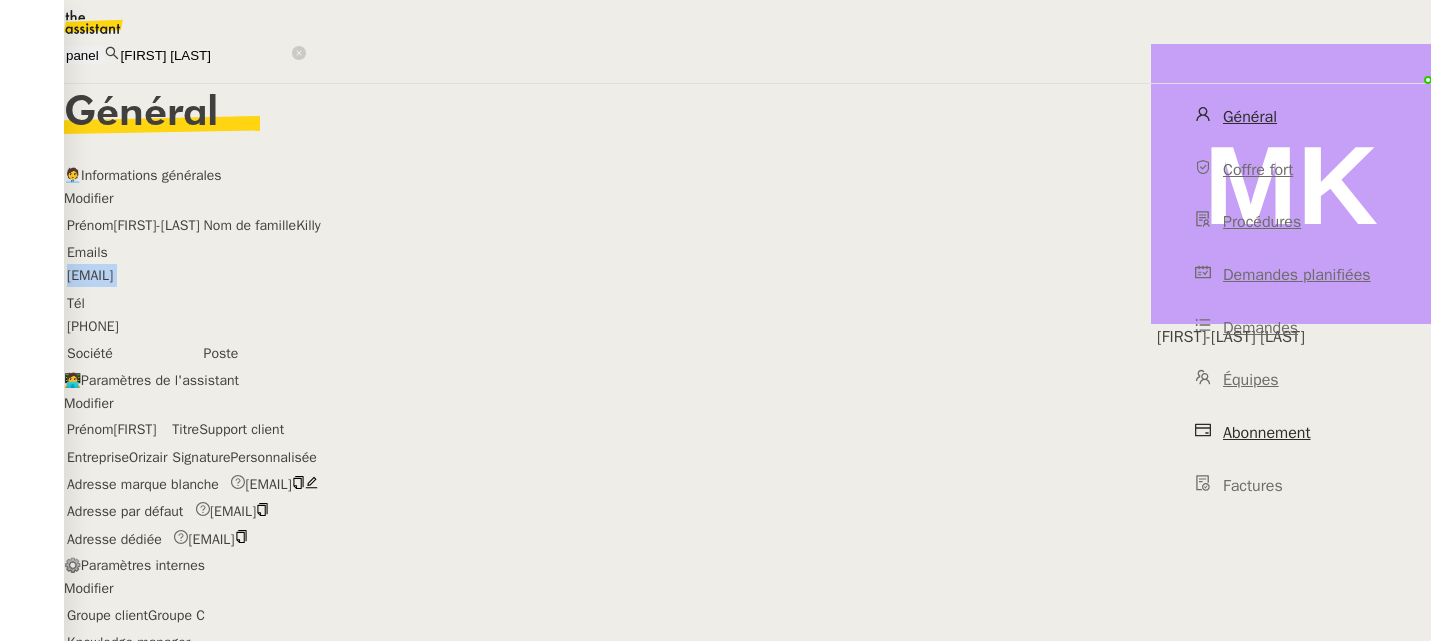 click on "Abonnement" at bounding box center (1267, 433) 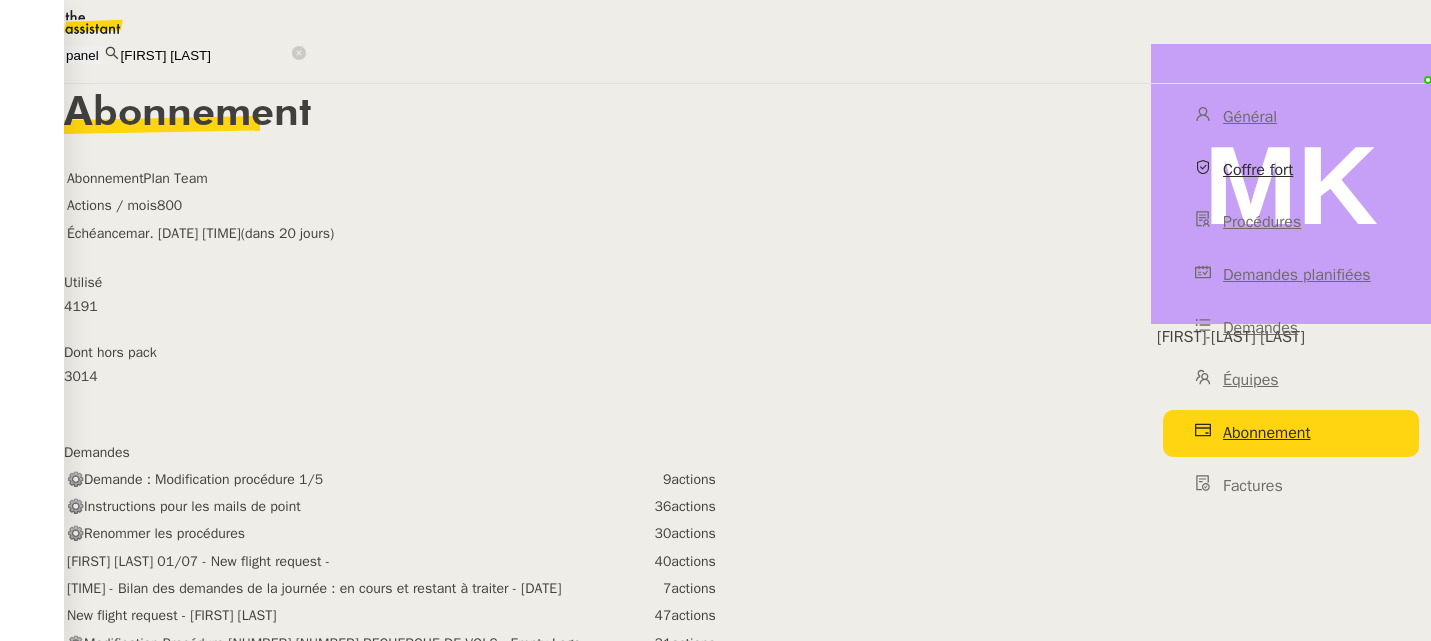 click on "Coffre fort" at bounding box center (1258, 170) 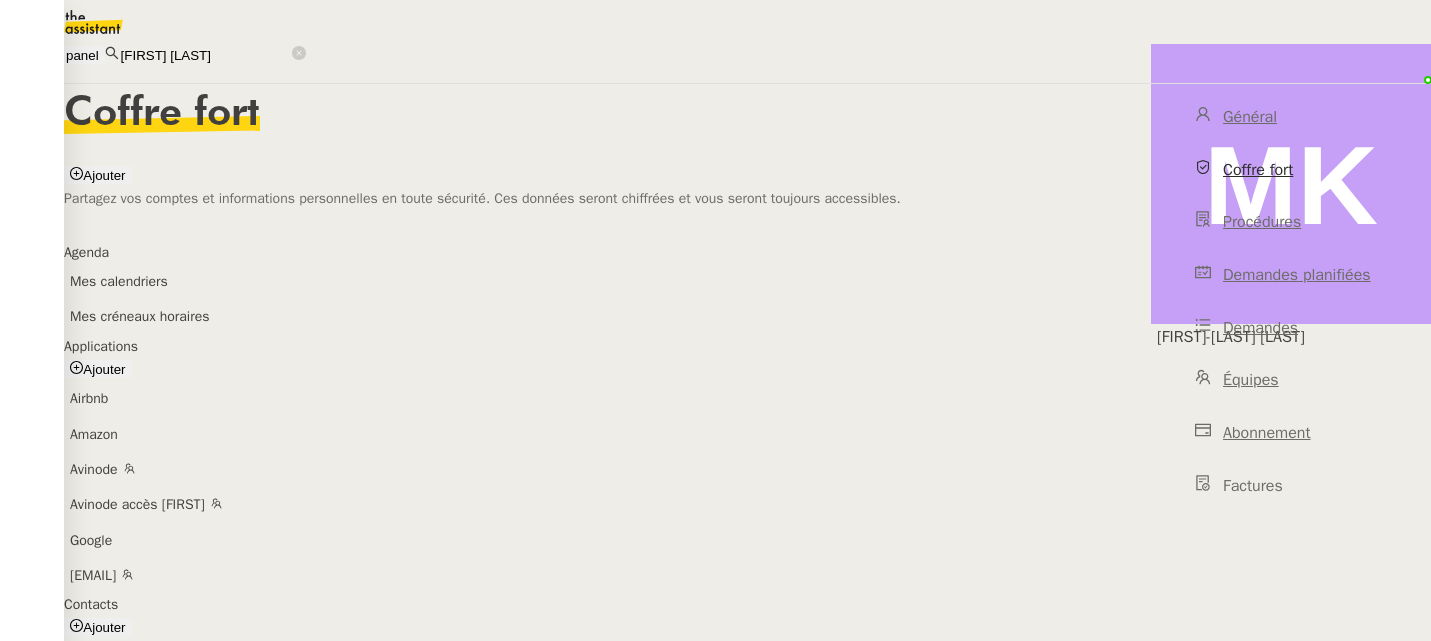 scroll, scrollTop: 251, scrollLeft: 0, axis: vertical 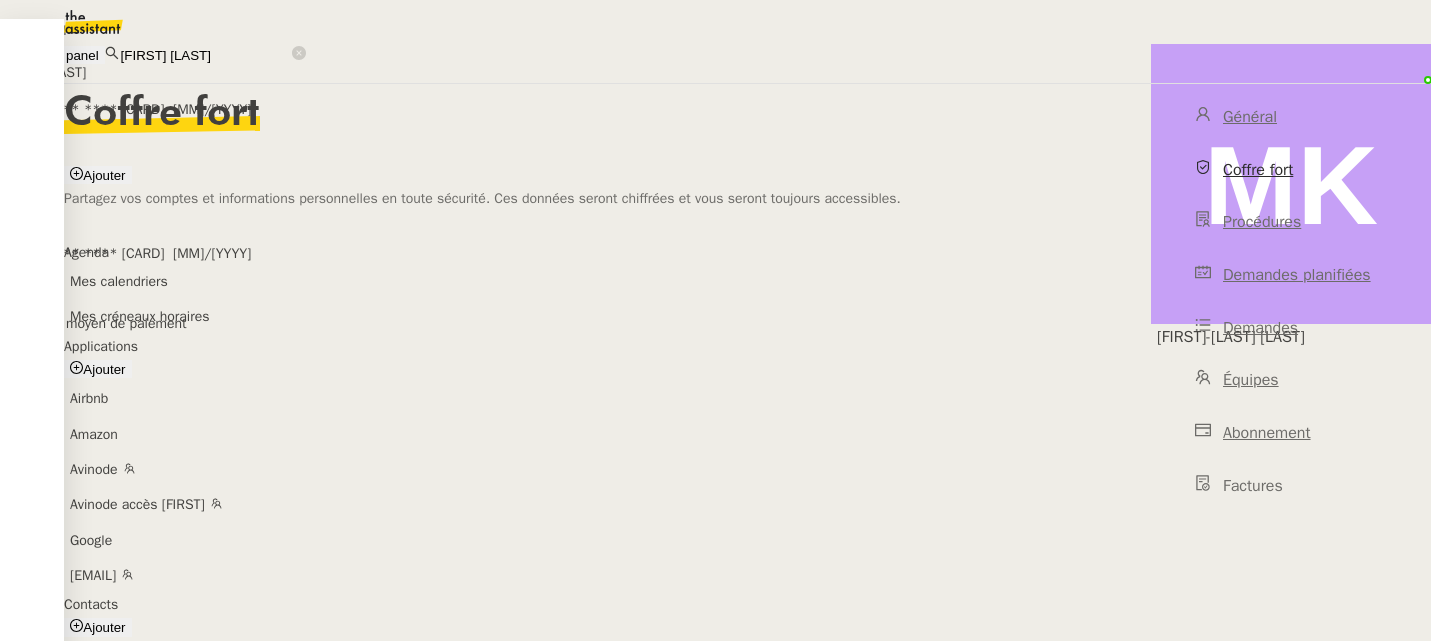 click on "Fermer" at bounding box center [27, 347] 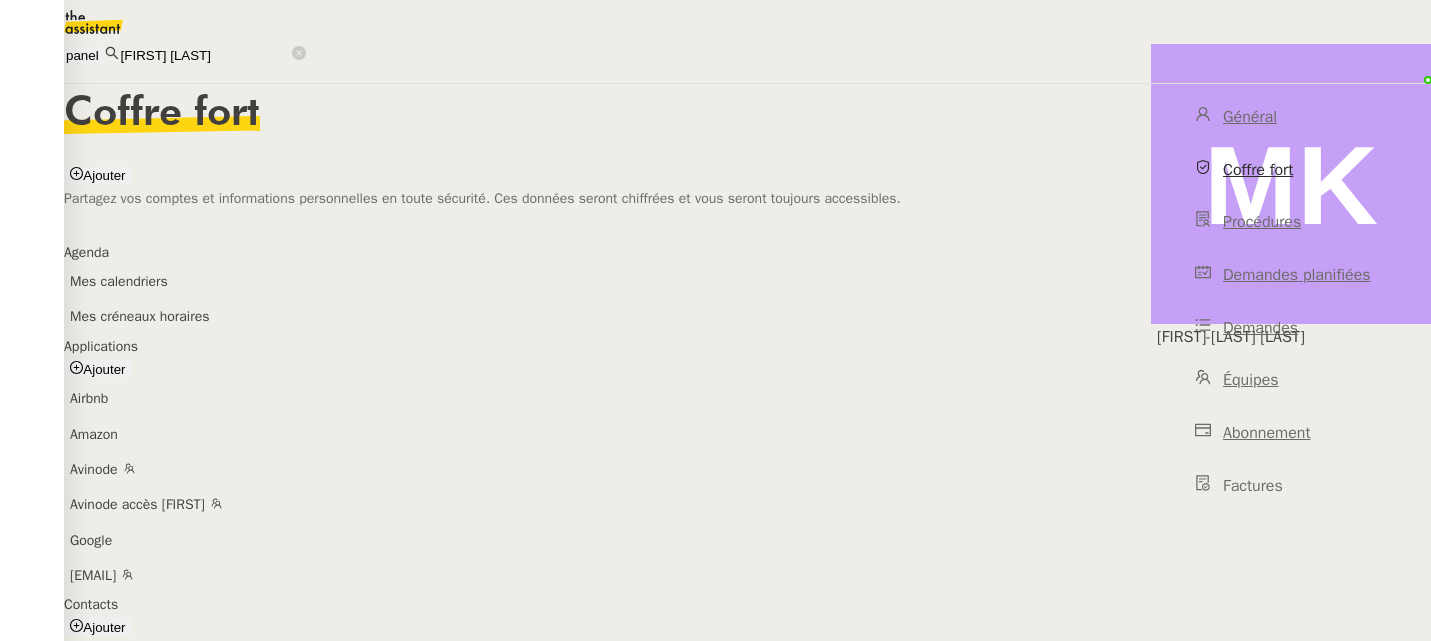 scroll, scrollTop: 0, scrollLeft: 0, axis: both 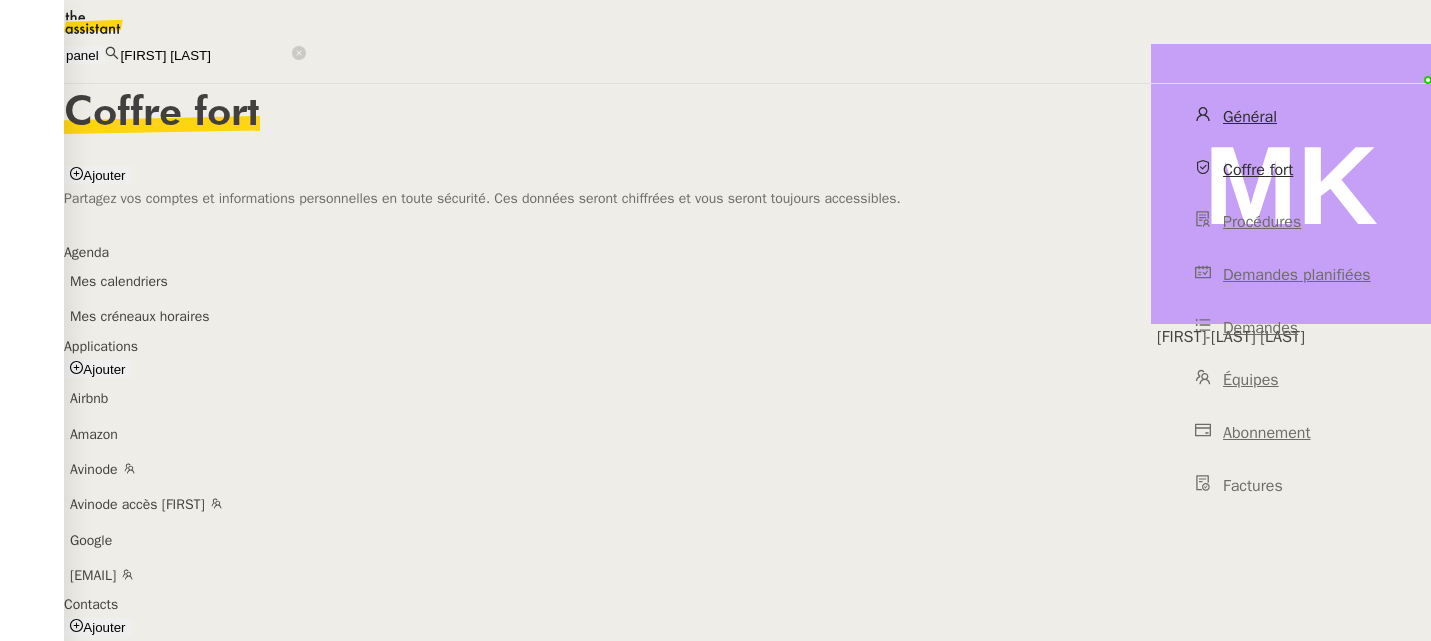 click on "Général" at bounding box center (1291, 117) 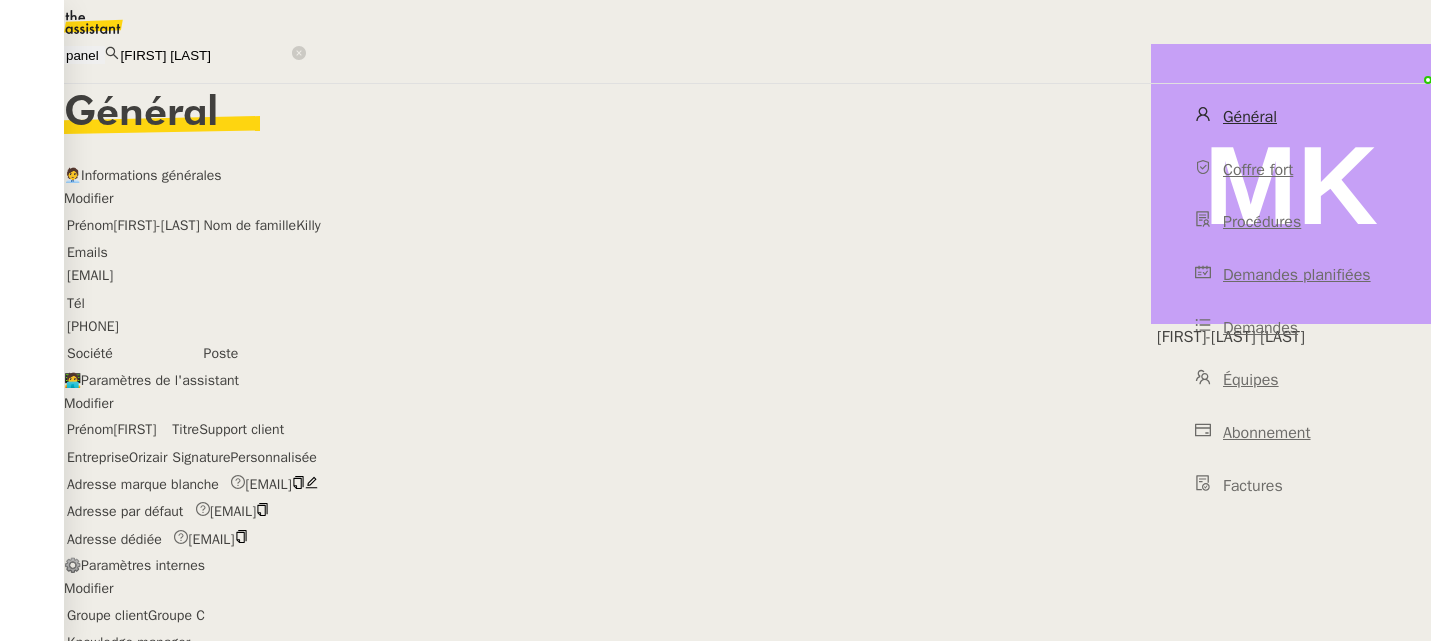 click on "maria@orizair.com" at bounding box center [90, 275] 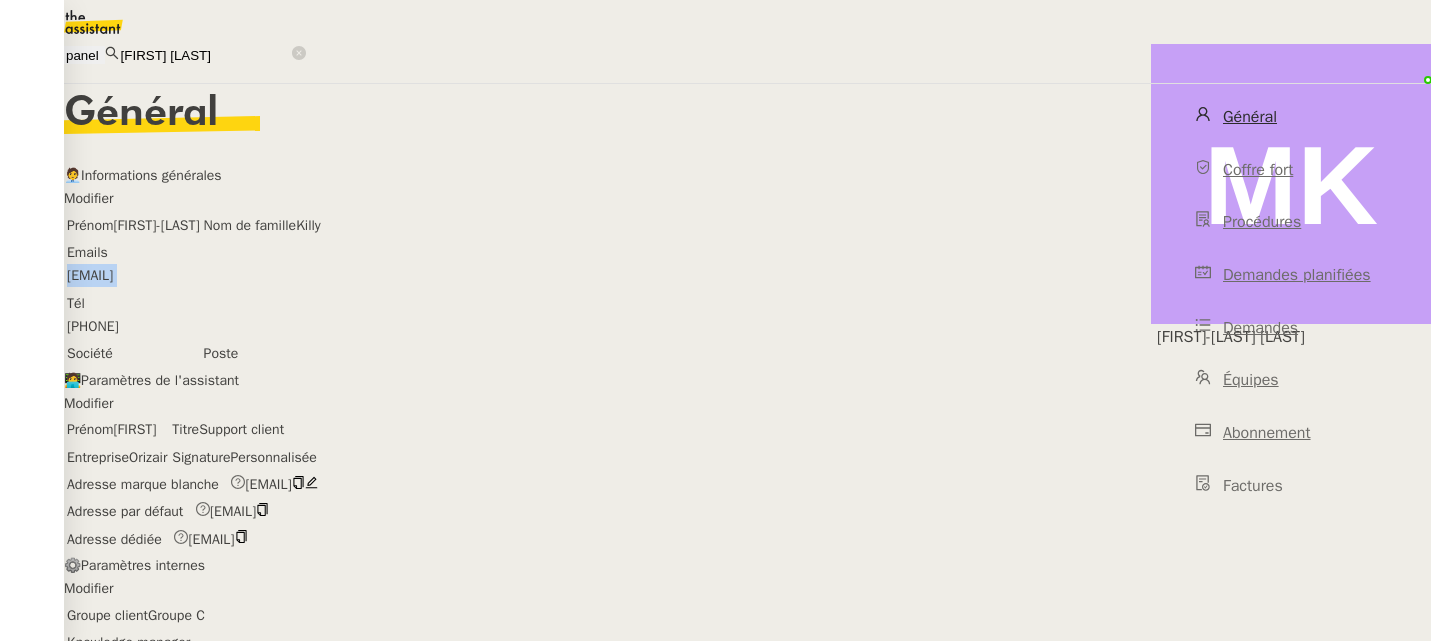 click on "maria@orizair.com" at bounding box center [90, 275] 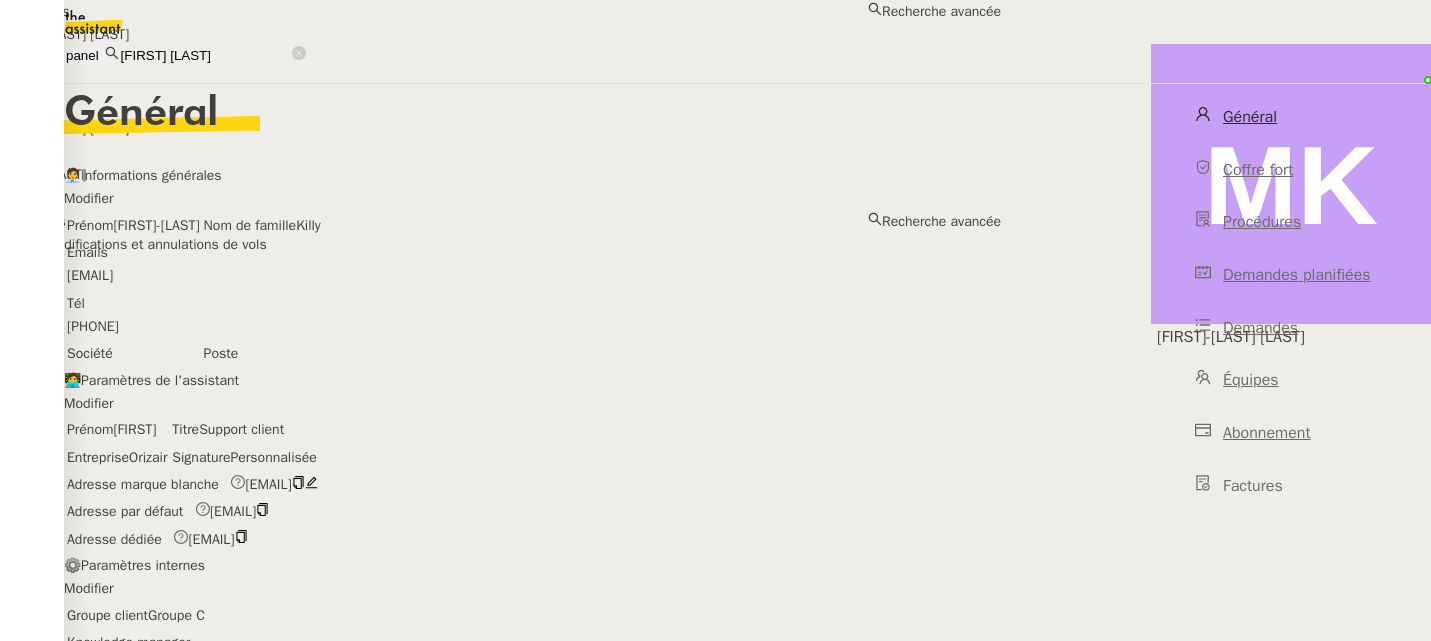 drag, startPoint x: 507, startPoint y: 14, endPoint x: 324, endPoint y: 6, distance: 183.17477 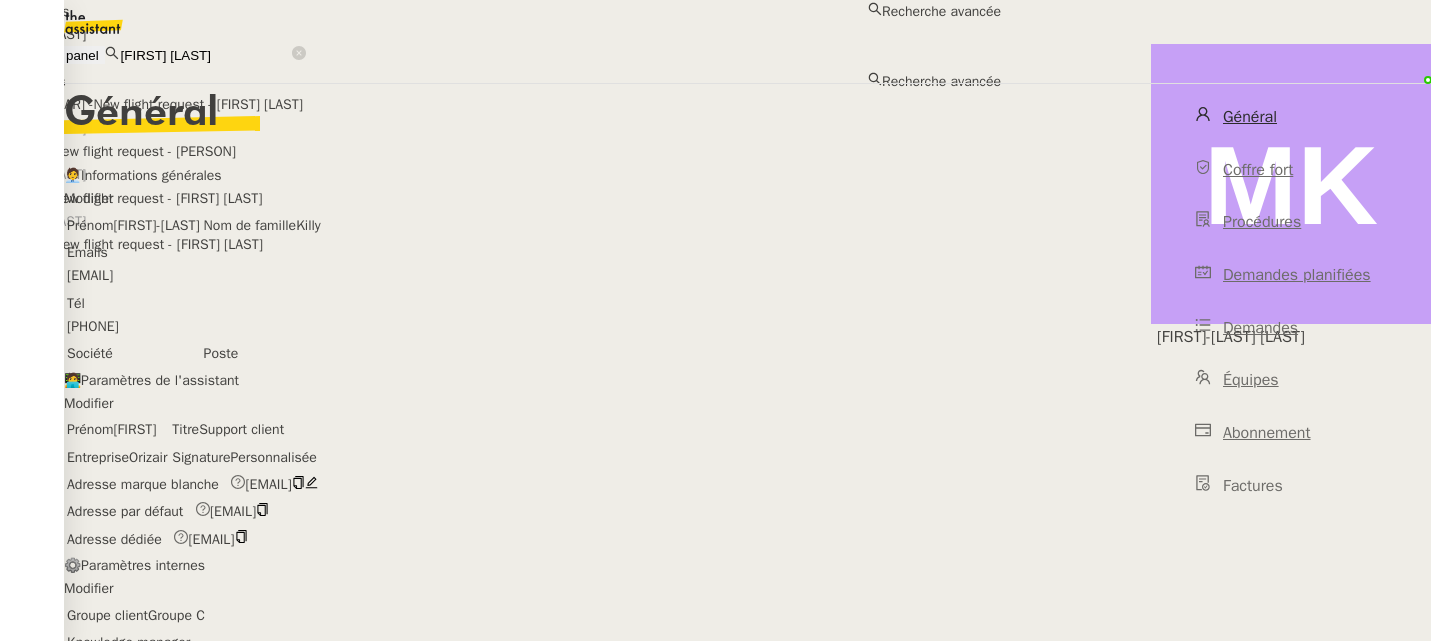 click on "[FIRST] [LAST]" at bounding box center (500, 34) 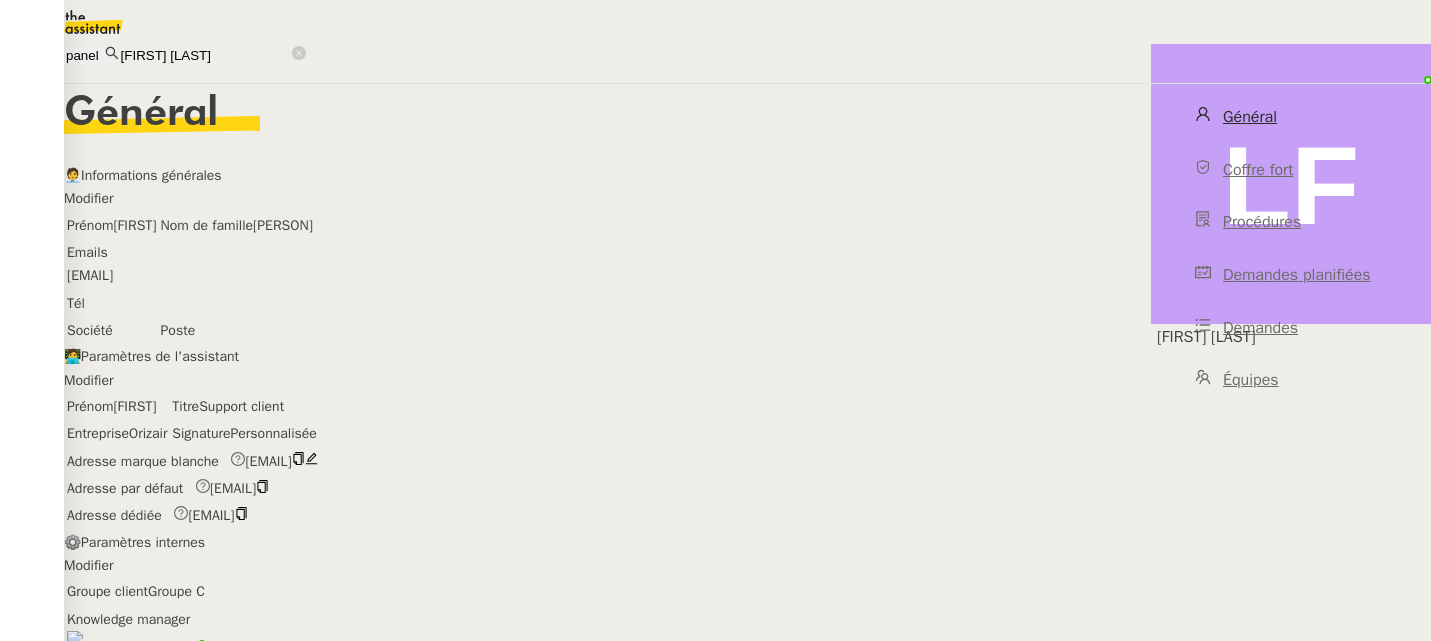 click on "•••••••••••••••••" at bounding box center (90, 275) 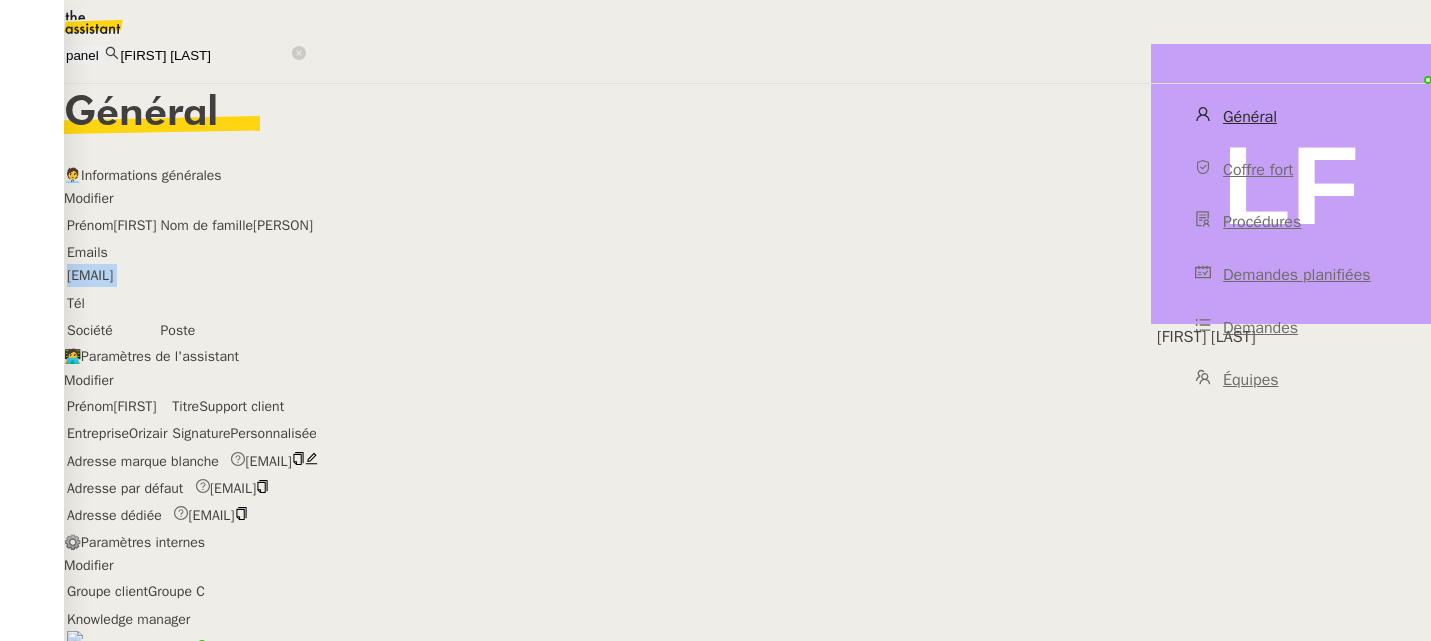 click on "•••••••••••••••••" at bounding box center [90, 275] 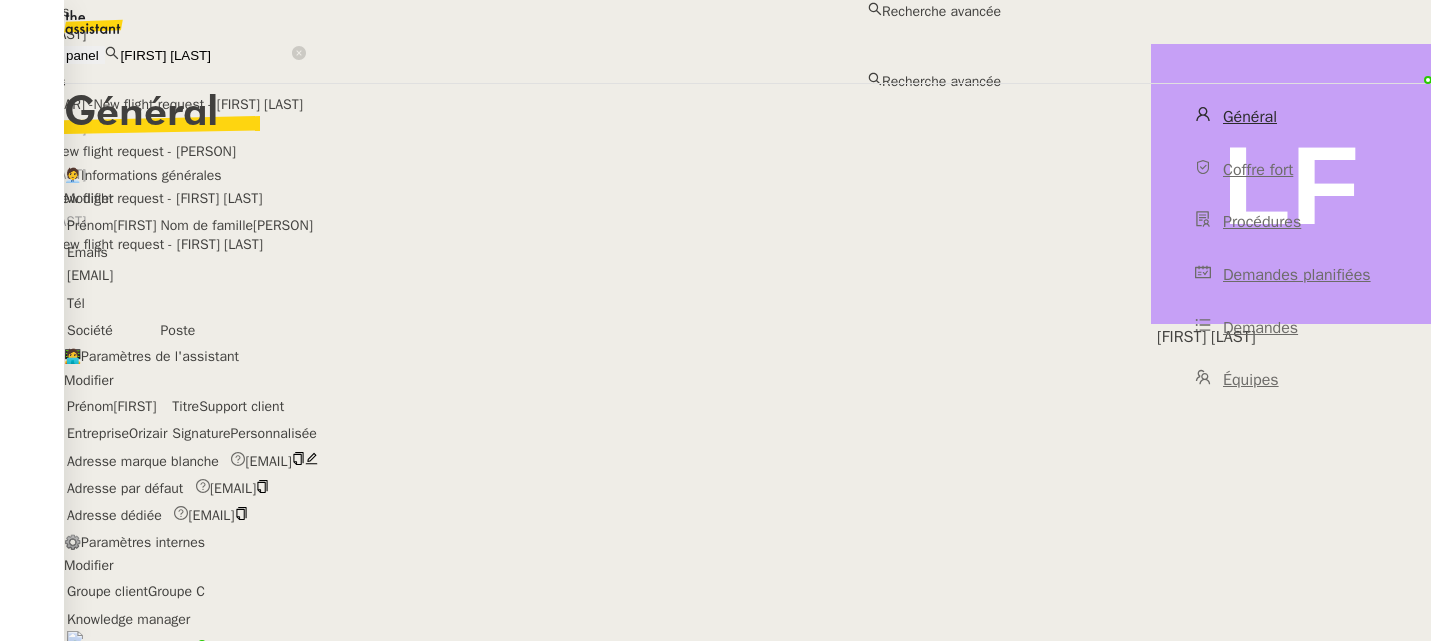 drag, startPoint x: 514, startPoint y: 28, endPoint x: 343, endPoint y: 13, distance: 171.65663 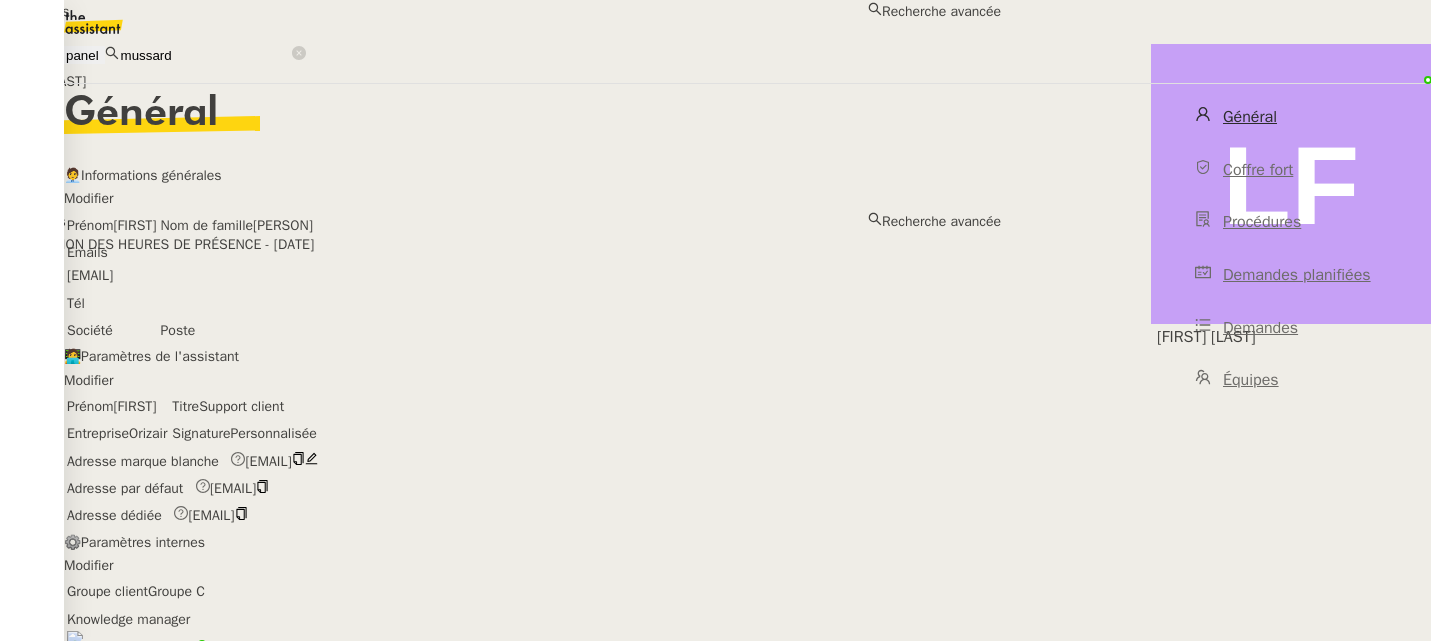 click on "Morgane Mussard" at bounding box center [500, 34] 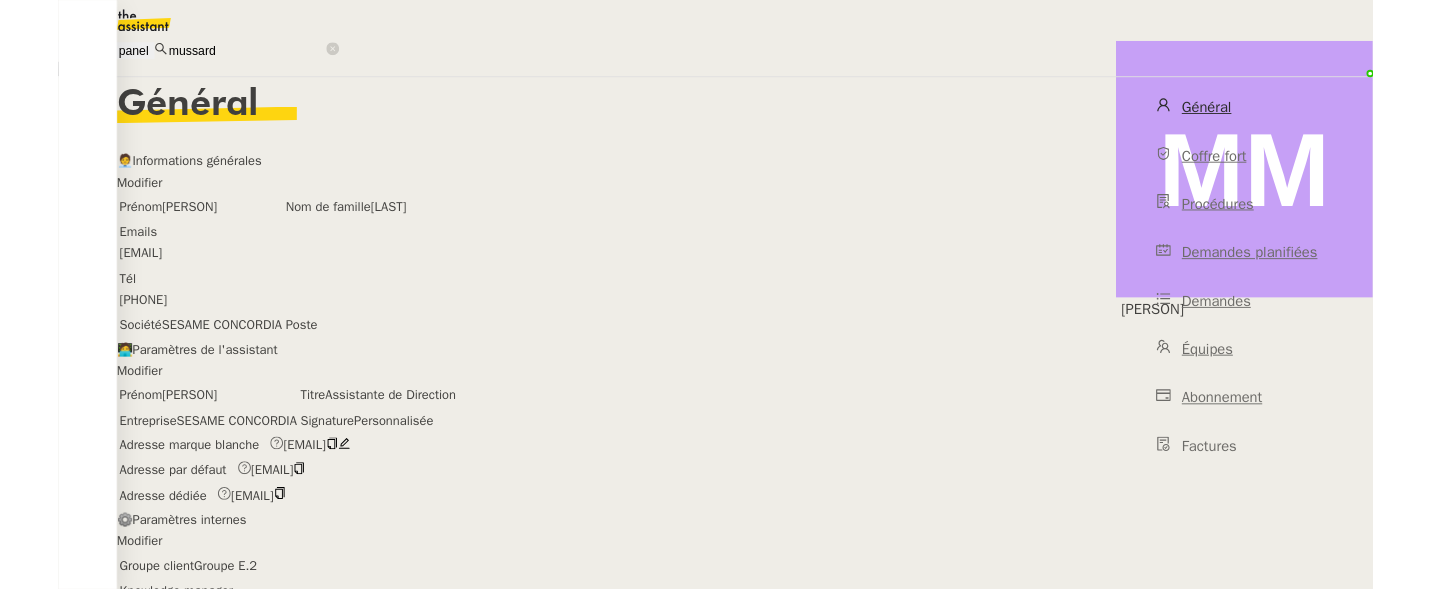 scroll, scrollTop: 481, scrollLeft: 0, axis: vertical 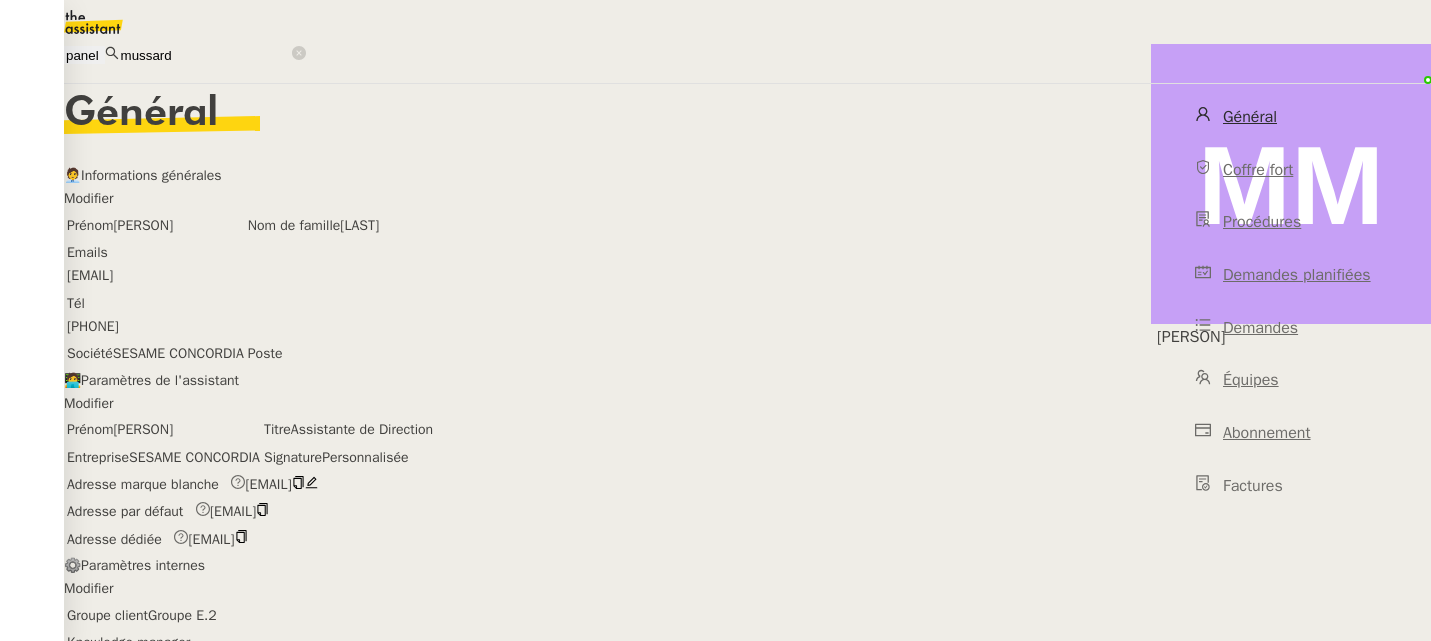 click on "cus_POM1RxrDCWqU9a" at bounding box center (138, 1125) 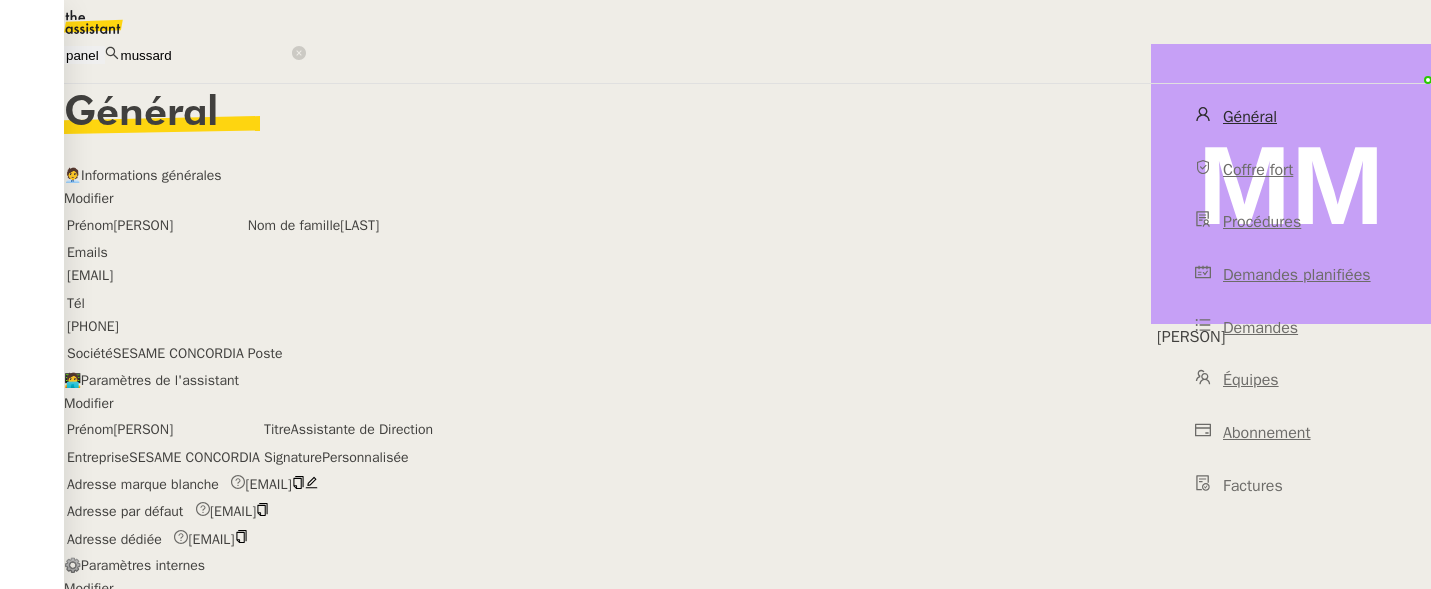 scroll, scrollTop: 0, scrollLeft: 0, axis: both 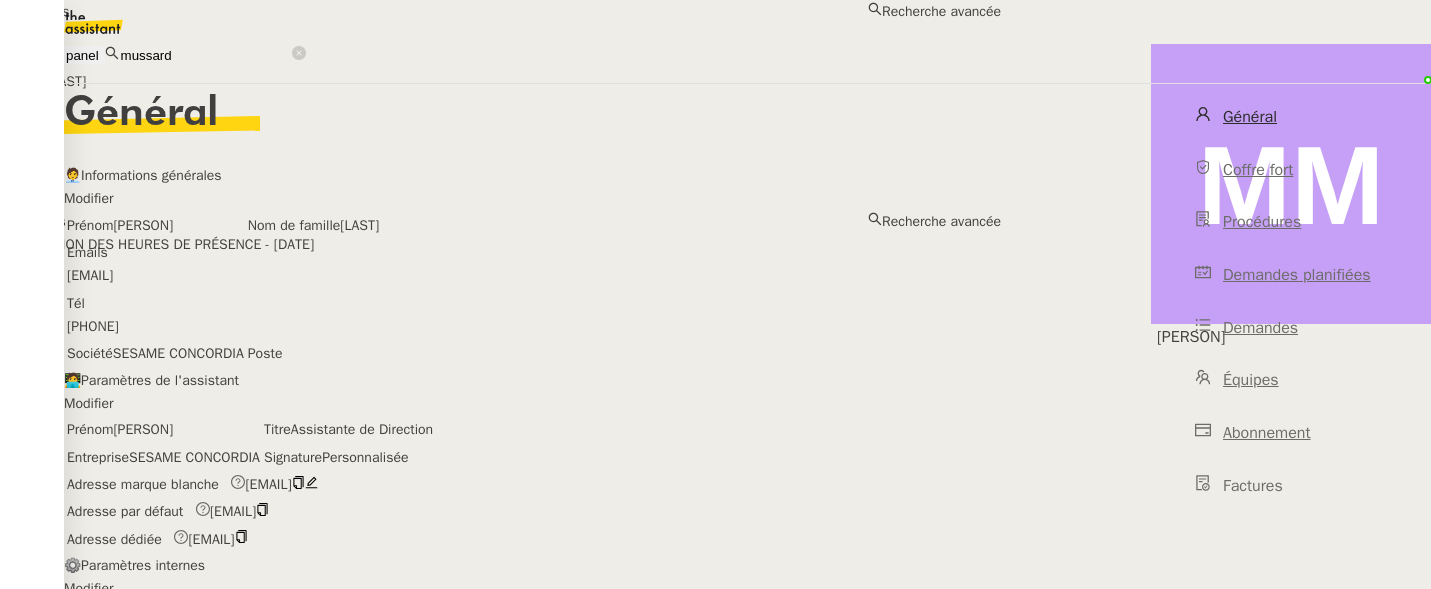 drag, startPoint x: 363, startPoint y: 17, endPoint x: 307, endPoint y: 22, distance: 56.22277 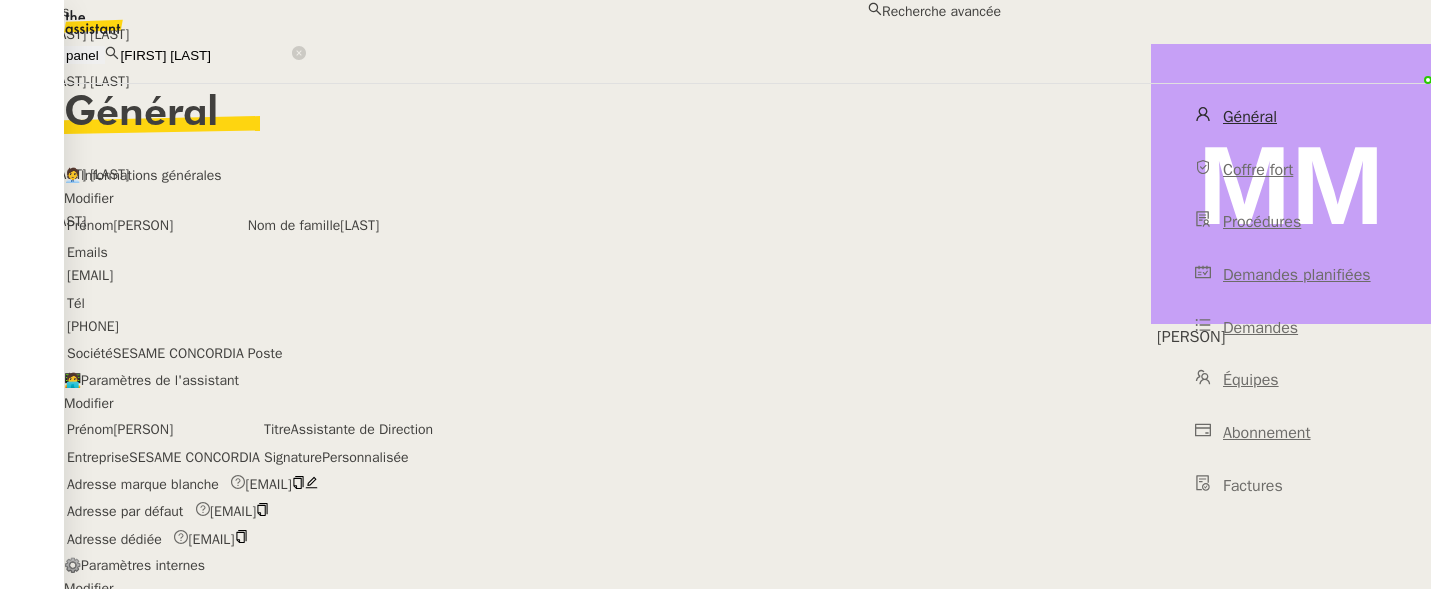 click on "••••••••••••• •••••" at bounding box center [500, 34] 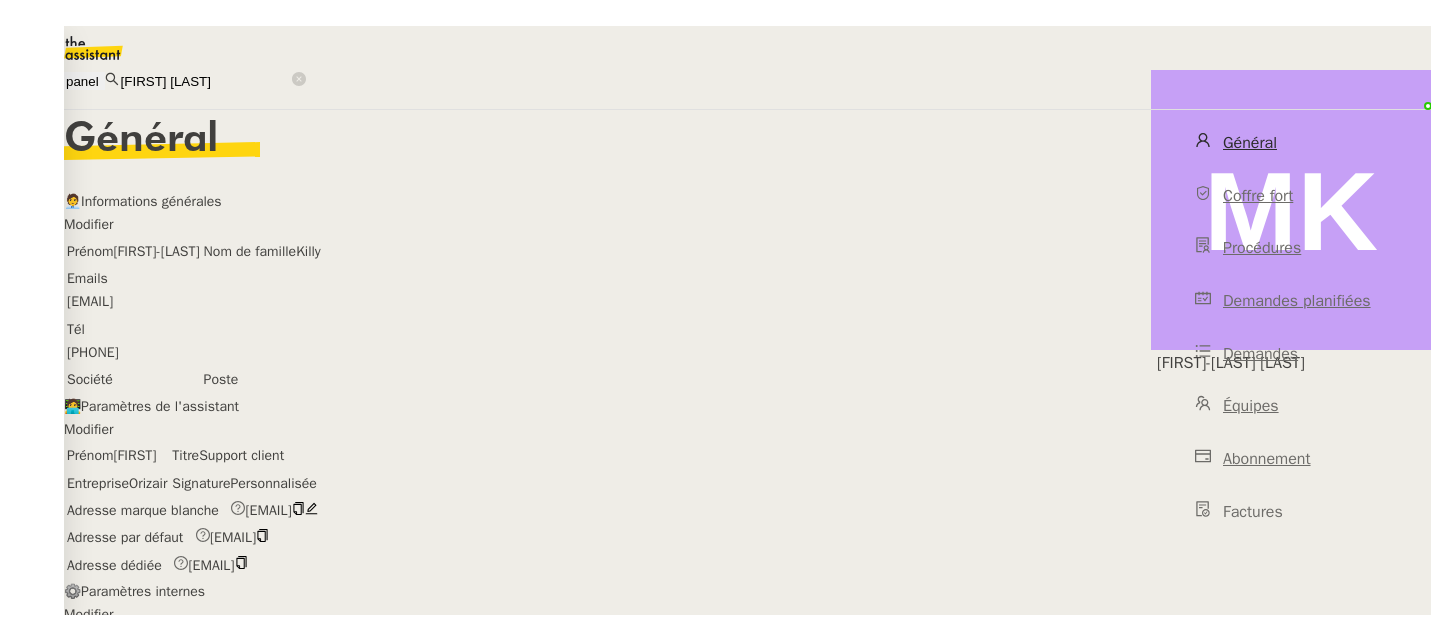 scroll, scrollTop: 1044, scrollLeft: 0, axis: vertical 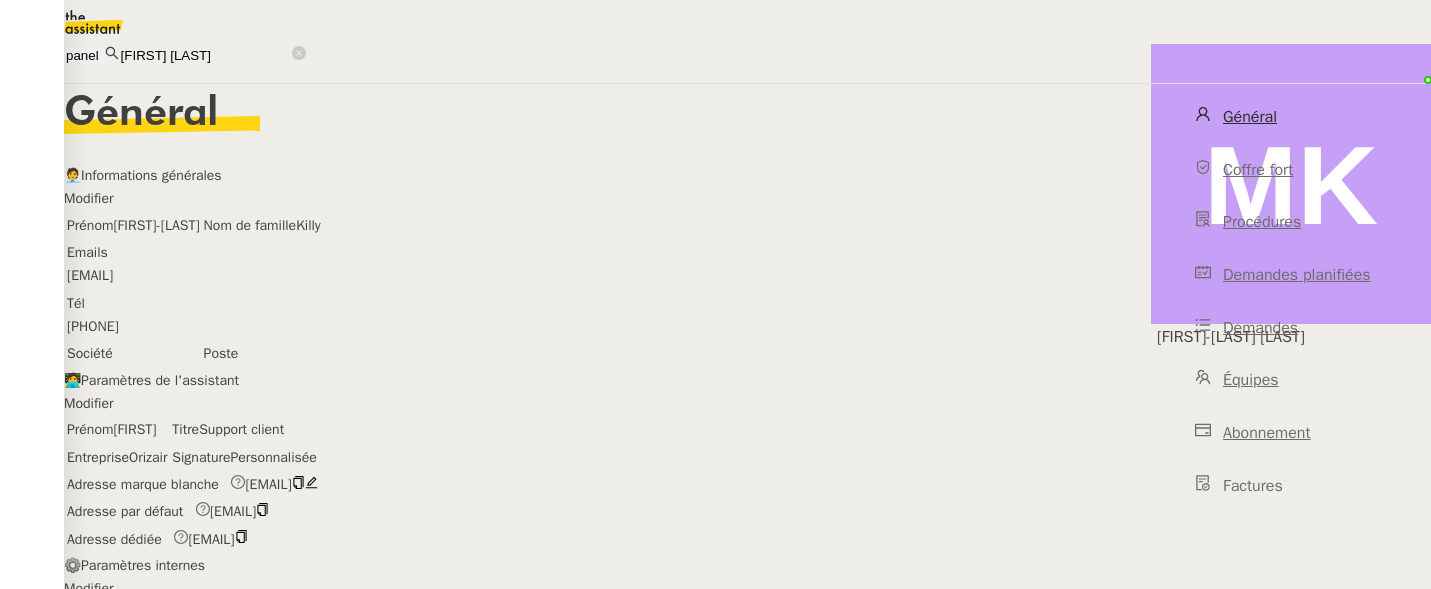 click on "cus_Rk6AsLAXT0iEGp" at bounding box center [216, 1412] 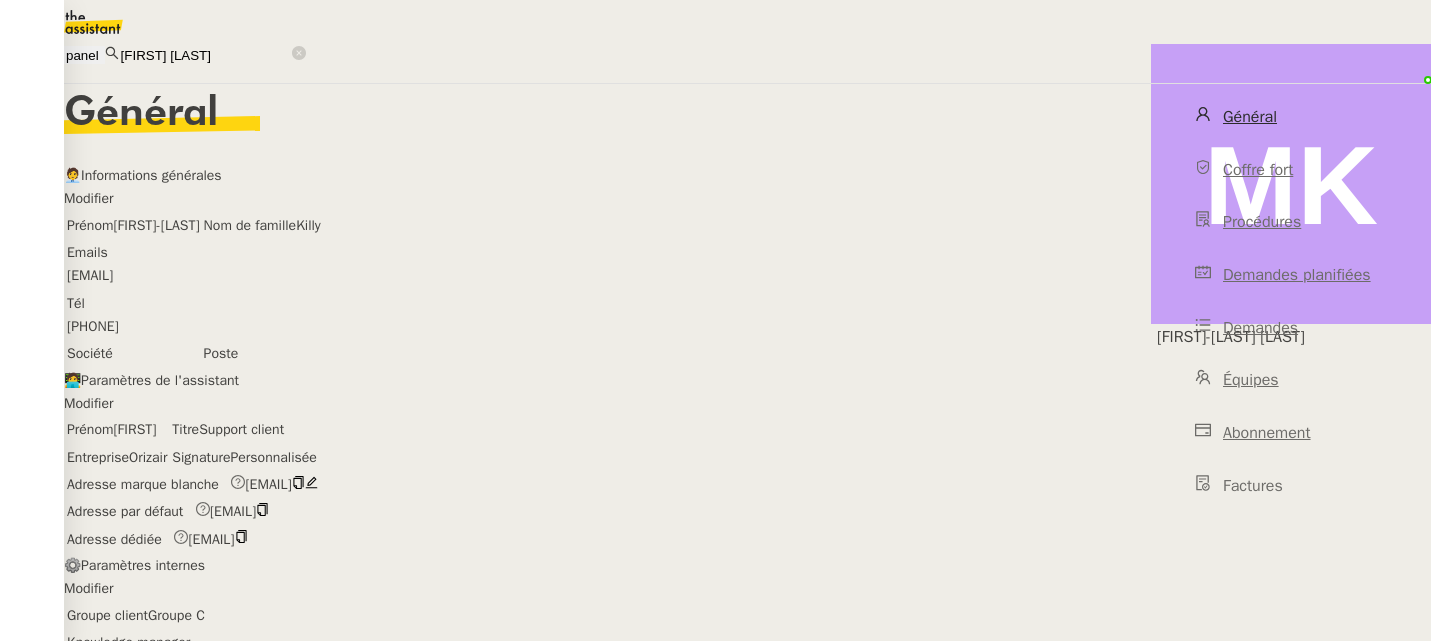 scroll, scrollTop: 992, scrollLeft: 0, axis: vertical 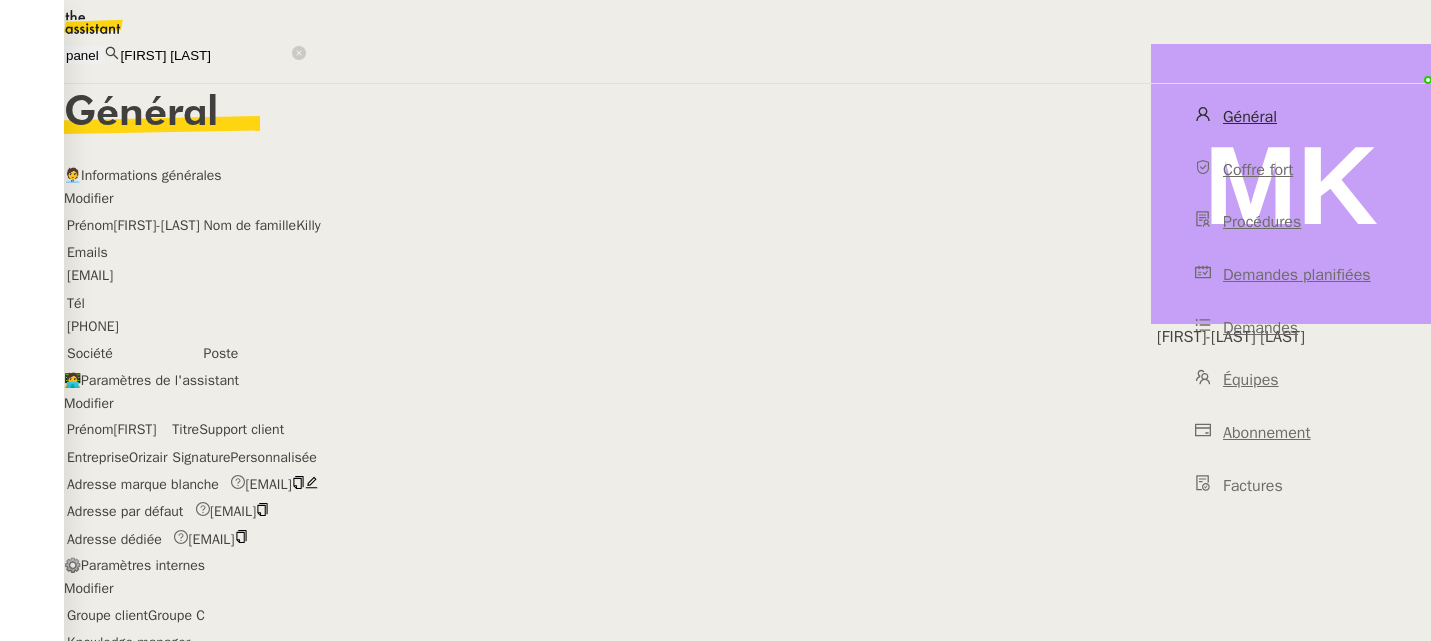 click on "cus_Rk6AsLAXT0iEGp" at bounding box center (216, 1412) 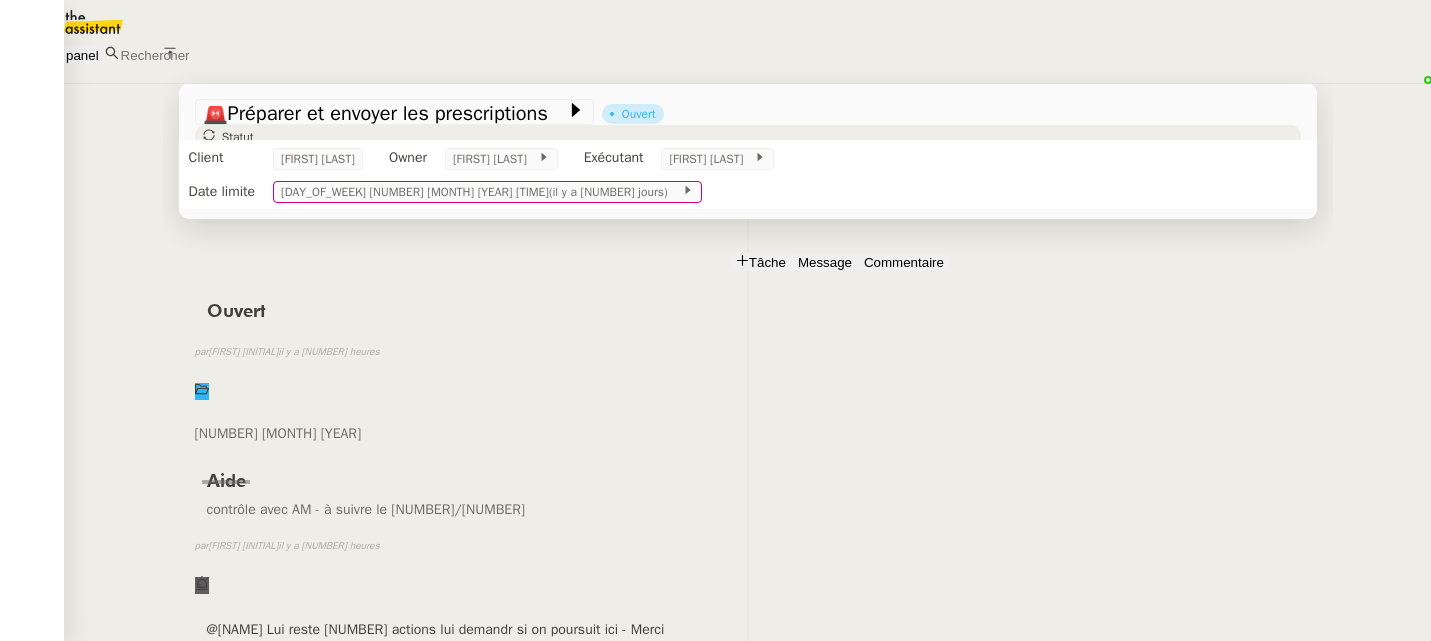 scroll, scrollTop: 0, scrollLeft: 0, axis: both 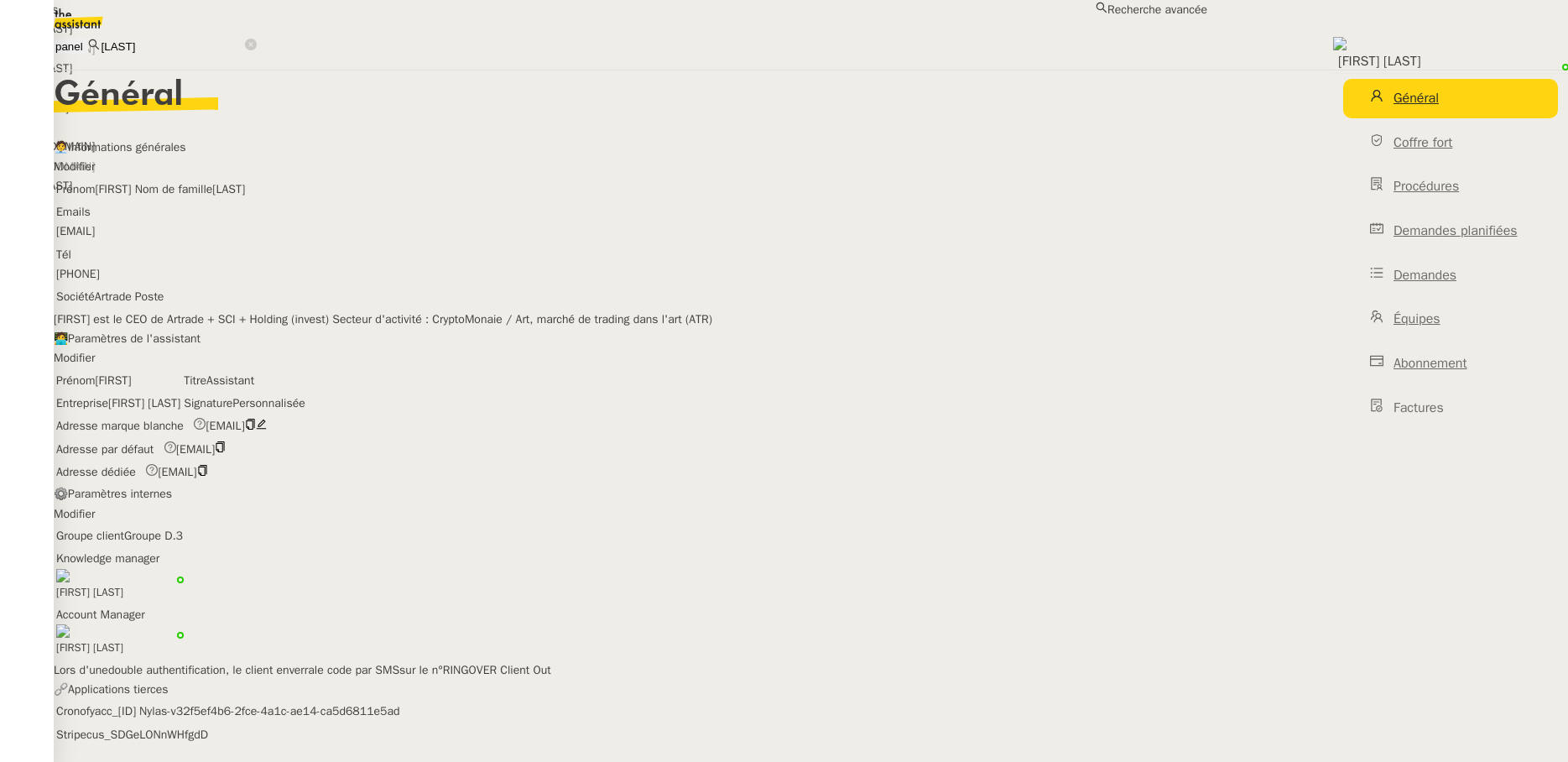 click on "[FIRST] [LAST]" at bounding box center (603, 29) 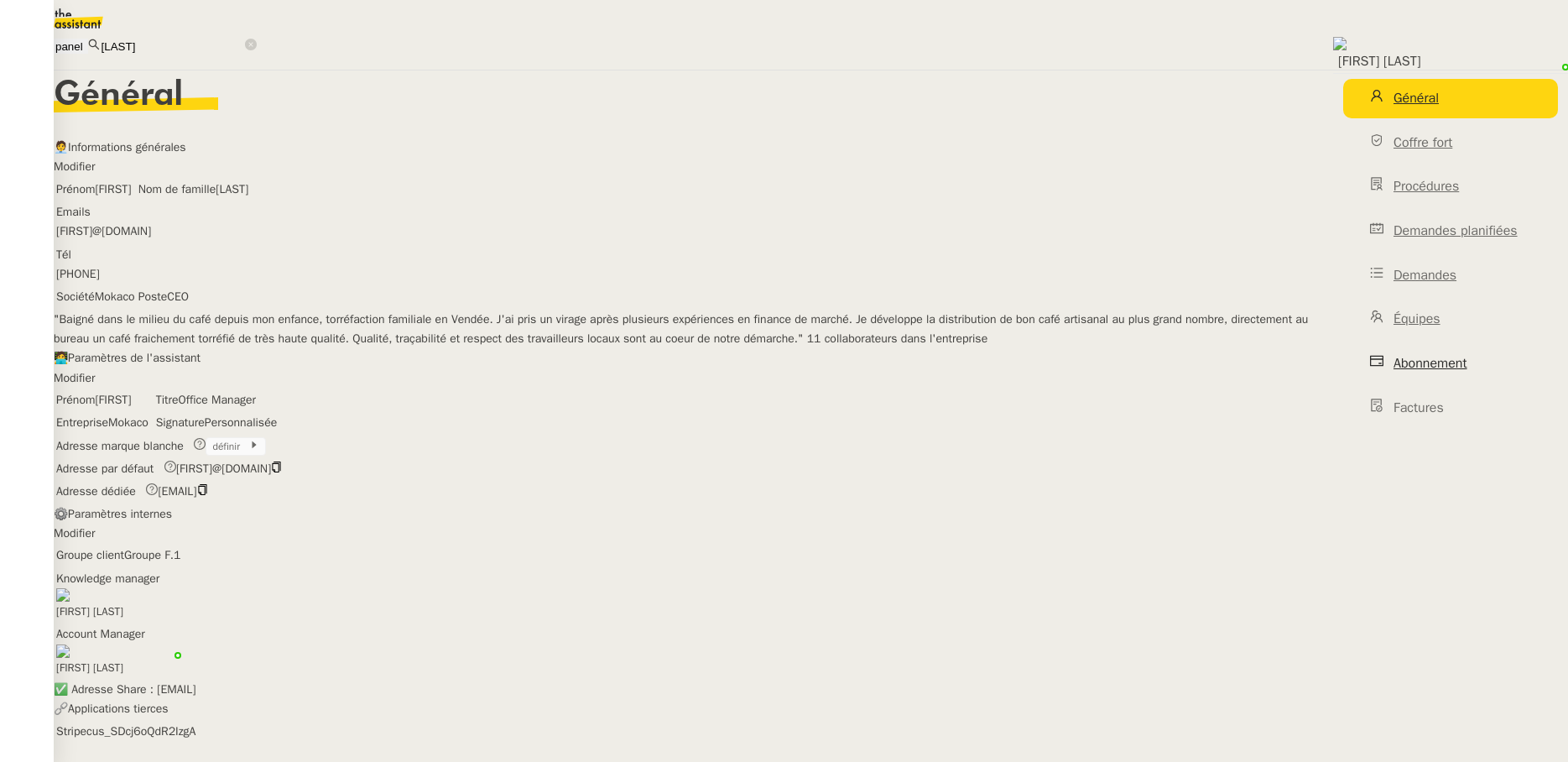 click on "Abonnement" at bounding box center (1430, 363) 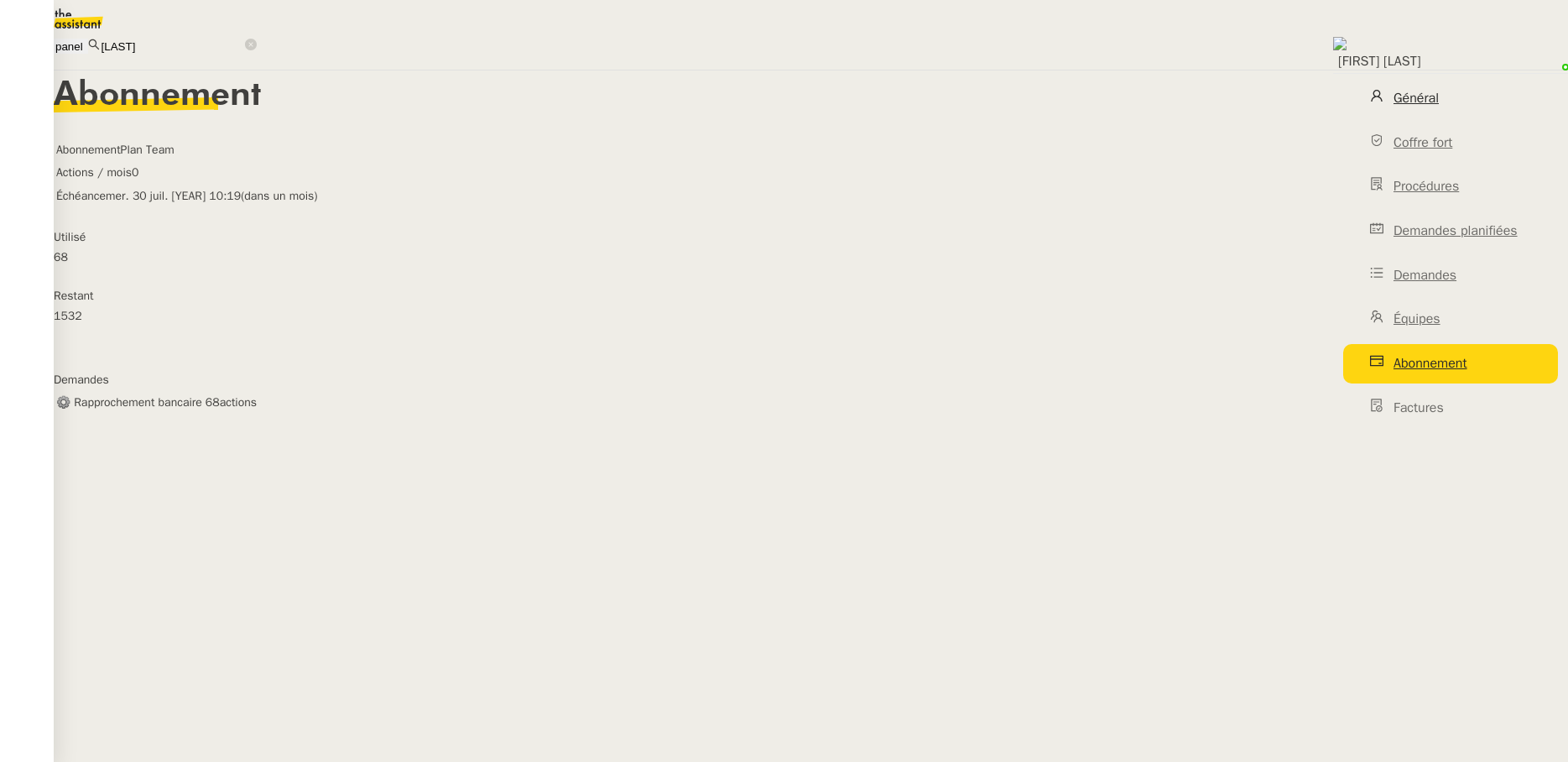 click on "Général" at bounding box center (1451, 98) 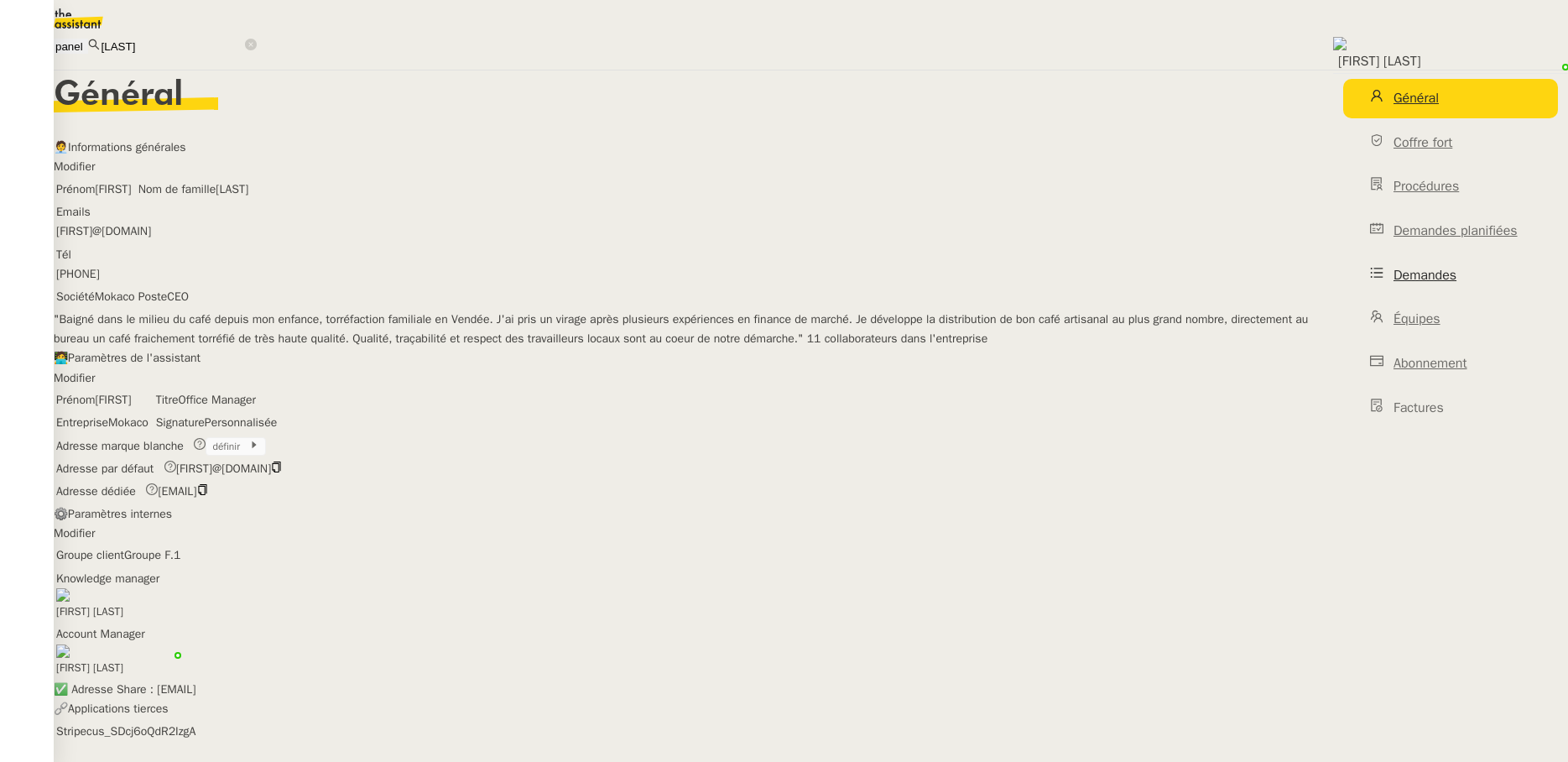 click on "Demandes" at bounding box center [1425, 275] 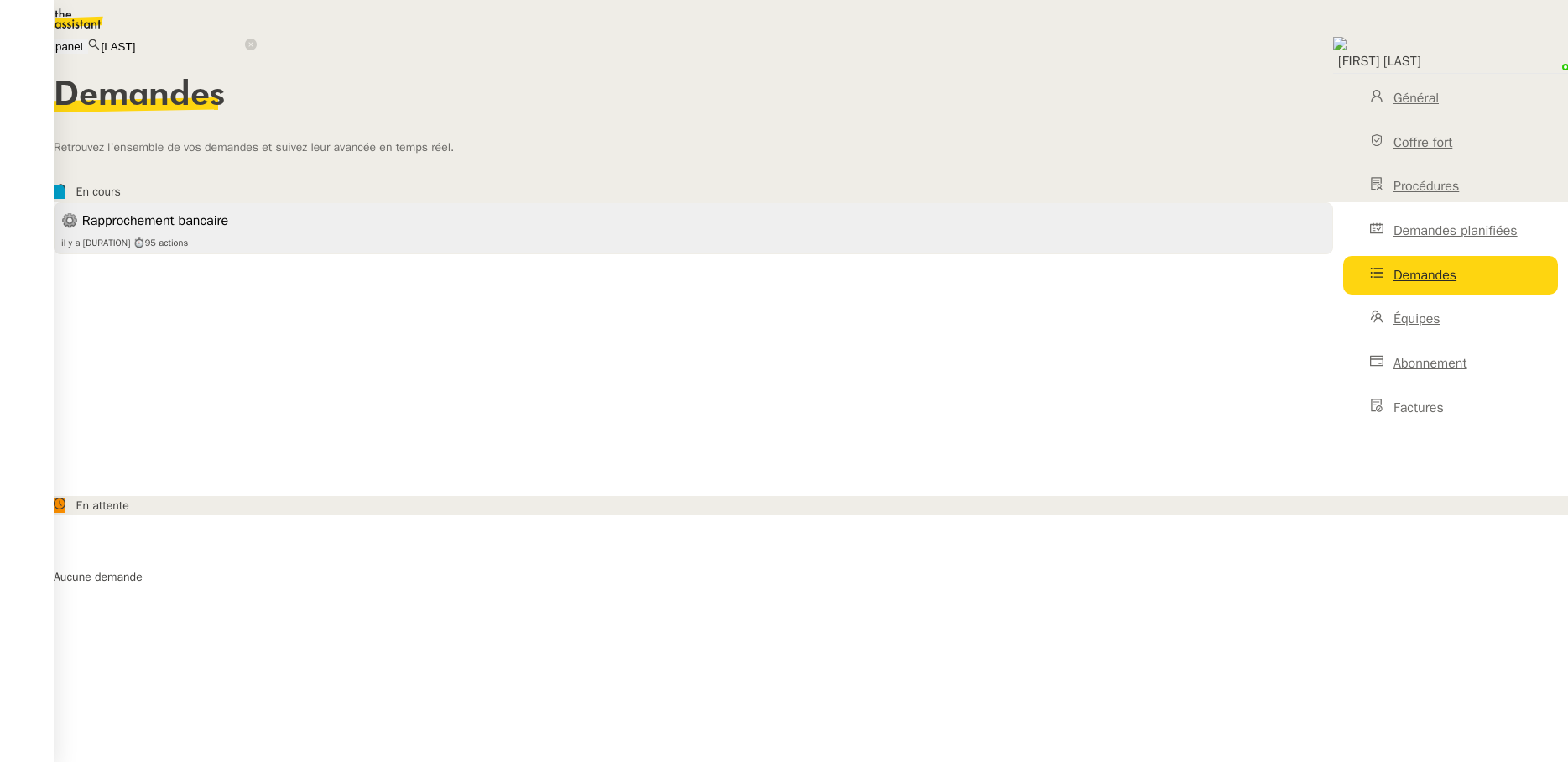 click on "il y a [TIME] ⏱ [NUMBER]   actions" at bounding box center [693, 241] 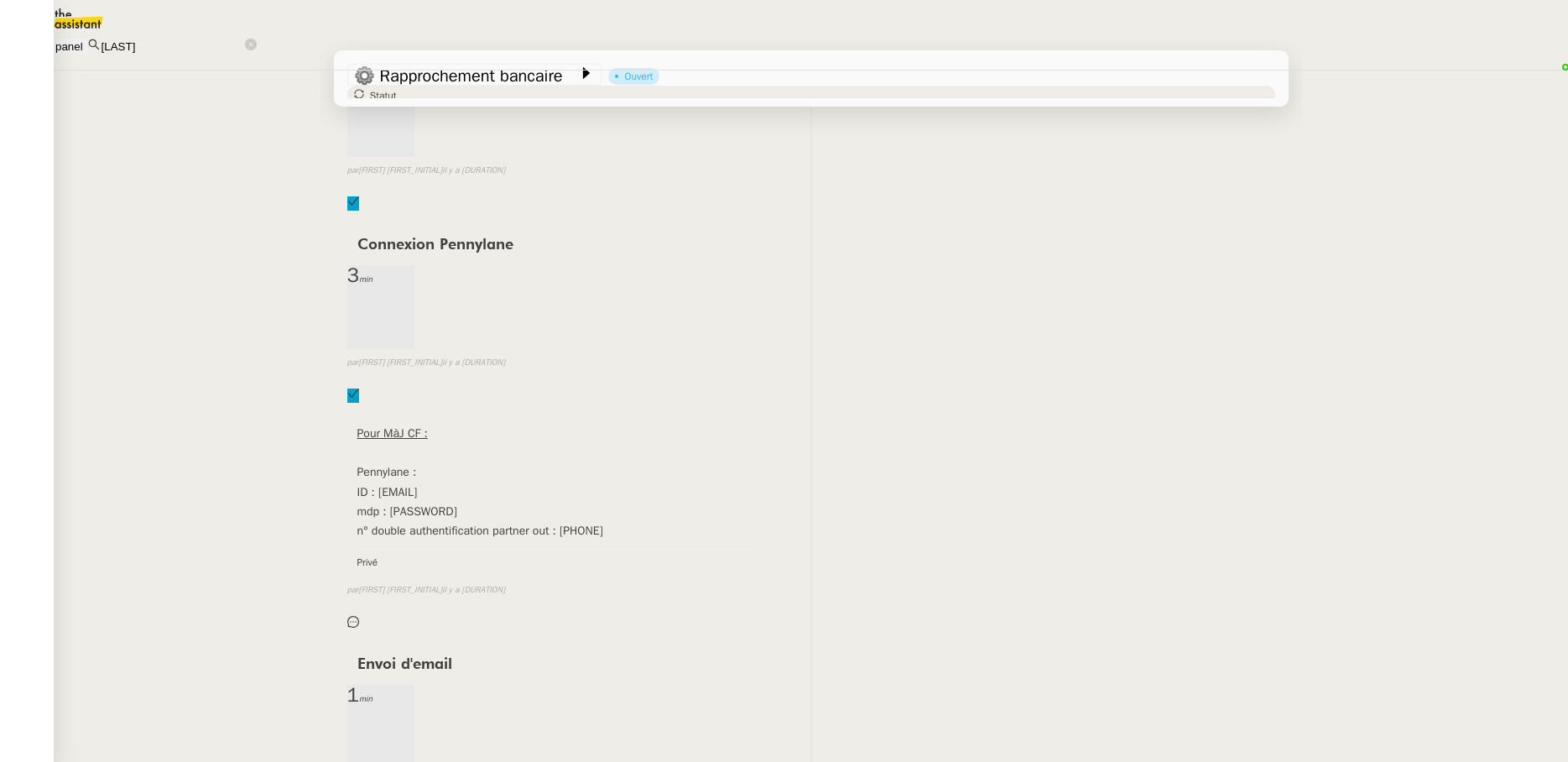 scroll, scrollTop: 1007, scrollLeft: 0, axis: vertical 